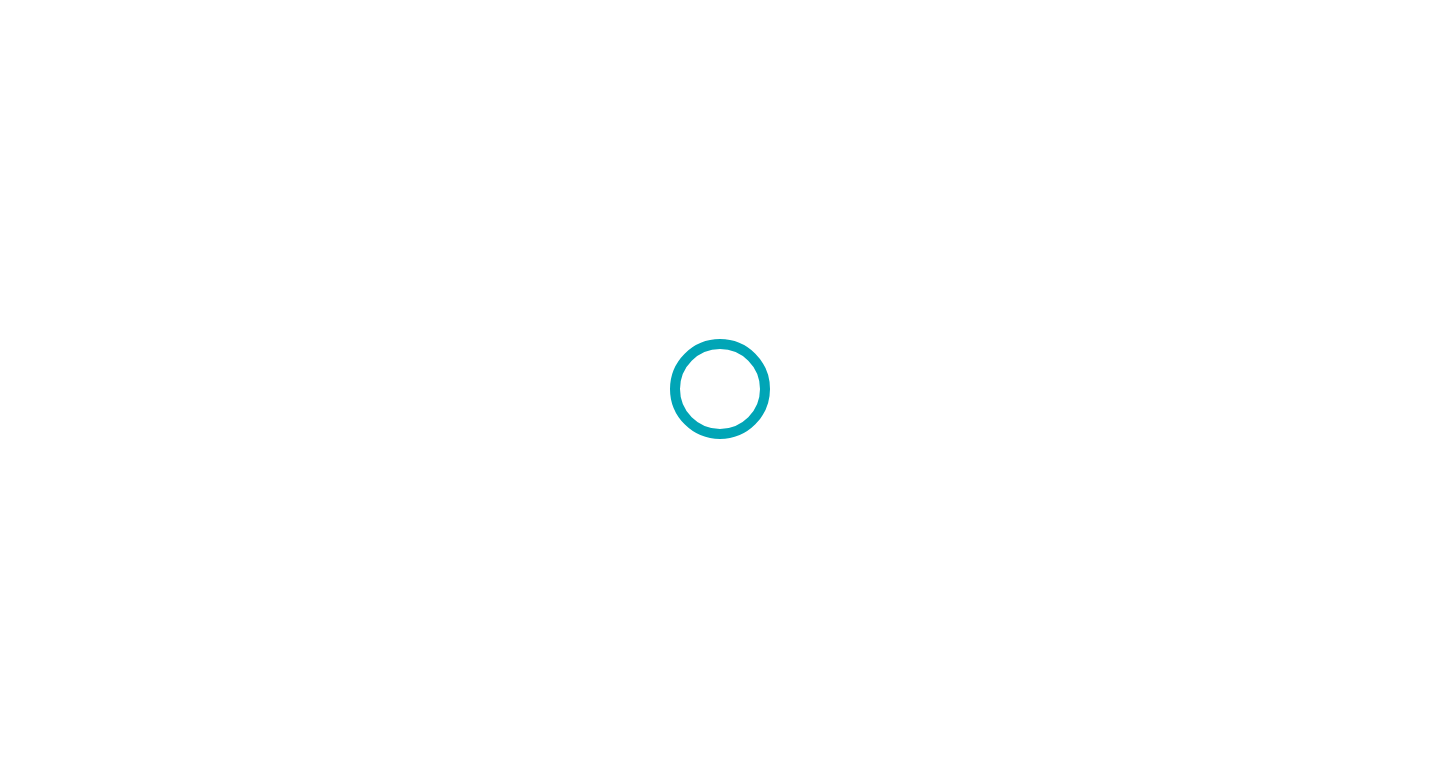 scroll, scrollTop: 0, scrollLeft: 0, axis: both 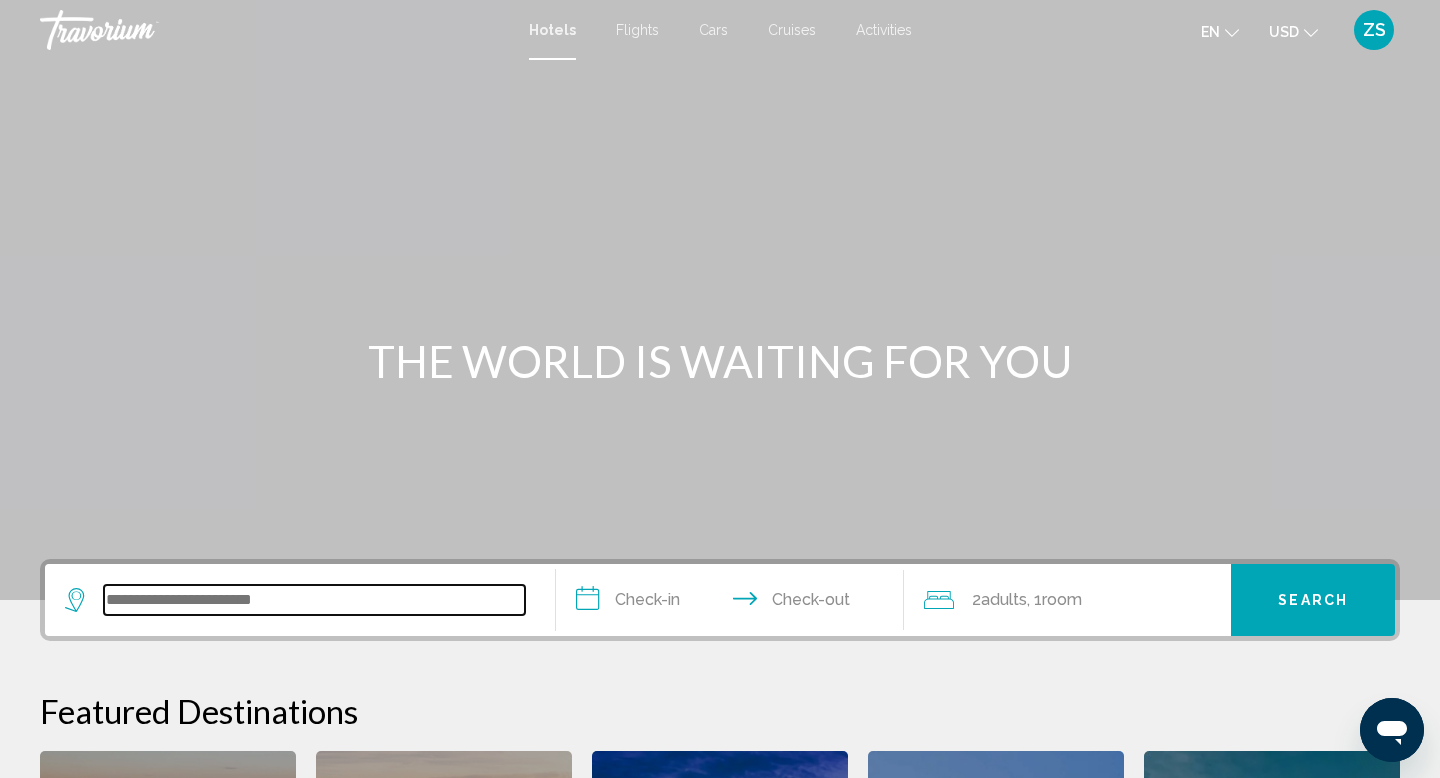click at bounding box center [314, 600] 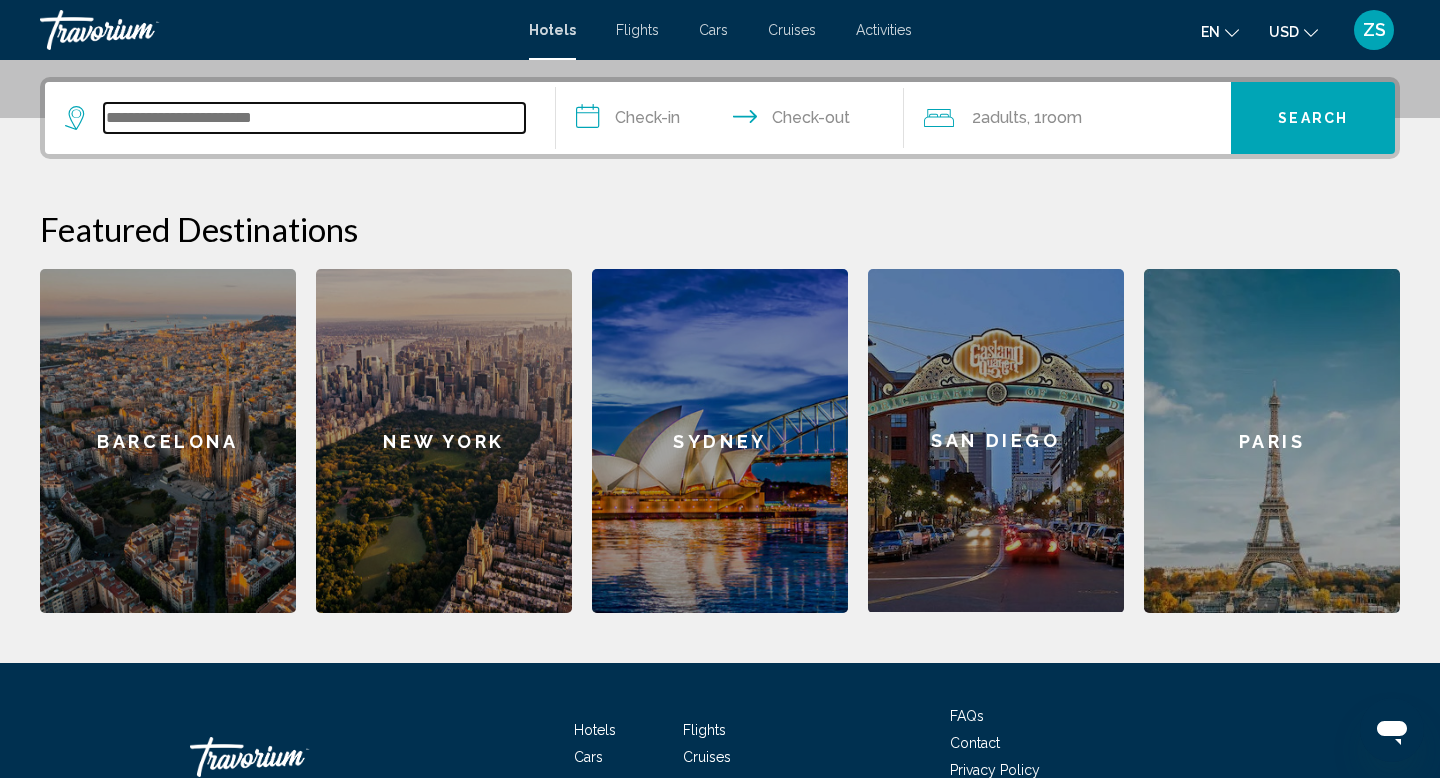 scroll, scrollTop: 494, scrollLeft: 0, axis: vertical 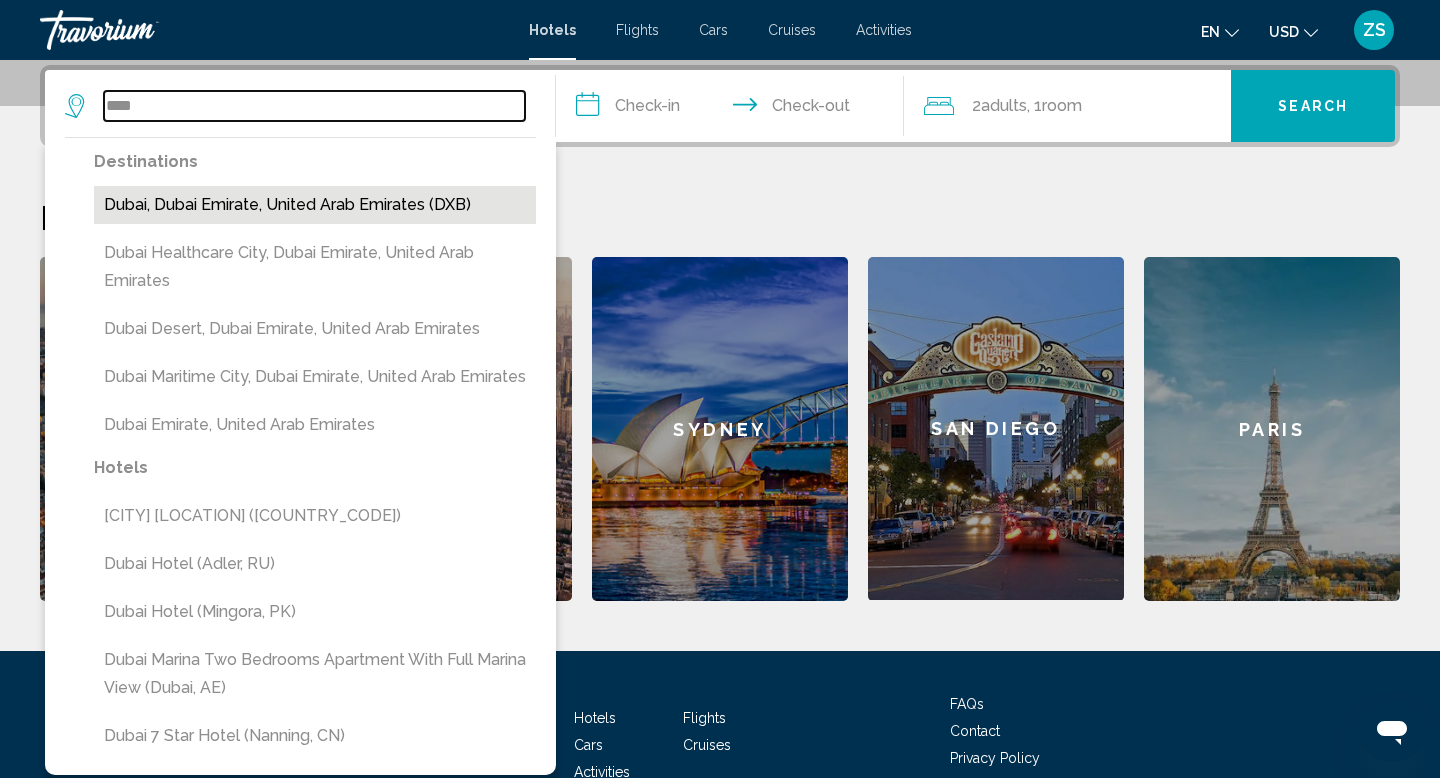 type on "****" 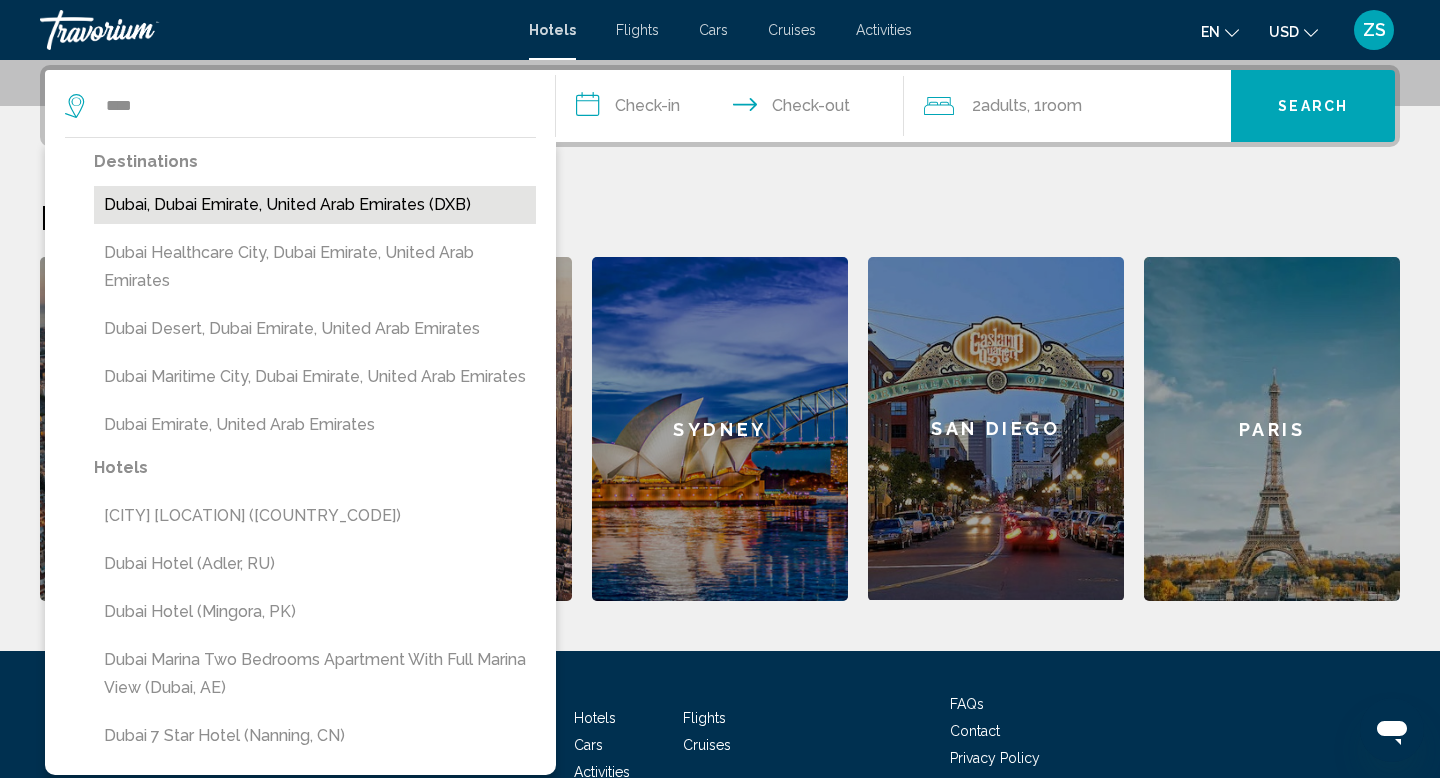 click on "Dubai, Dubai Emirate, United Arab Emirates (DXB)" at bounding box center [315, 205] 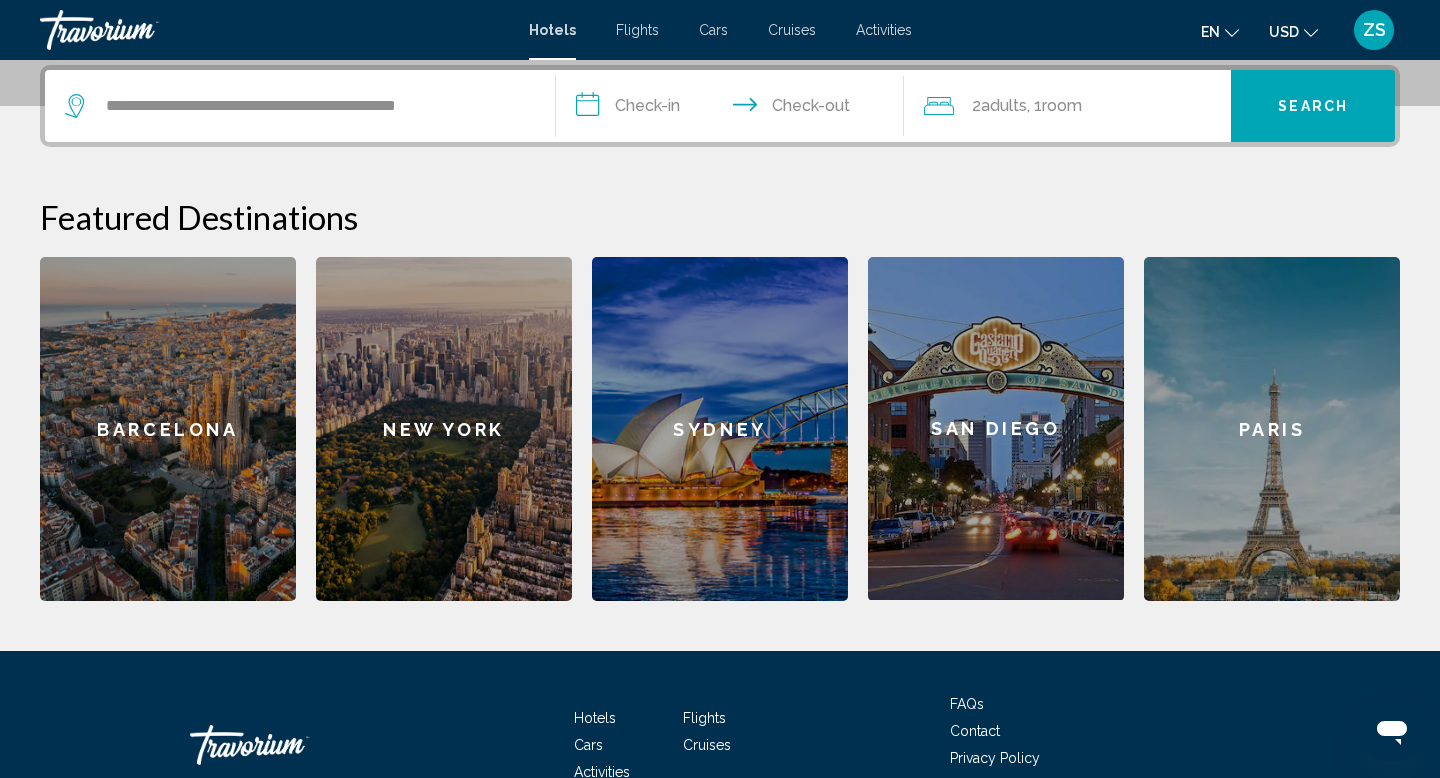 click on "**********" at bounding box center (734, 109) 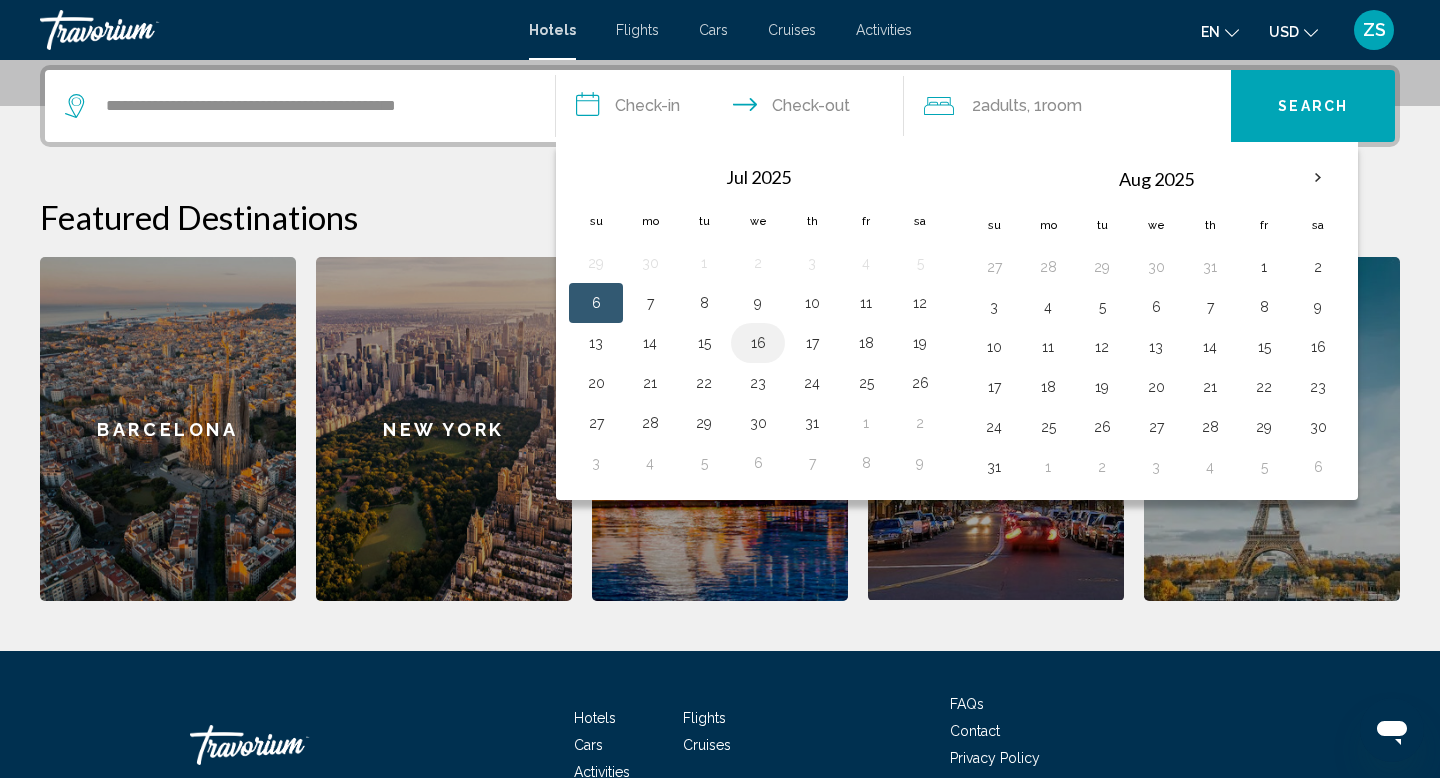 click on "16" at bounding box center (758, 343) 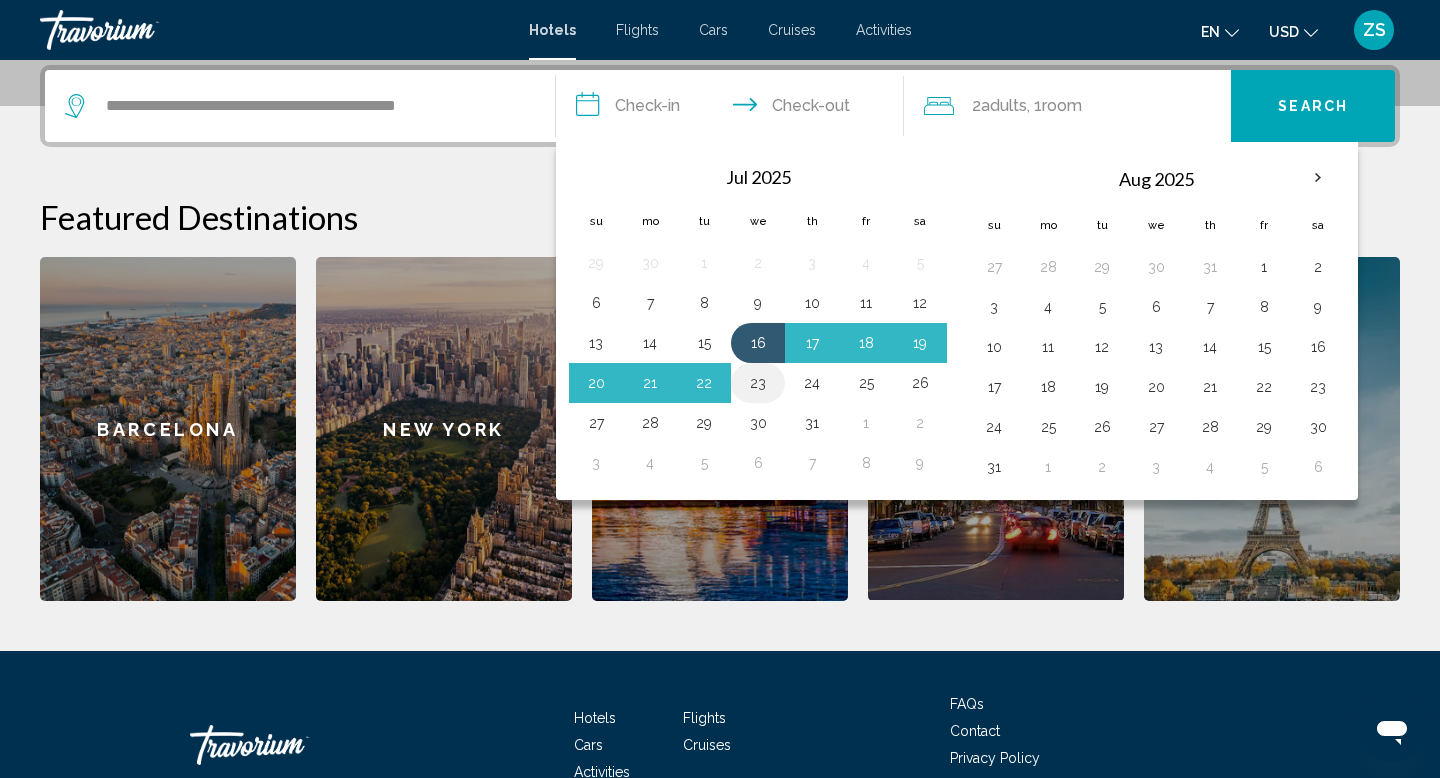 click on "23" at bounding box center [758, 383] 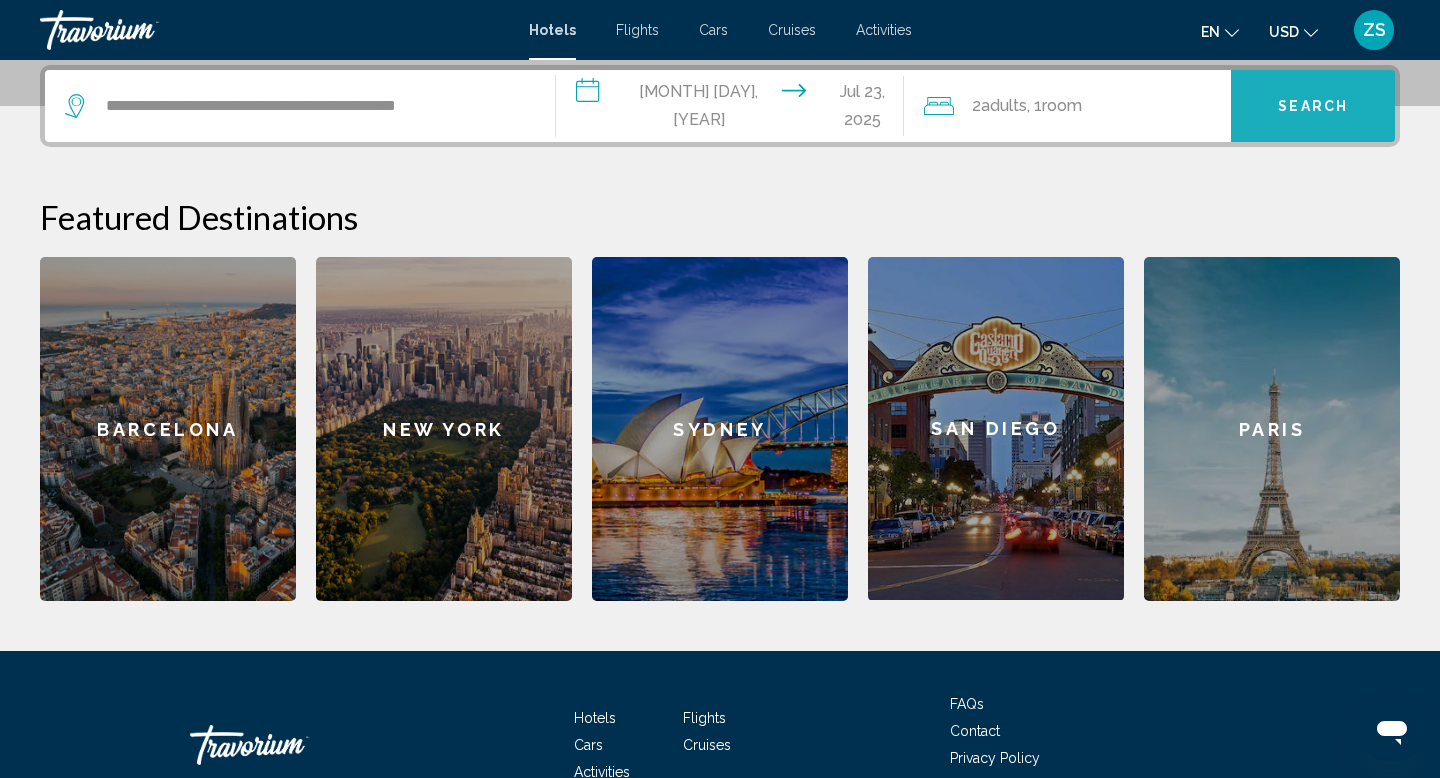 click on "Search" at bounding box center (1313, 106) 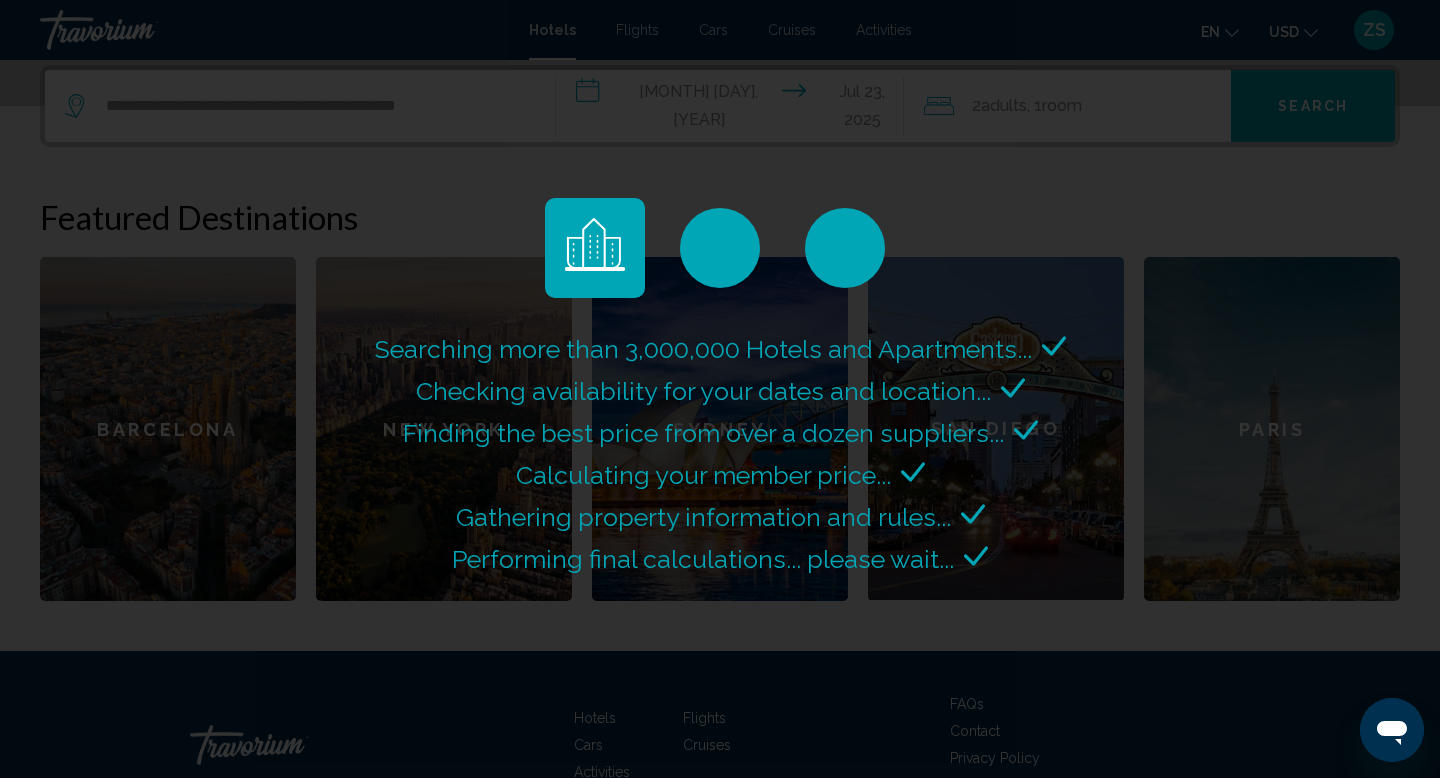 scroll, scrollTop: 0, scrollLeft: 0, axis: both 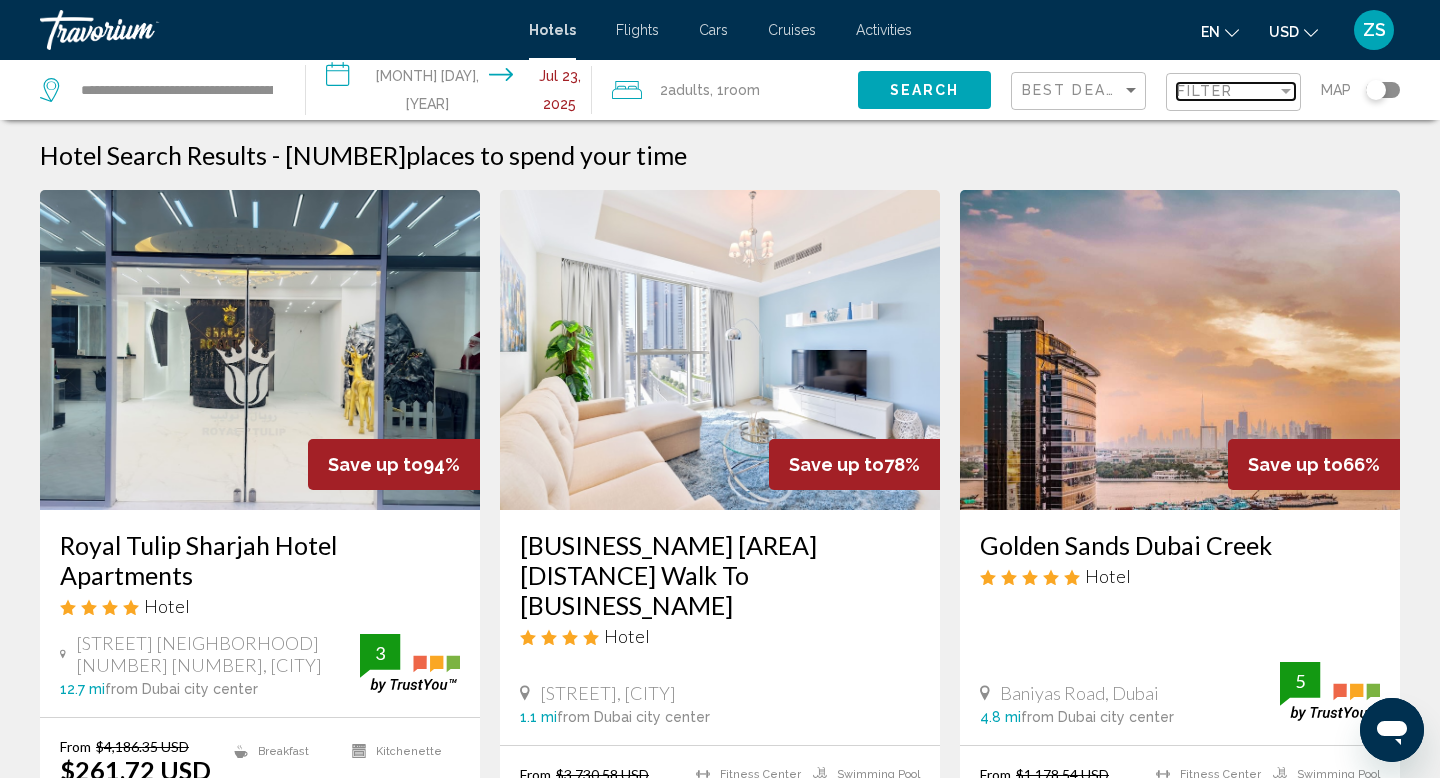 click on "Filter" at bounding box center [1205, 91] 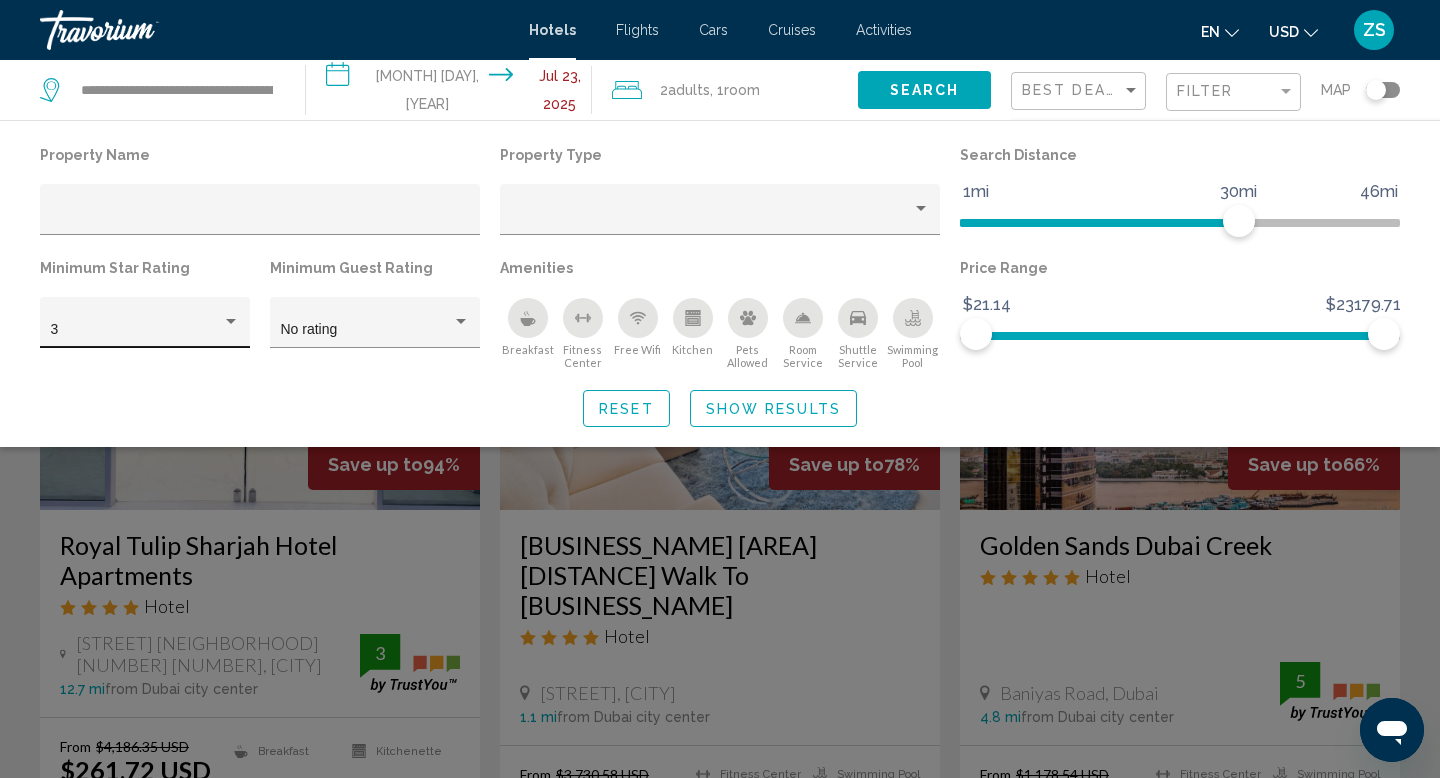 click on "3" at bounding box center [145, 322] 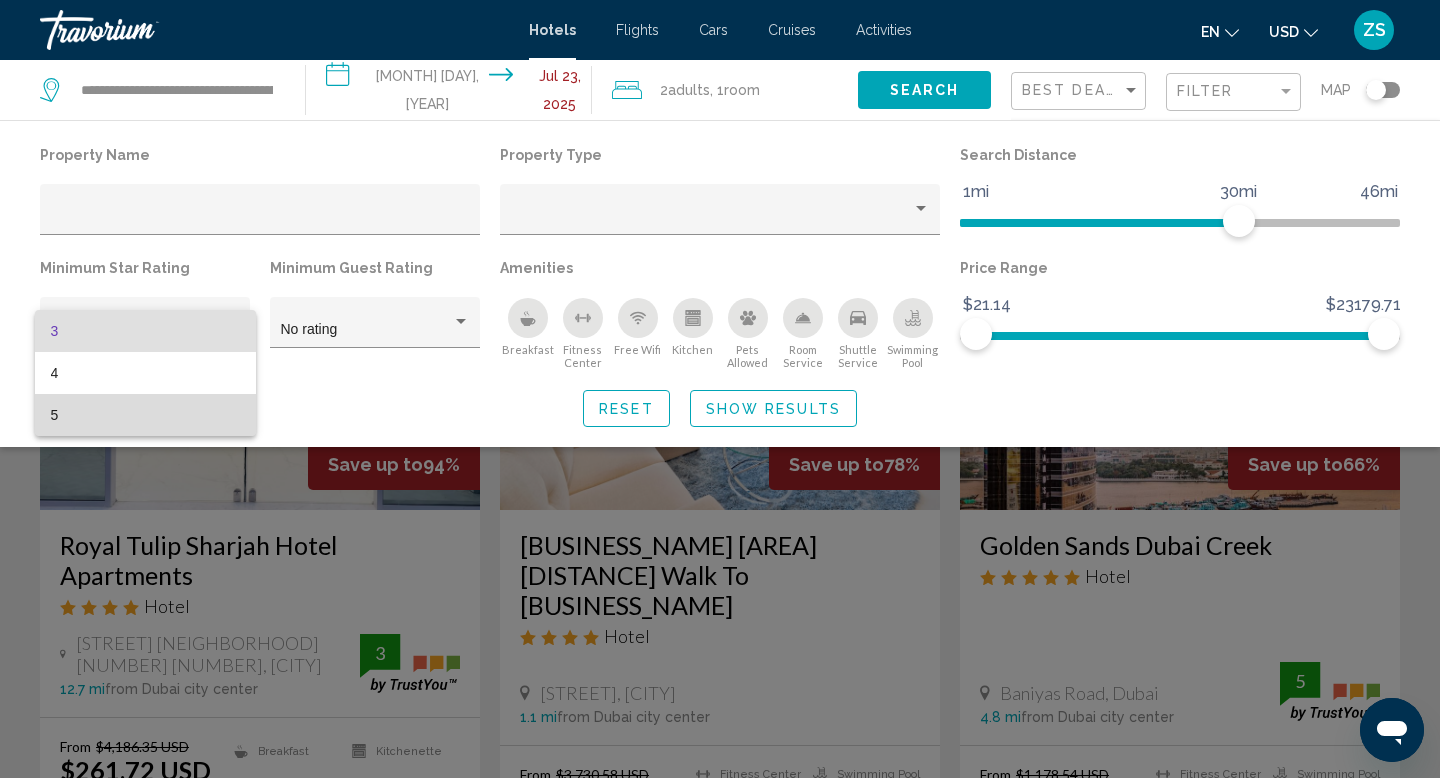 click on "5" at bounding box center (145, 415) 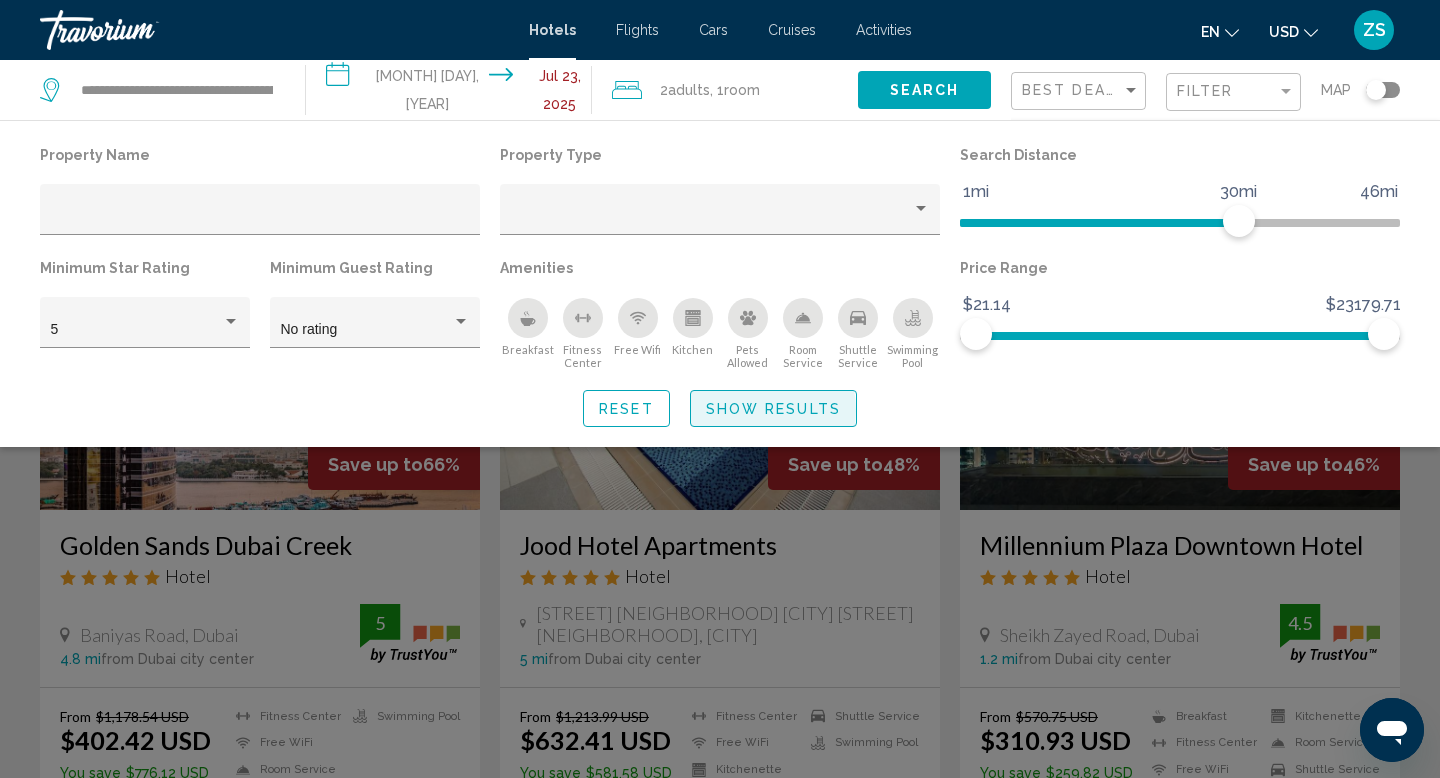 click on "Show Results" at bounding box center [773, 409] 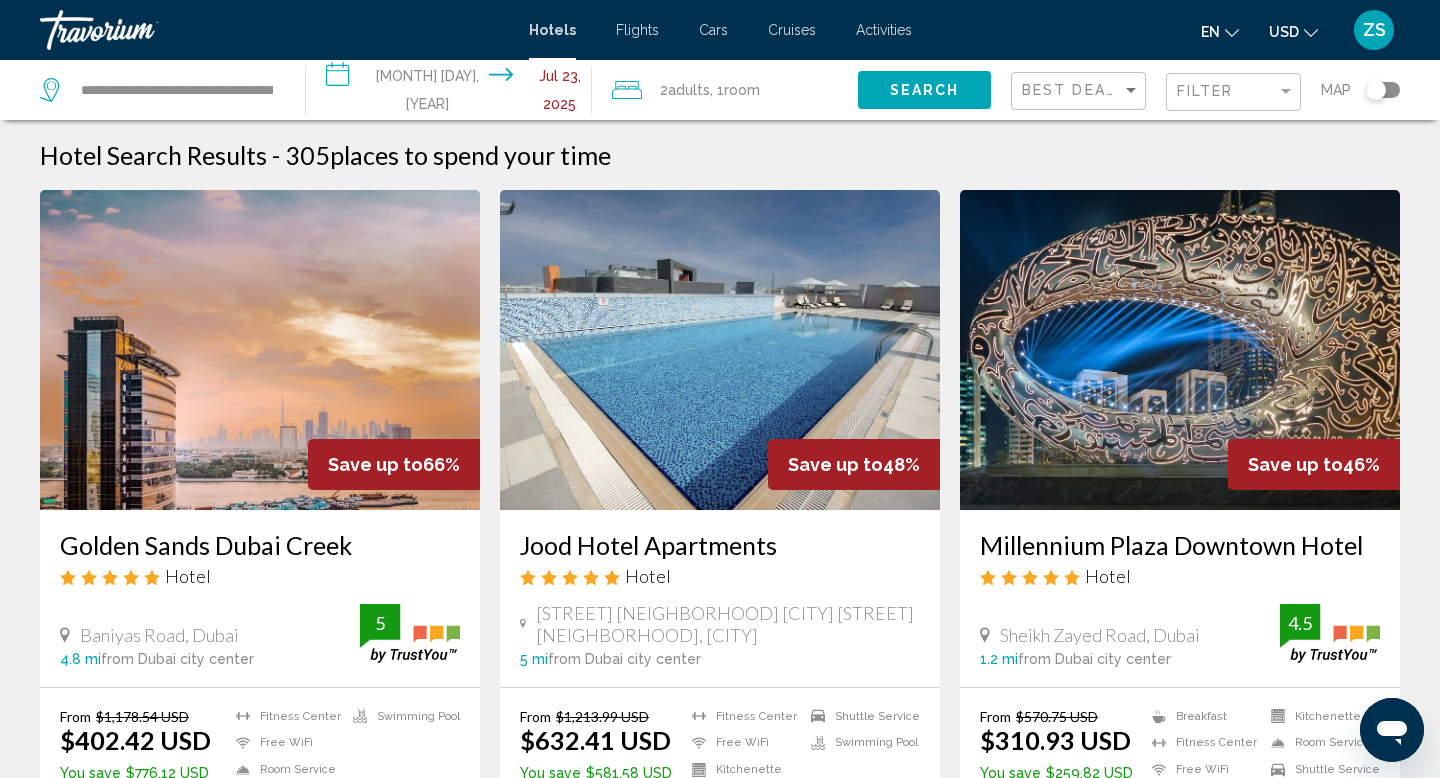 drag, startPoint x: 1078, startPoint y: 320, endPoint x: 1077, endPoint y: 336, distance: 16.03122 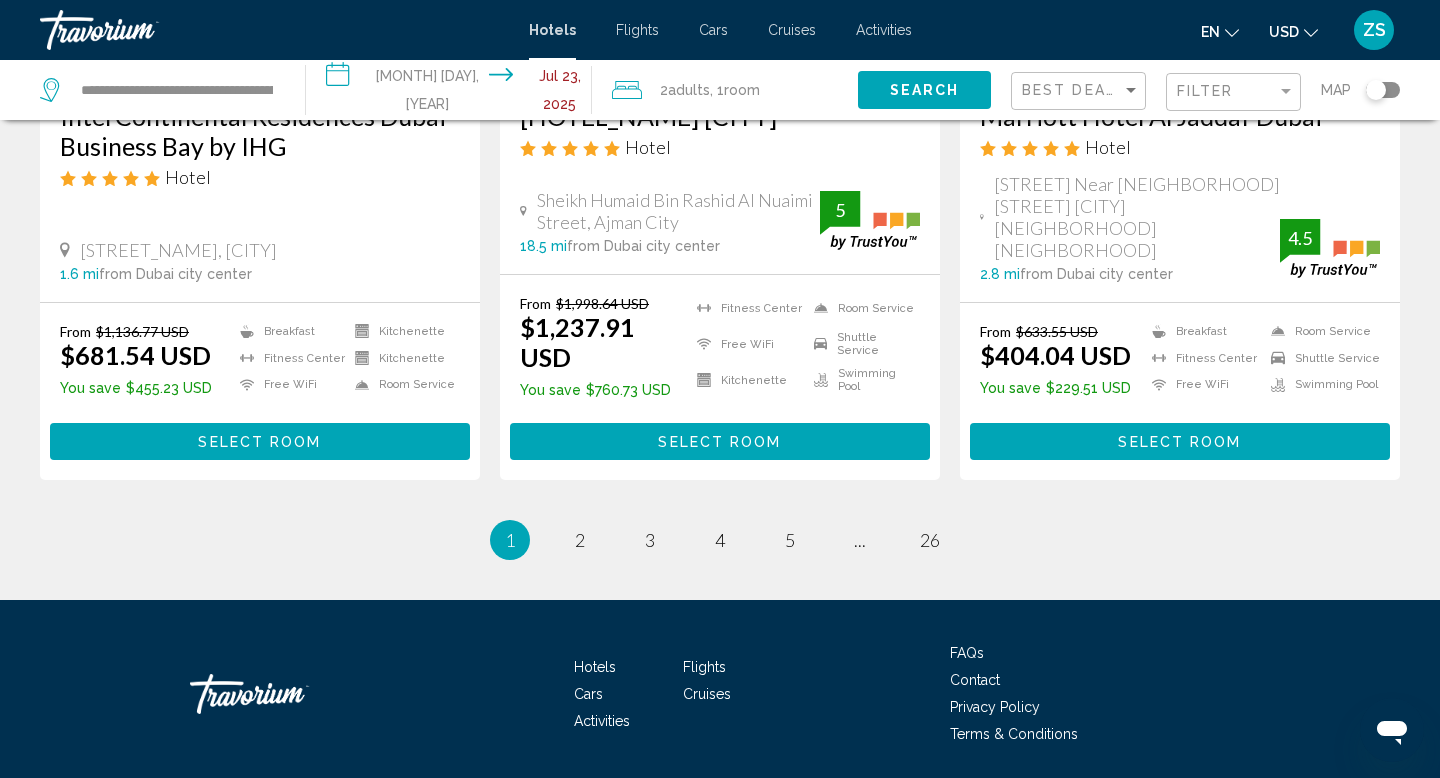 scroll, scrollTop: 2634, scrollLeft: 0, axis: vertical 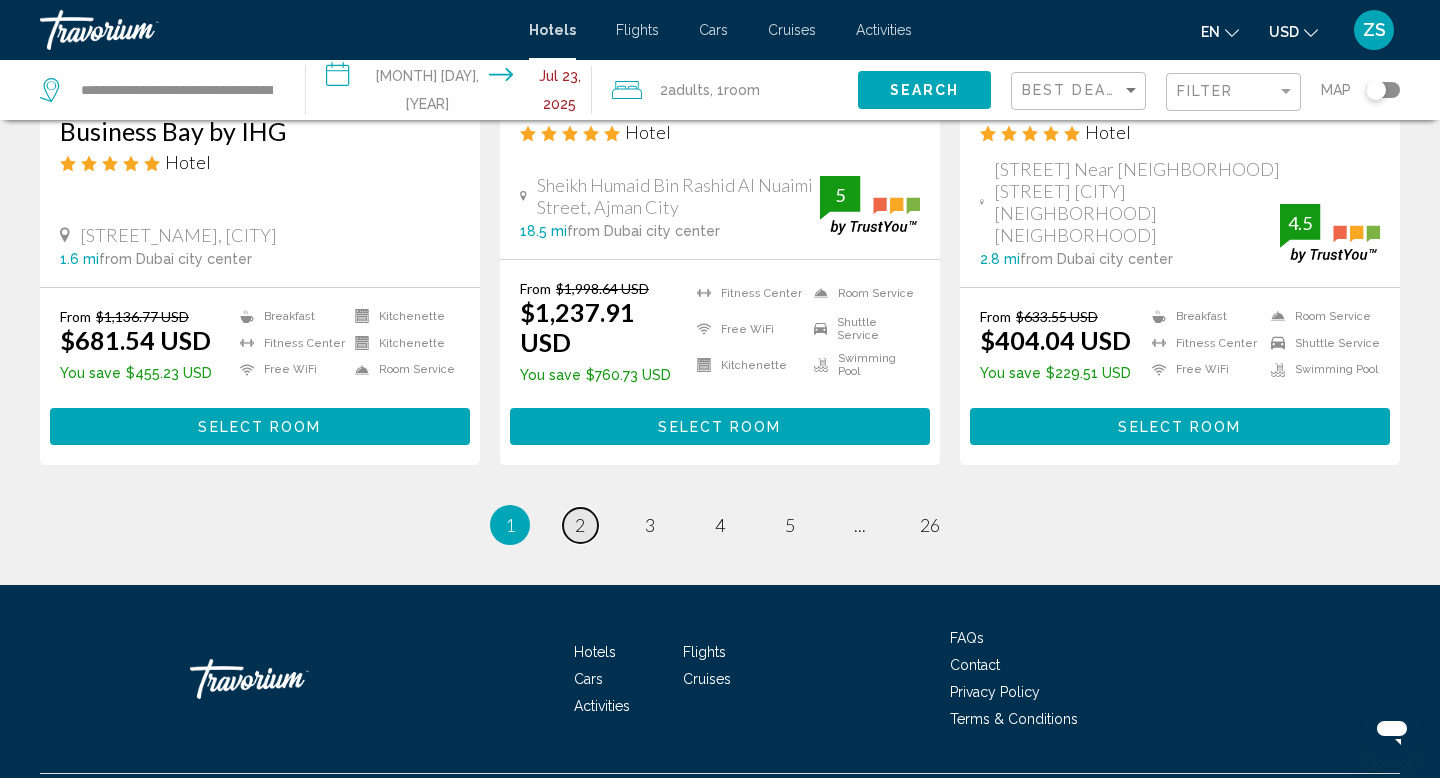 click on "page  2" at bounding box center [580, 525] 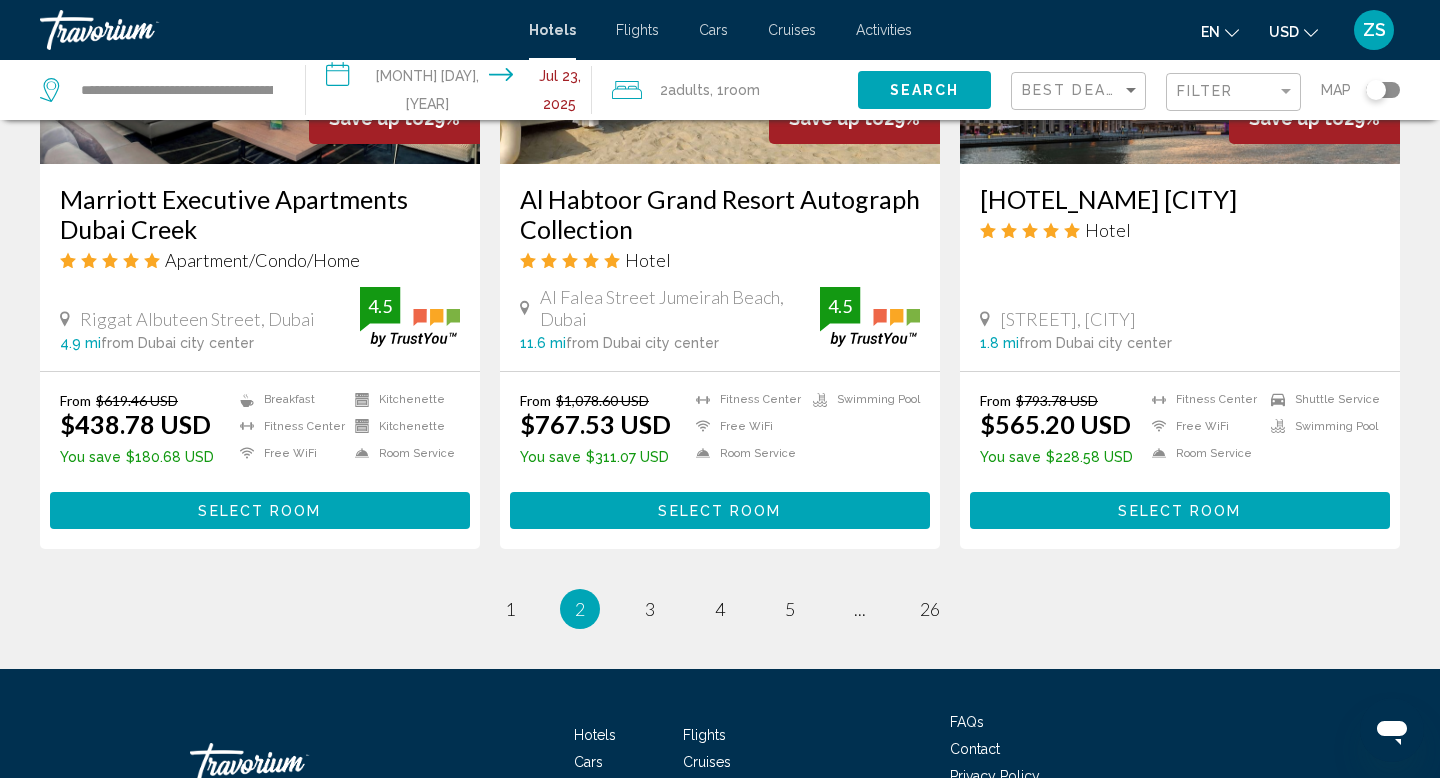 scroll, scrollTop: 2578, scrollLeft: 0, axis: vertical 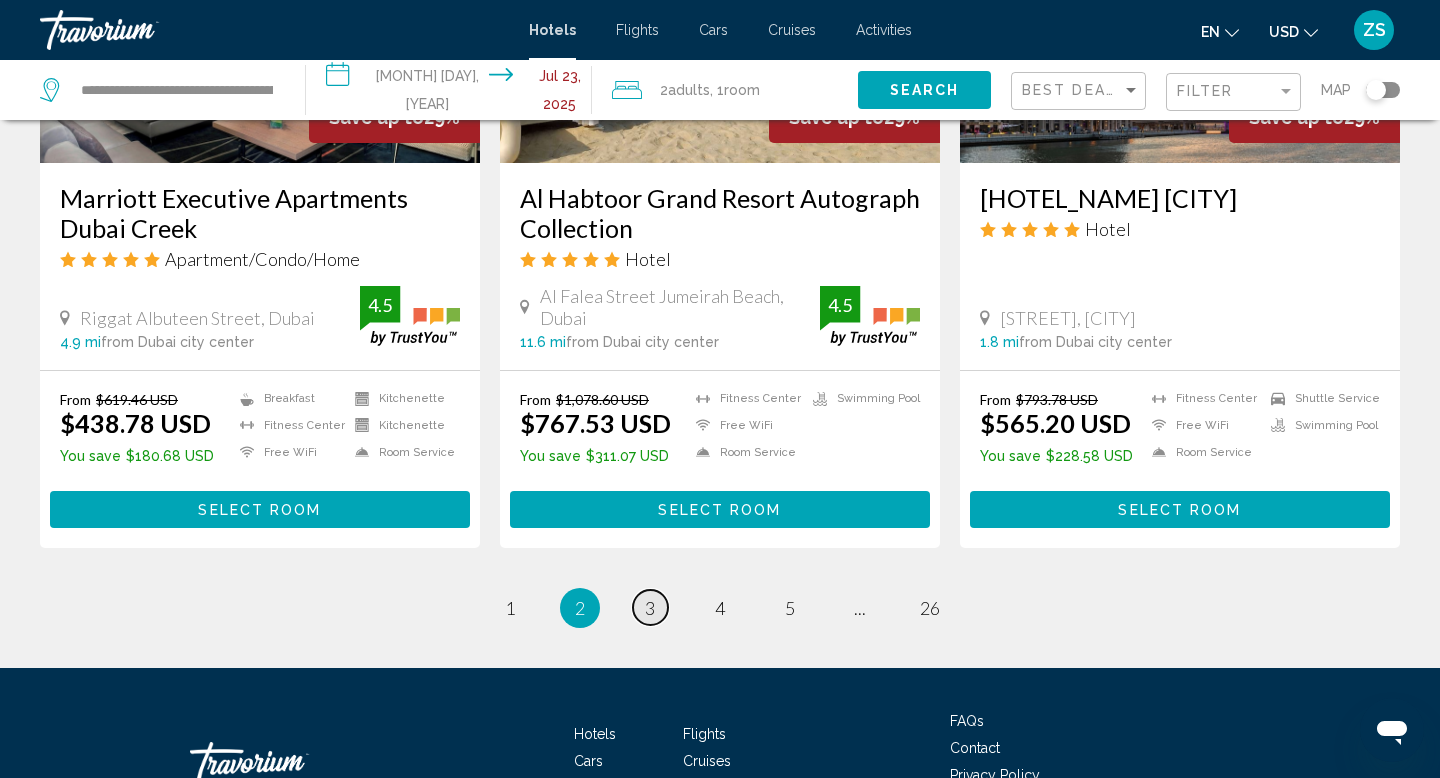 click on "3" at bounding box center (510, 608) 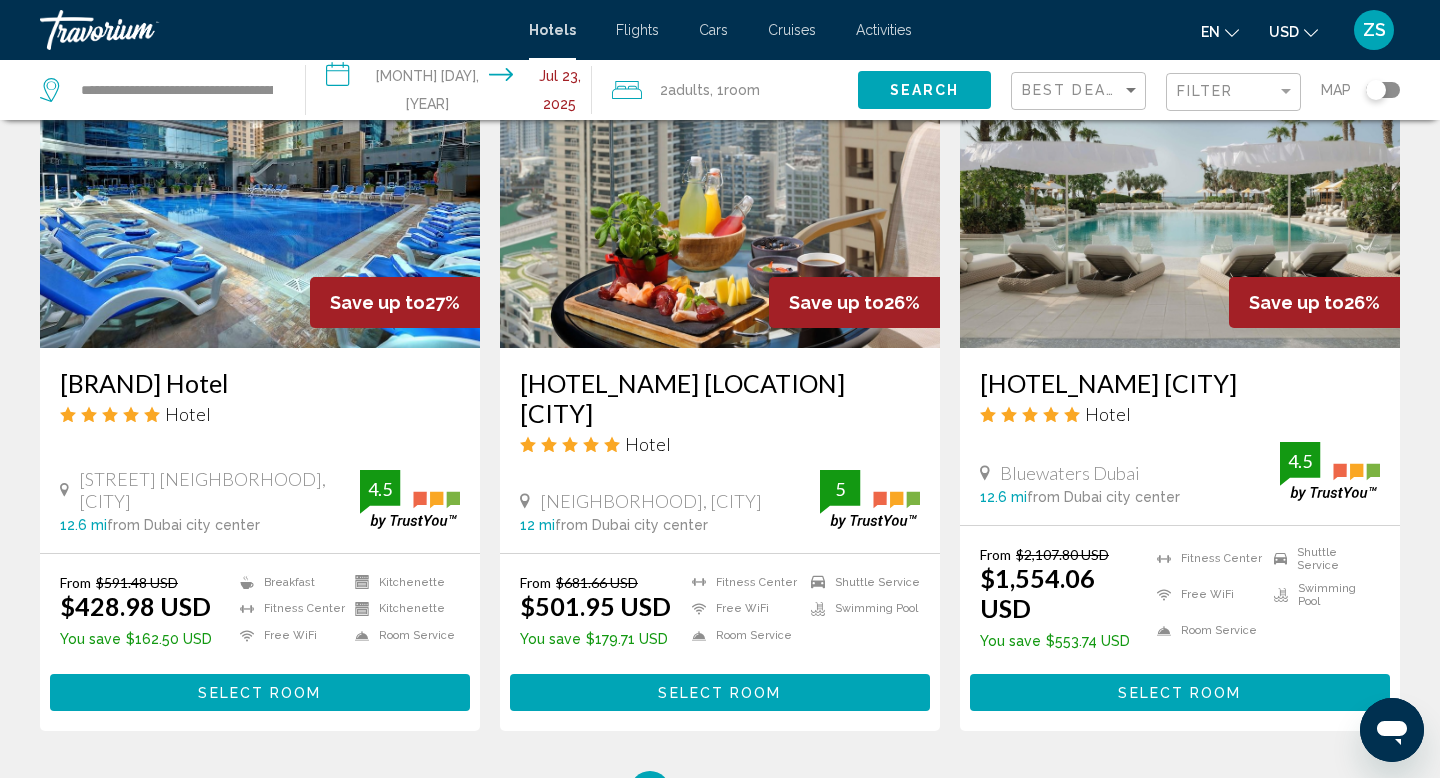 scroll, scrollTop: 2435, scrollLeft: 0, axis: vertical 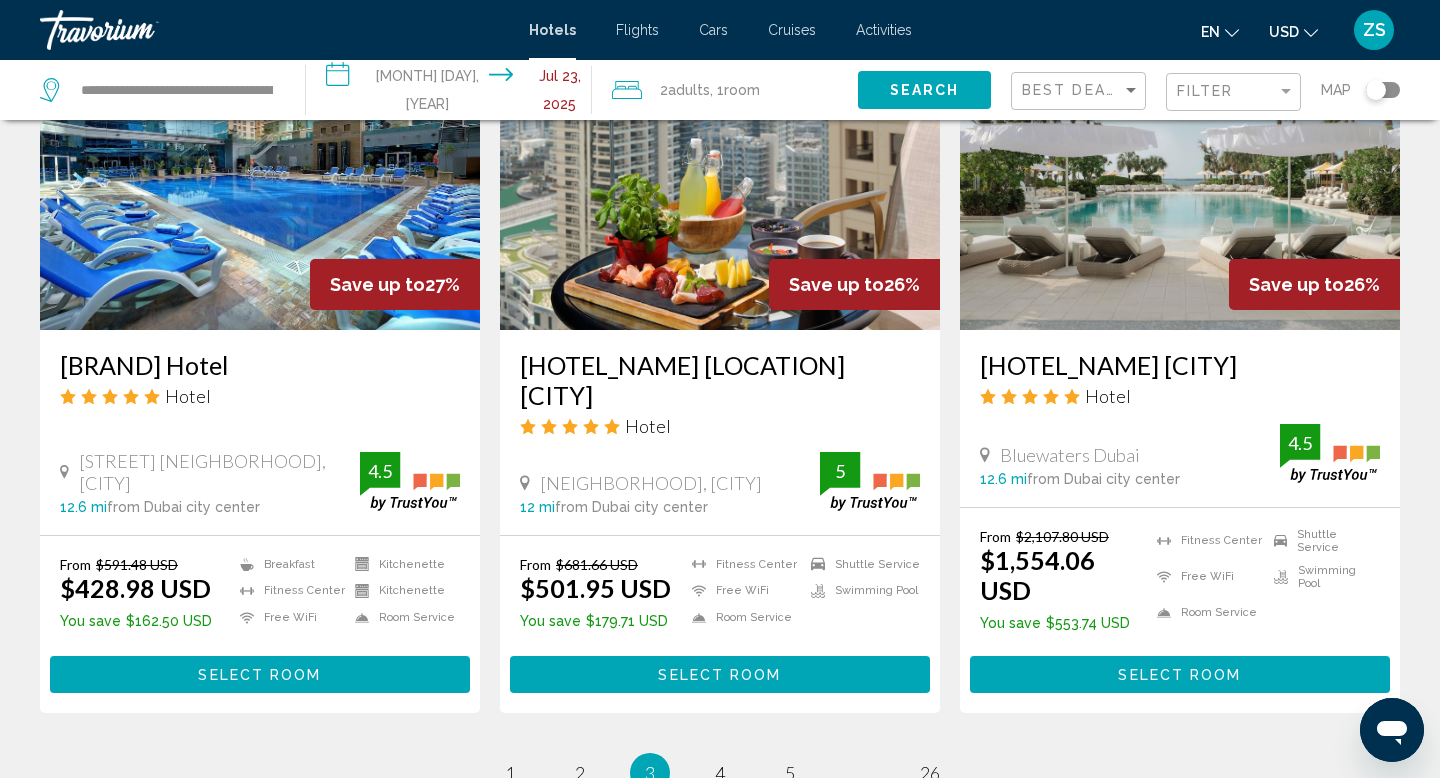 click on "Adults" at bounding box center (689, 90) 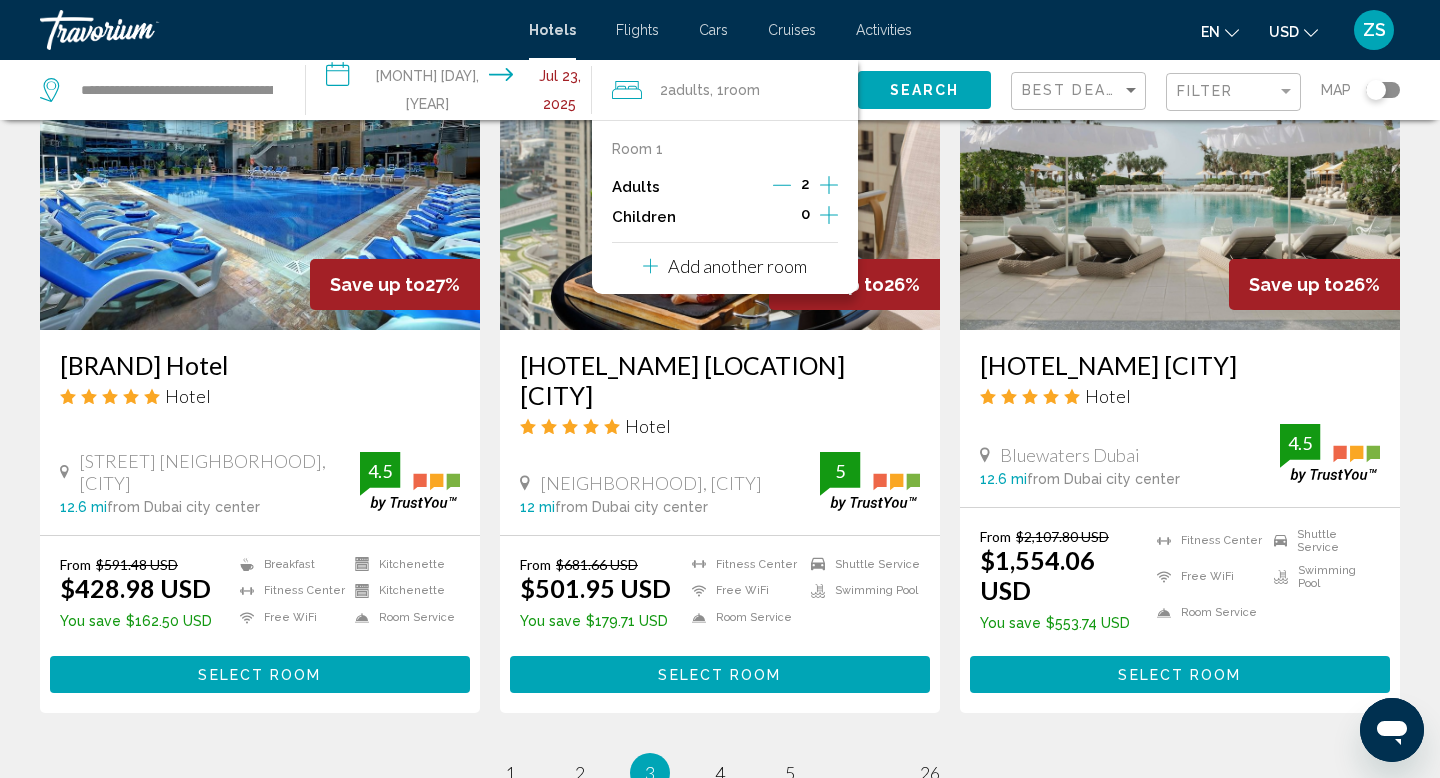 click at bounding box center (829, 215) 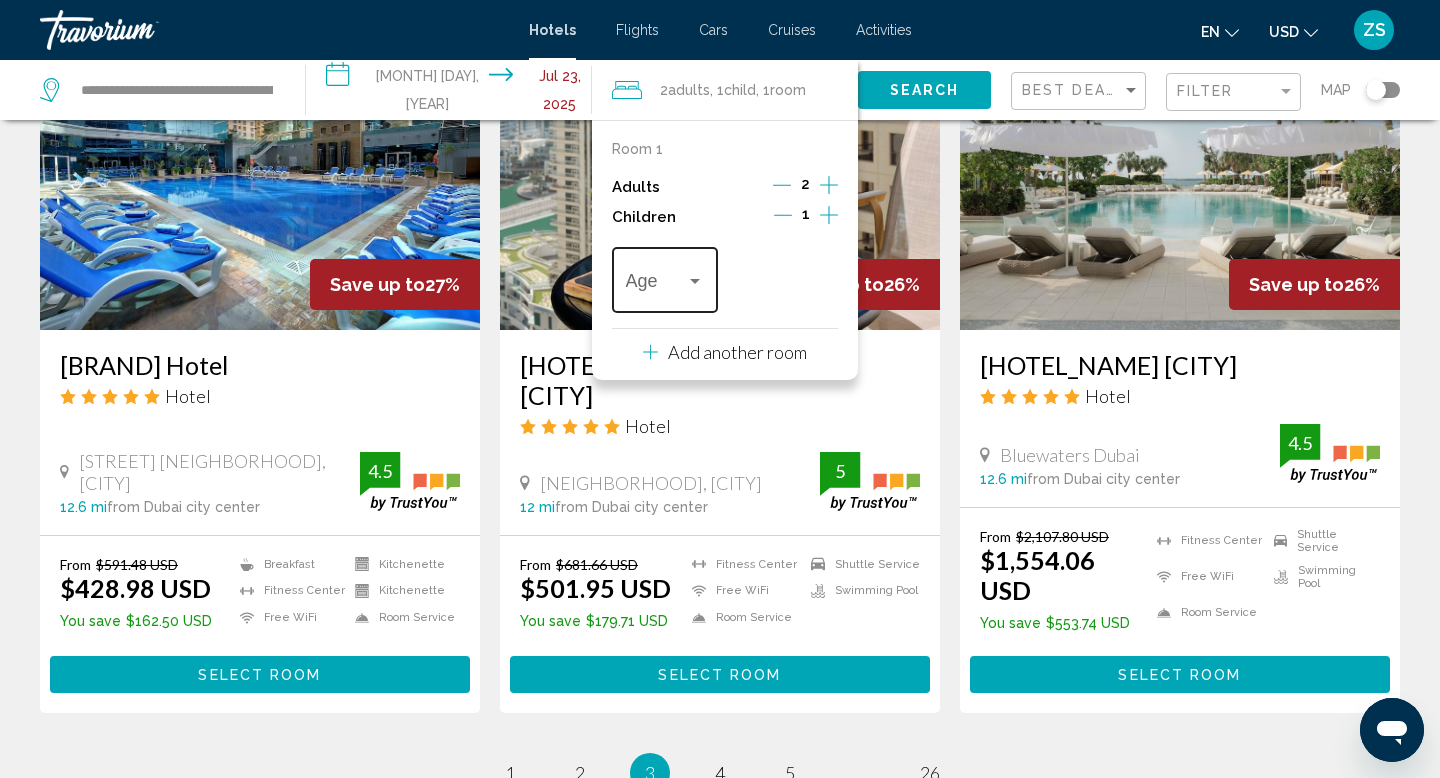 click at bounding box center (656, 285) 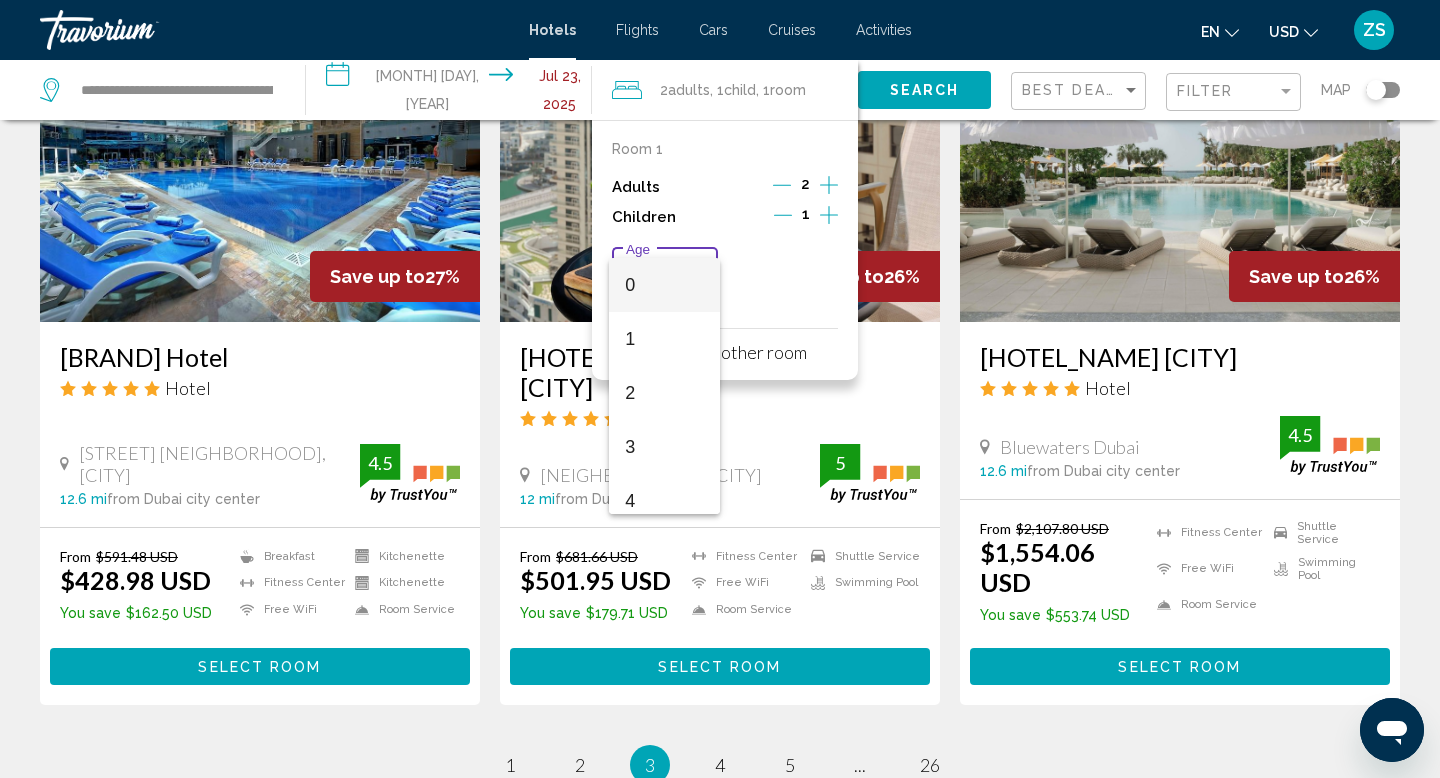 scroll, scrollTop: 2561, scrollLeft: 0, axis: vertical 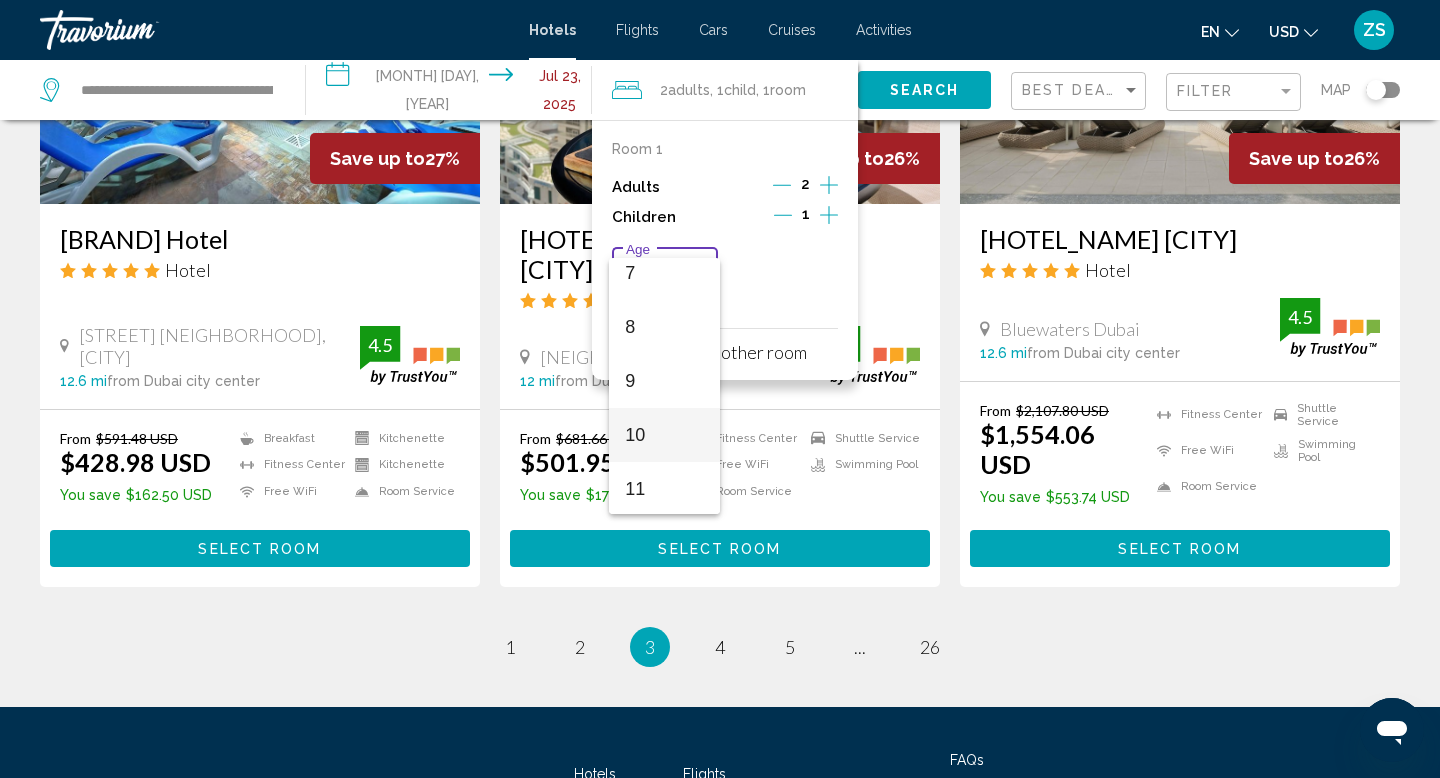 click on "10" at bounding box center (664, 435) 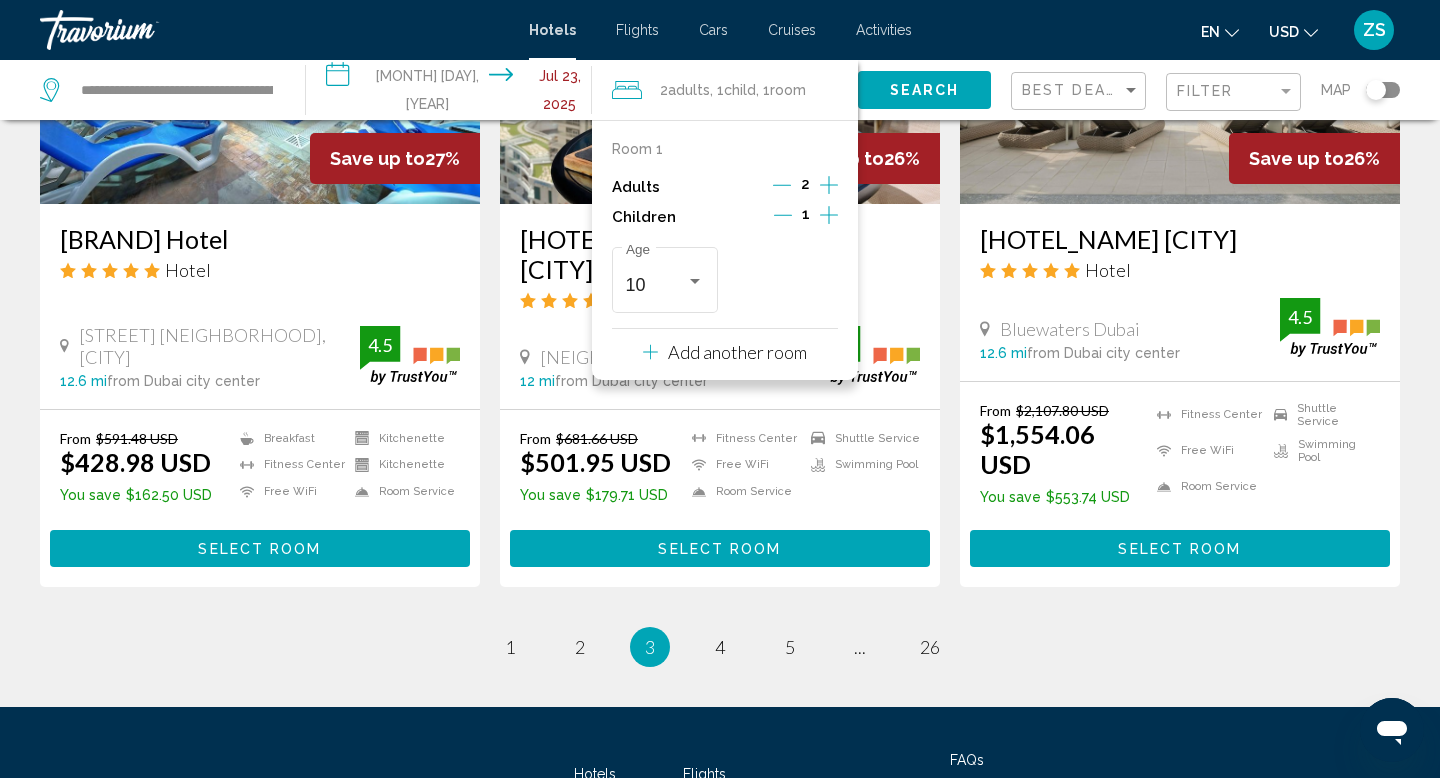 click at bounding box center (829, 215) 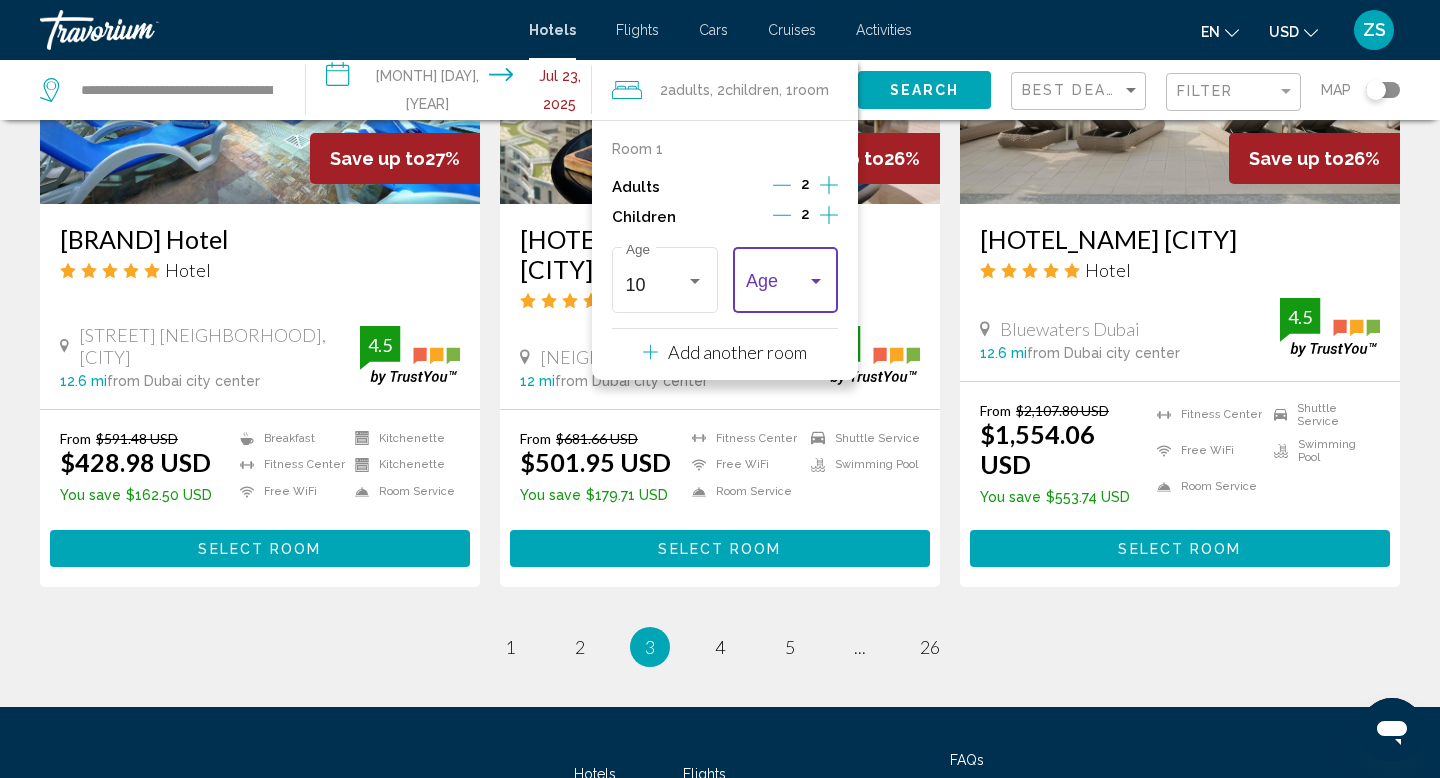 click at bounding box center (816, 281) 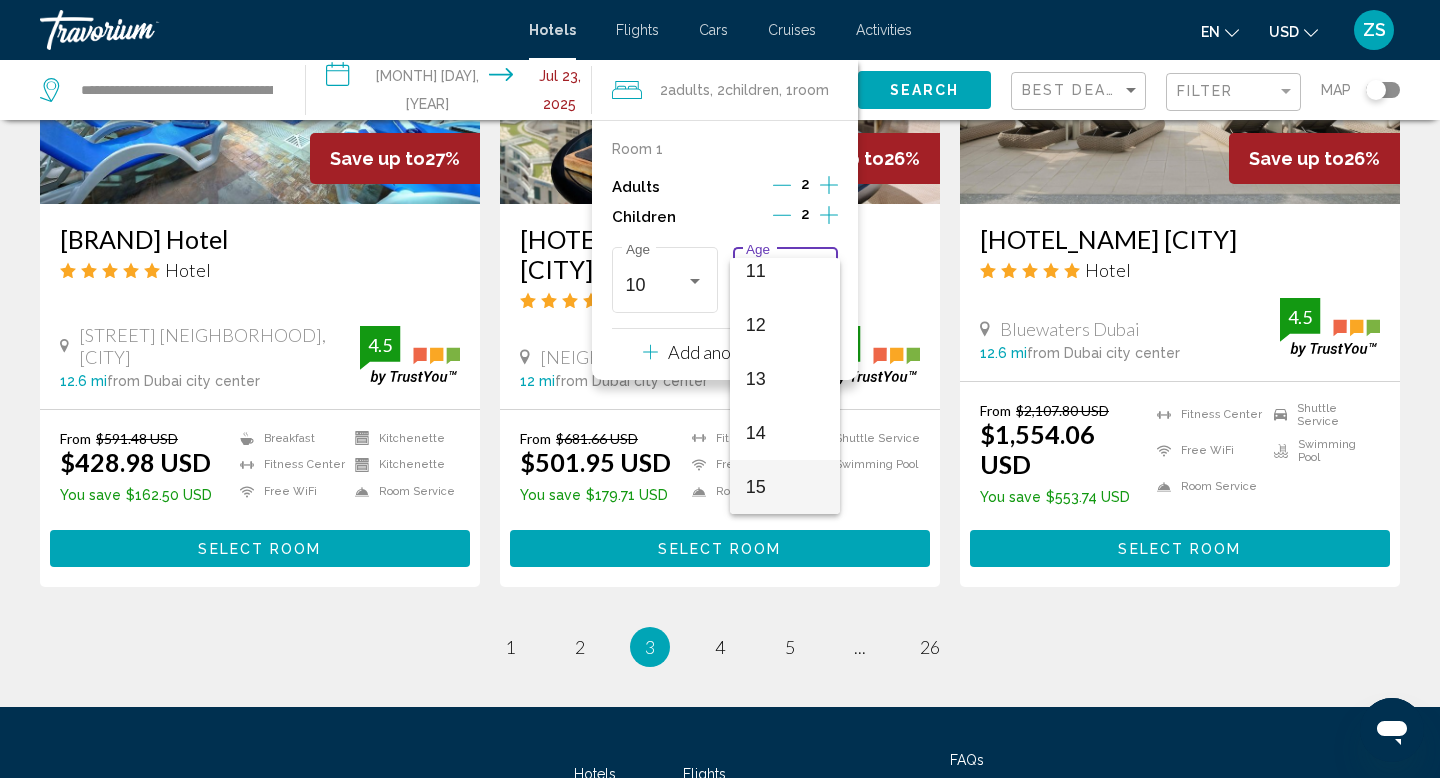 scroll, scrollTop: 662, scrollLeft: 0, axis: vertical 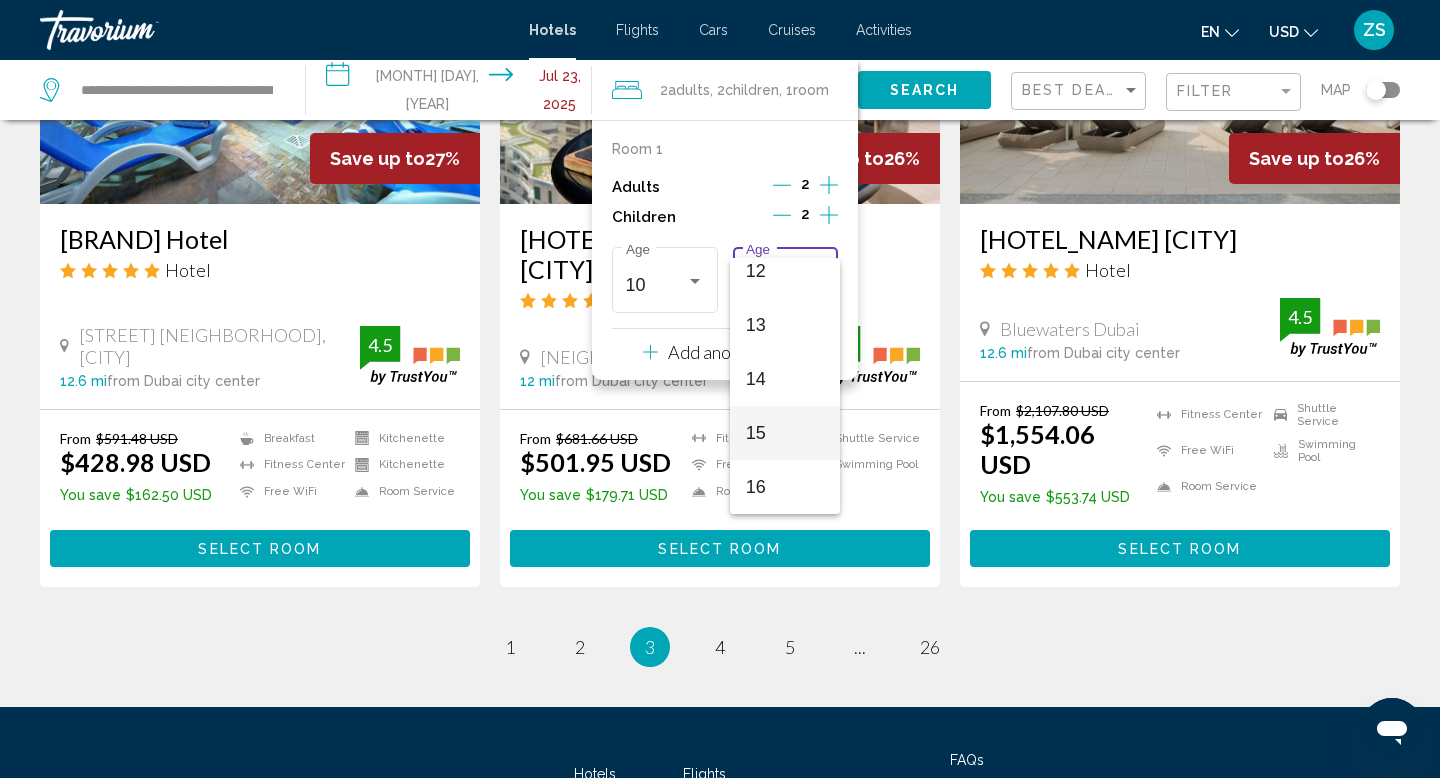 click on "15" at bounding box center (785, 433) 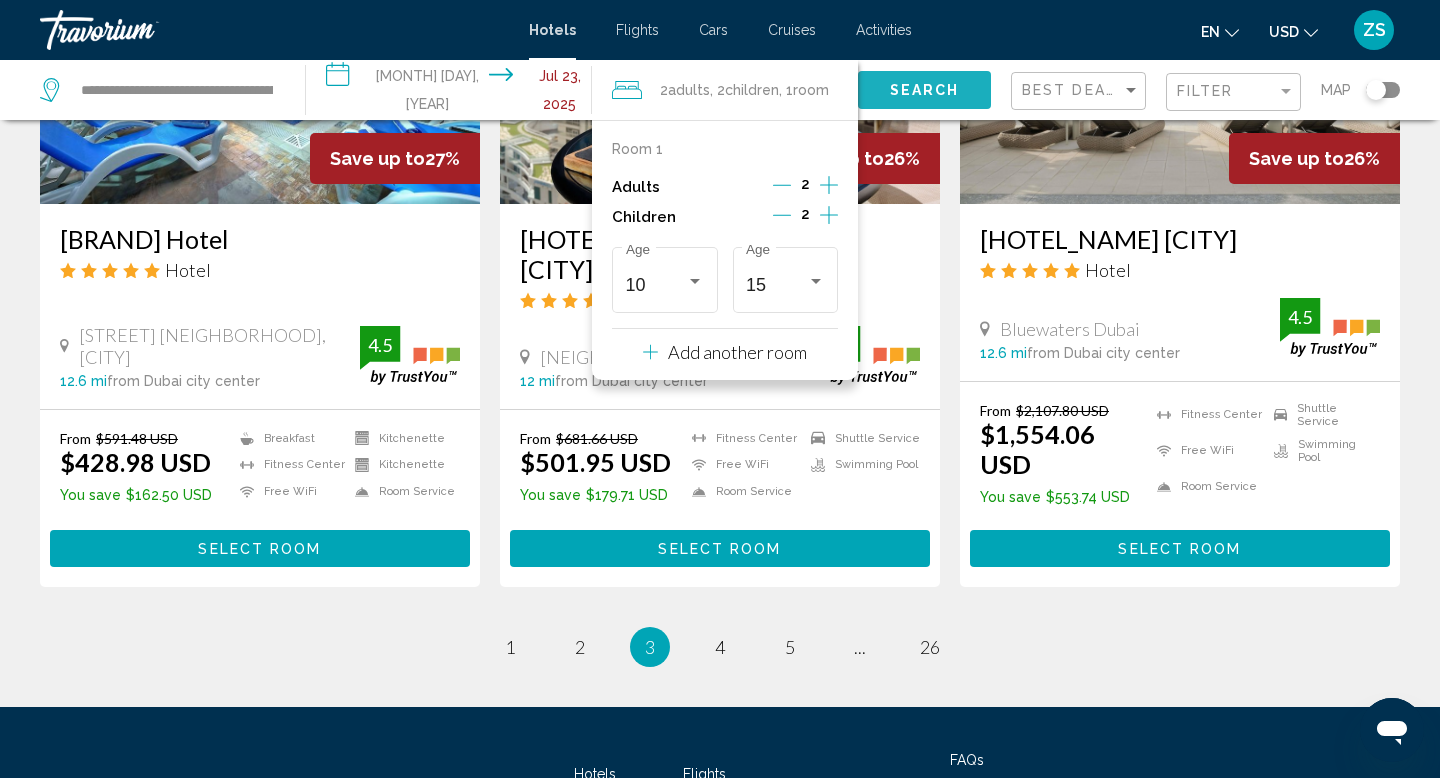 click on "Search" at bounding box center (924, 89) 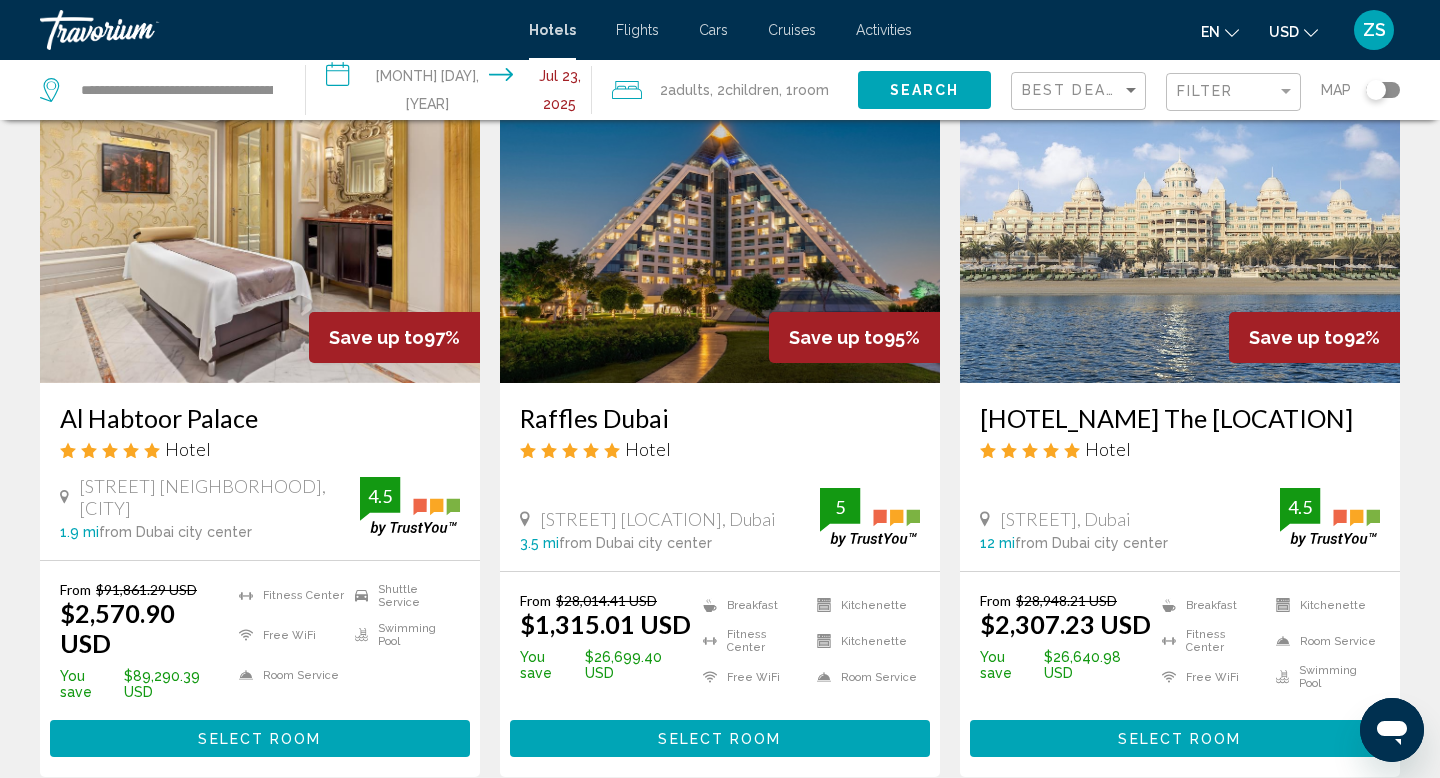 scroll, scrollTop: 120, scrollLeft: 0, axis: vertical 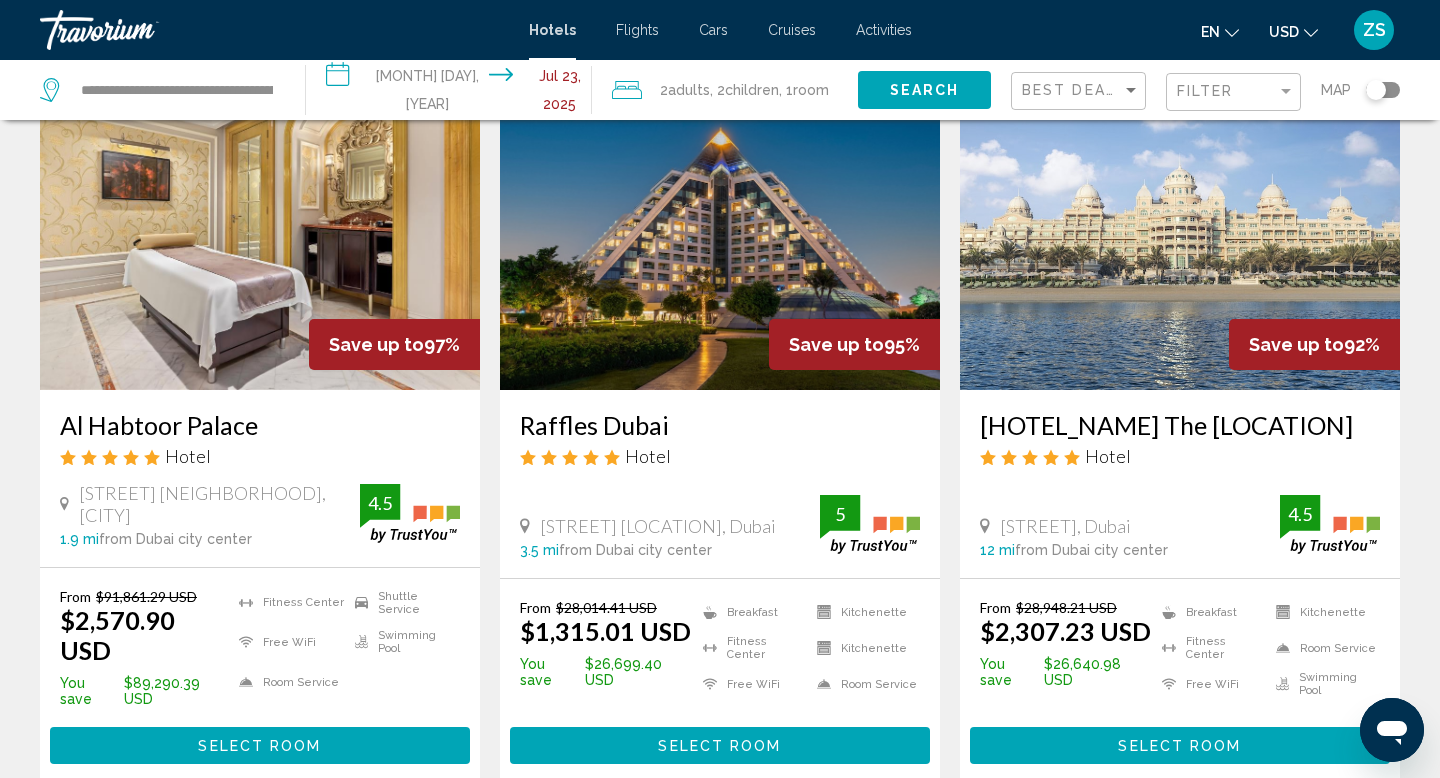 click at bounding box center [1180, 230] 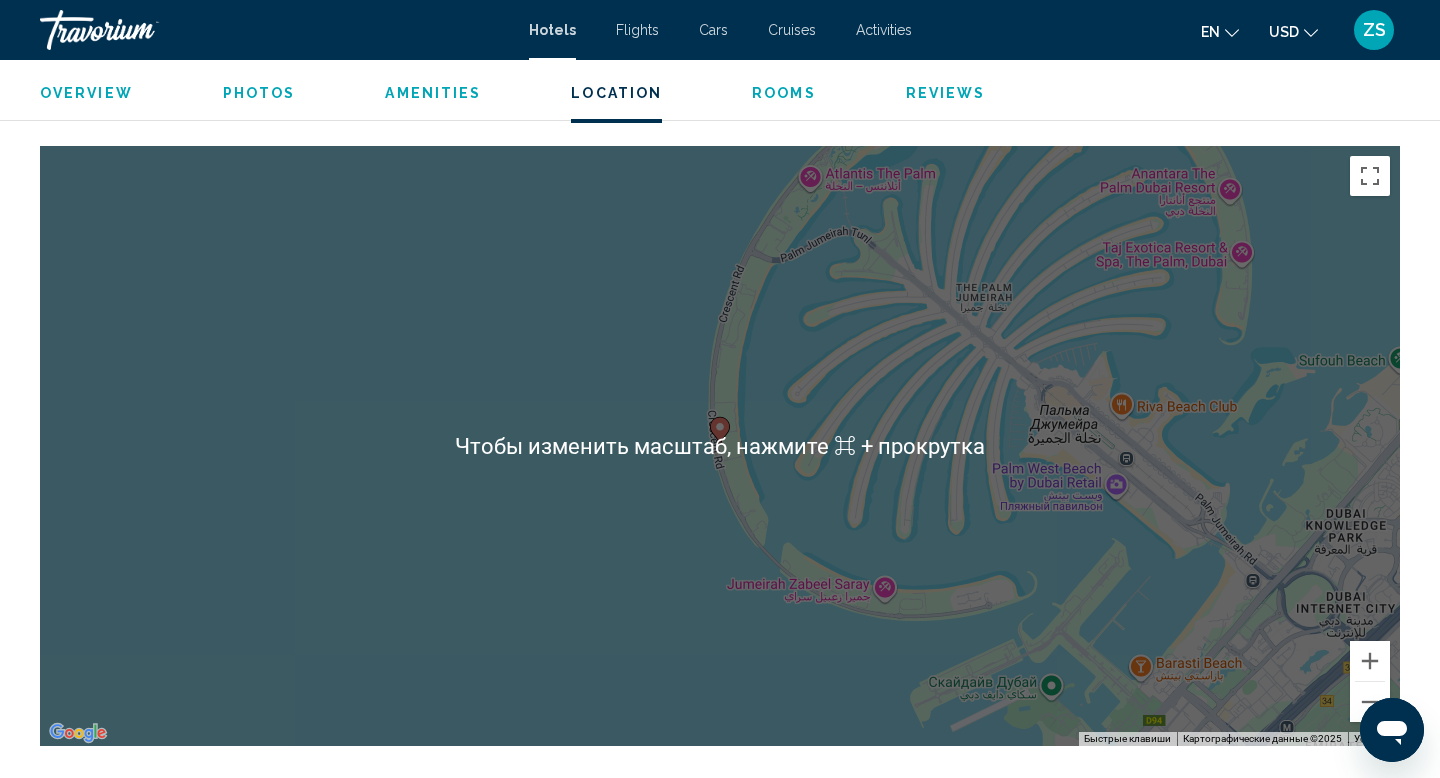 scroll, scrollTop: 1867, scrollLeft: 0, axis: vertical 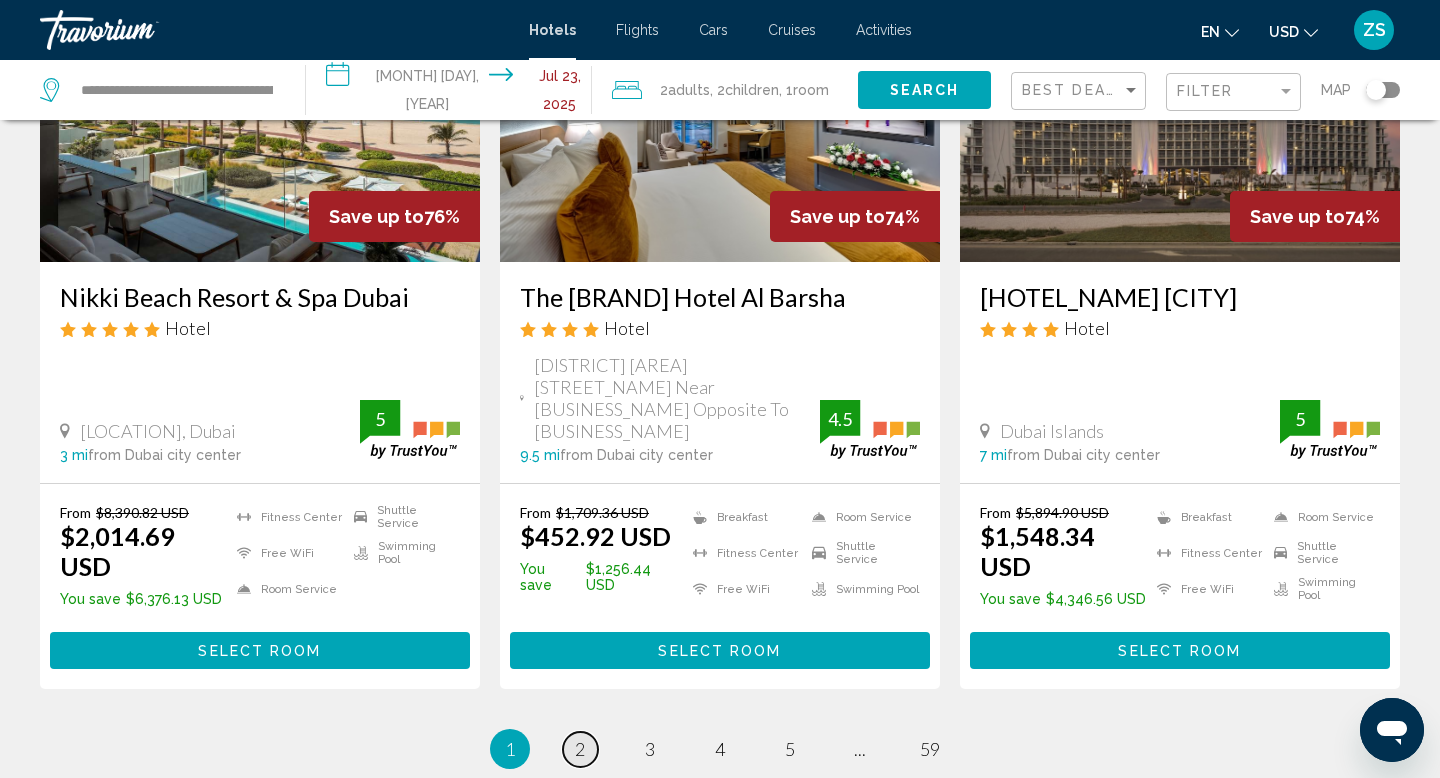 click on "2" at bounding box center (580, 749) 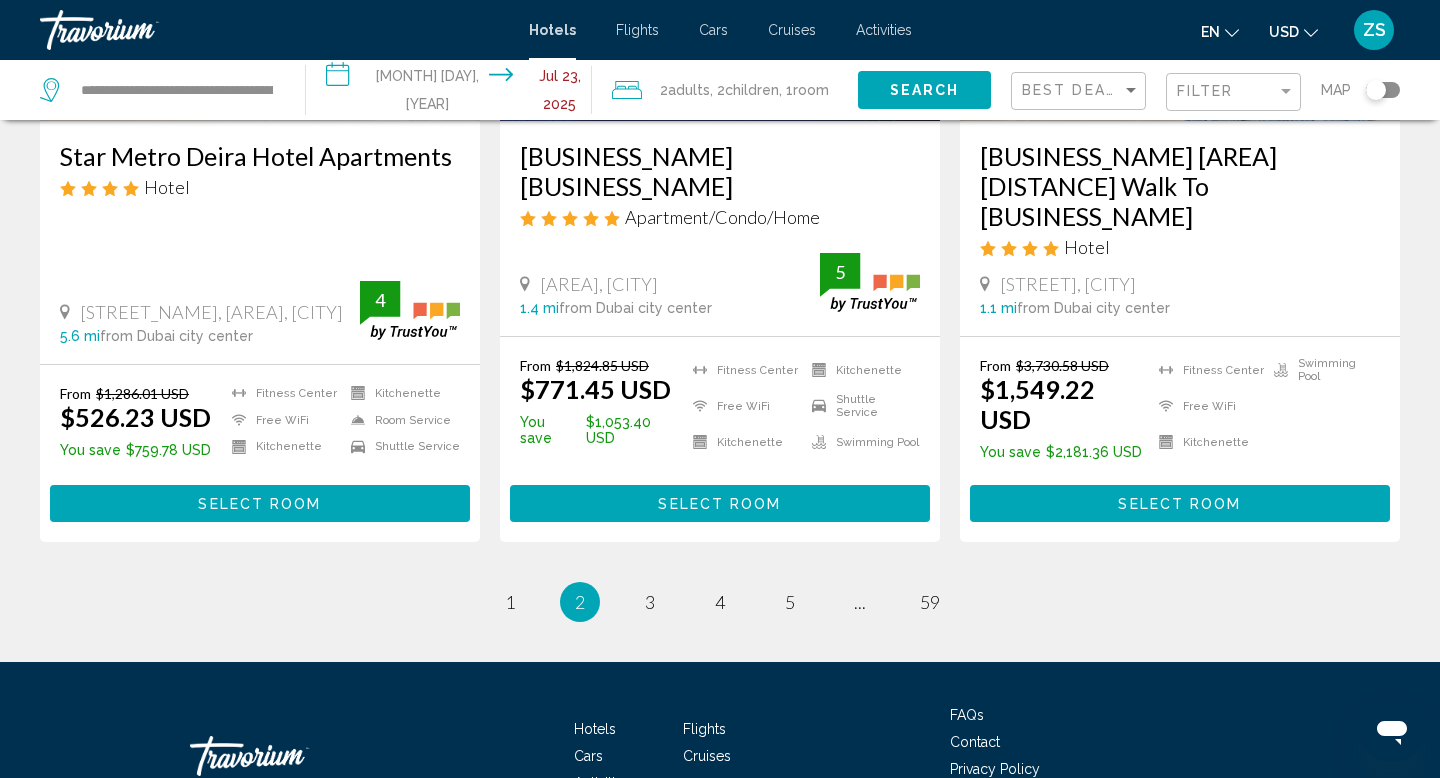 scroll, scrollTop: 2685, scrollLeft: 0, axis: vertical 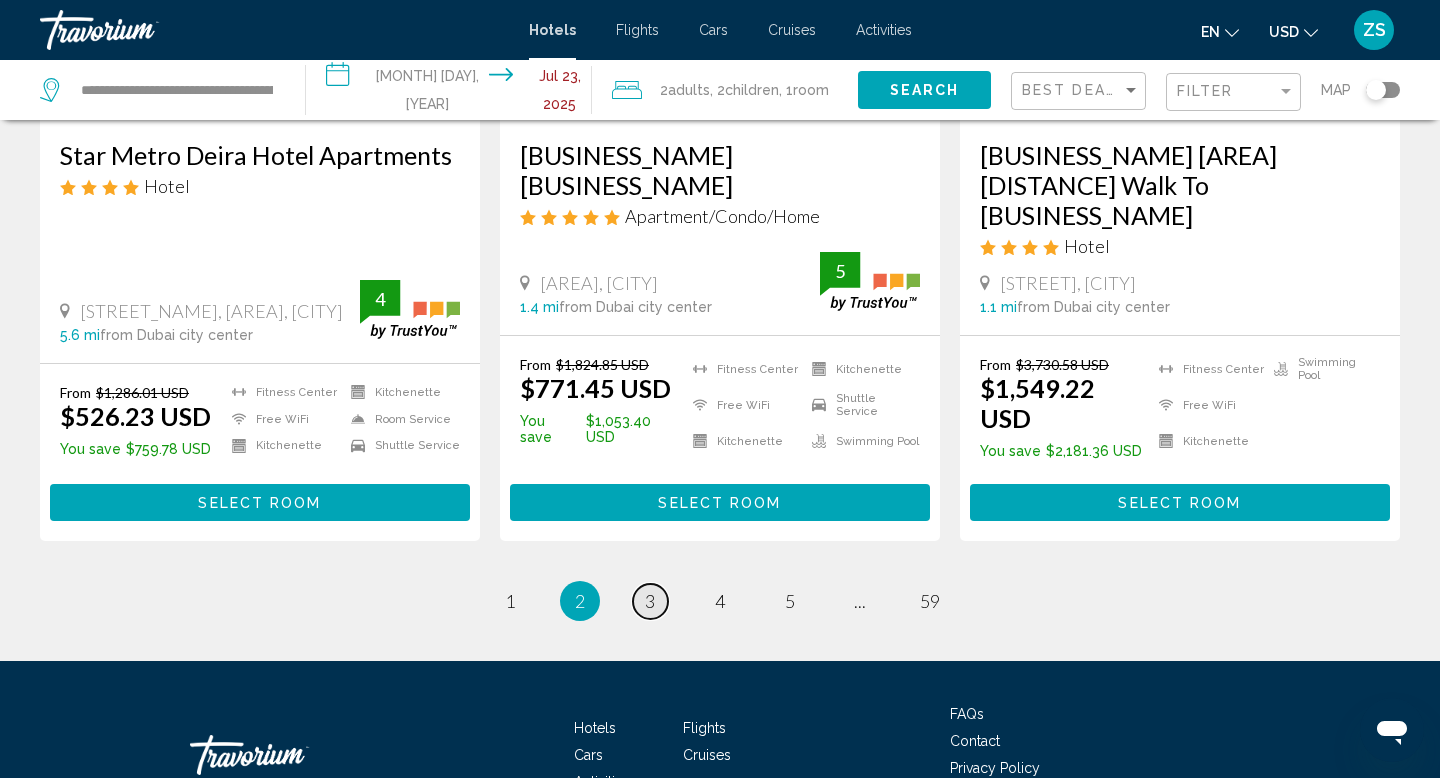 click on "page  3" at bounding box center (510, 601) 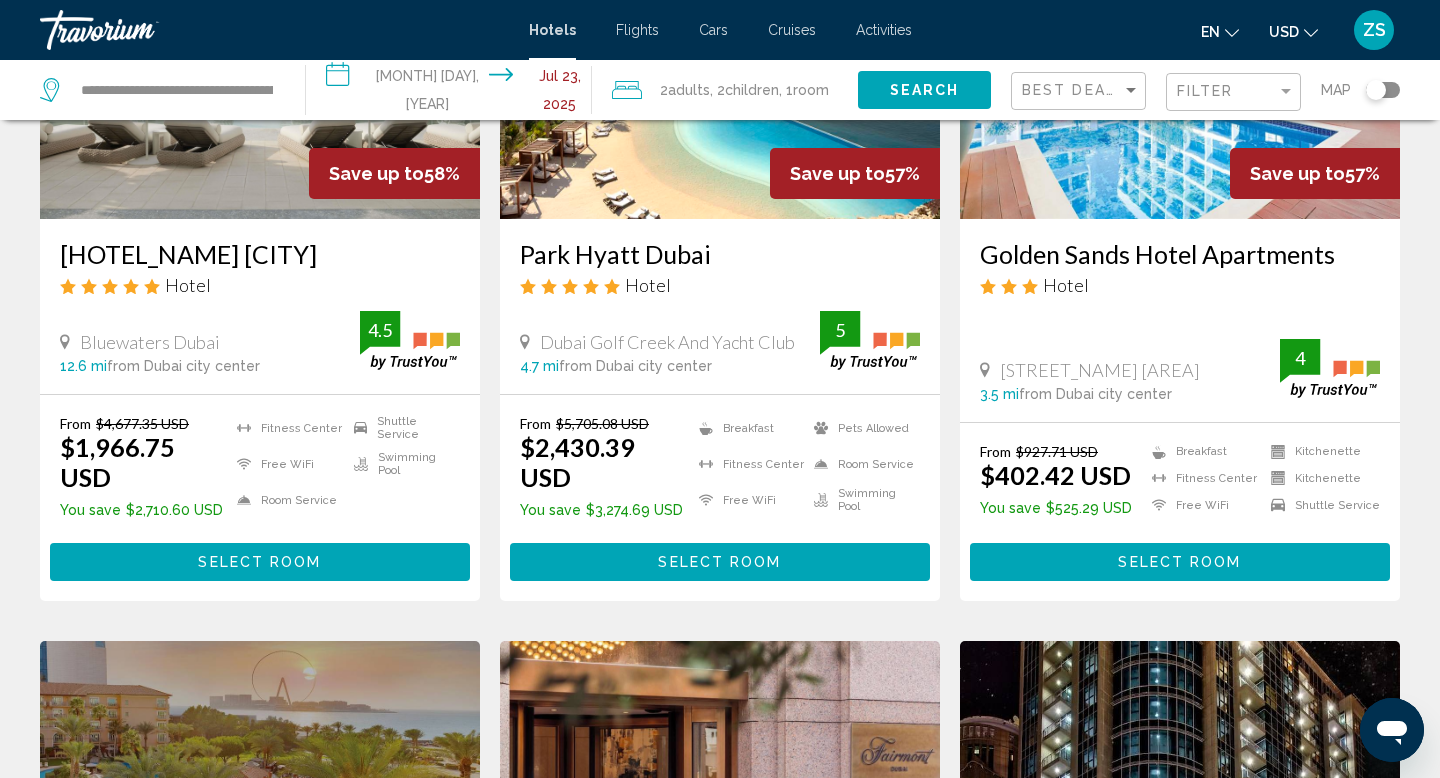 scroll, scrollTop: 292, scrollLeft: 0, axis: vertical 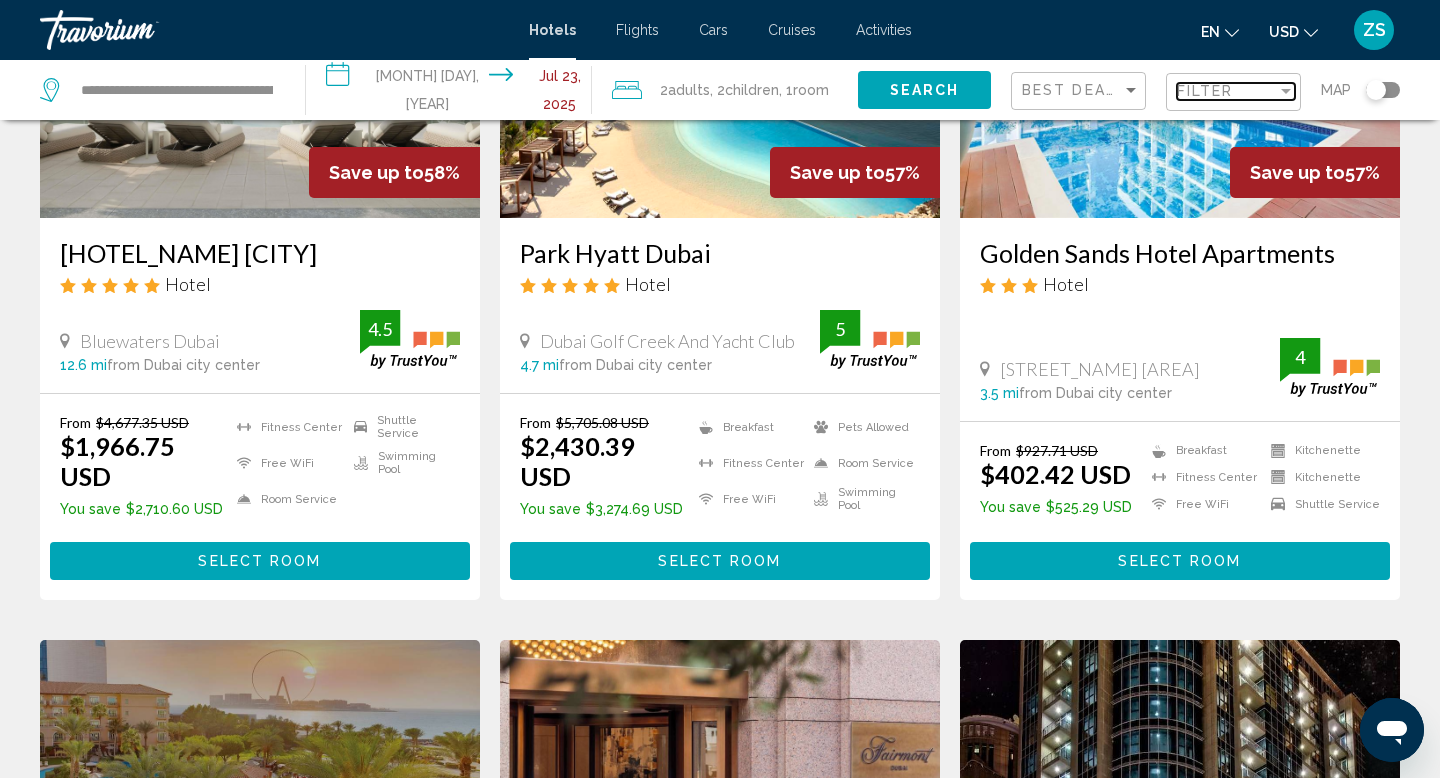 click on "Filter" at bounding box center (1205, 91) 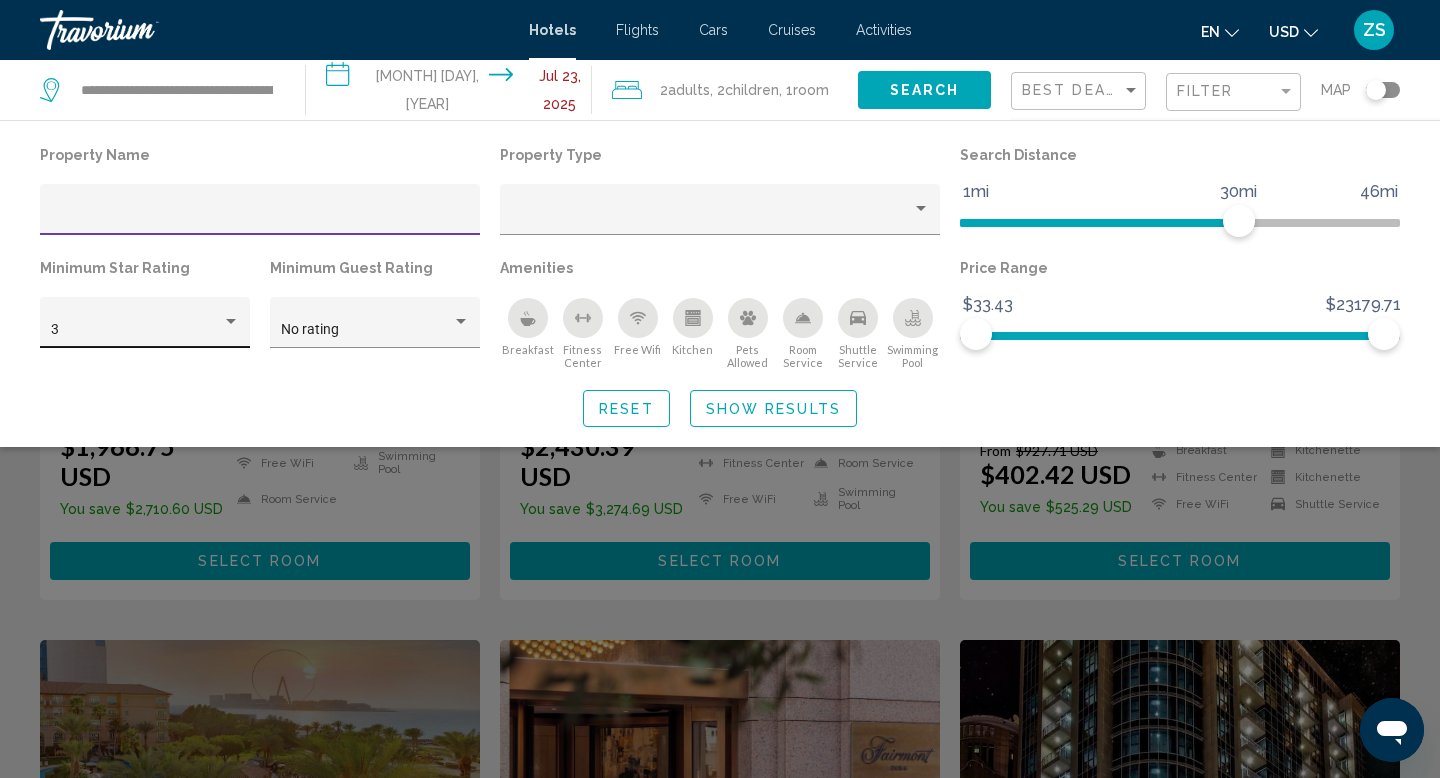 click at bounding box center [231, 322] 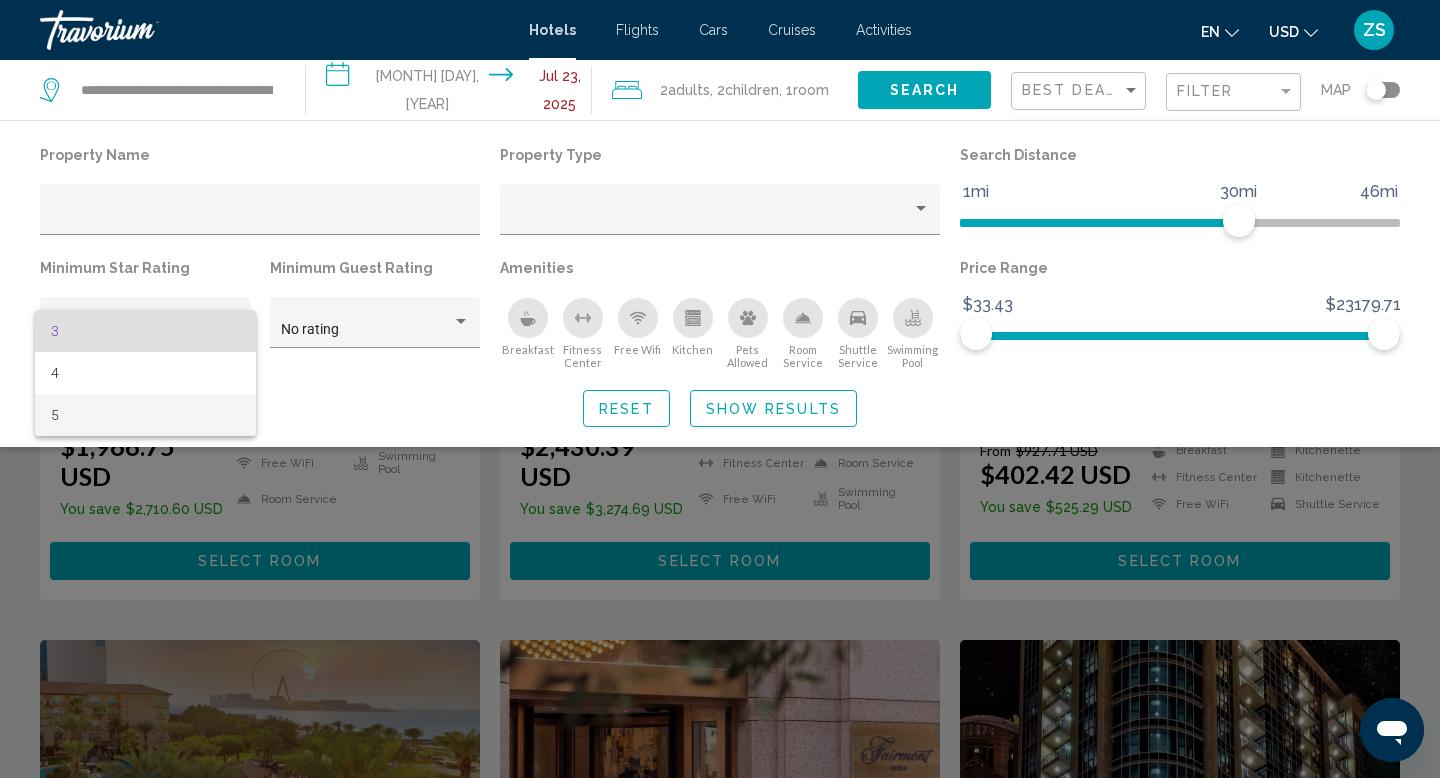 click on "5" at bounding box center (145, 415) 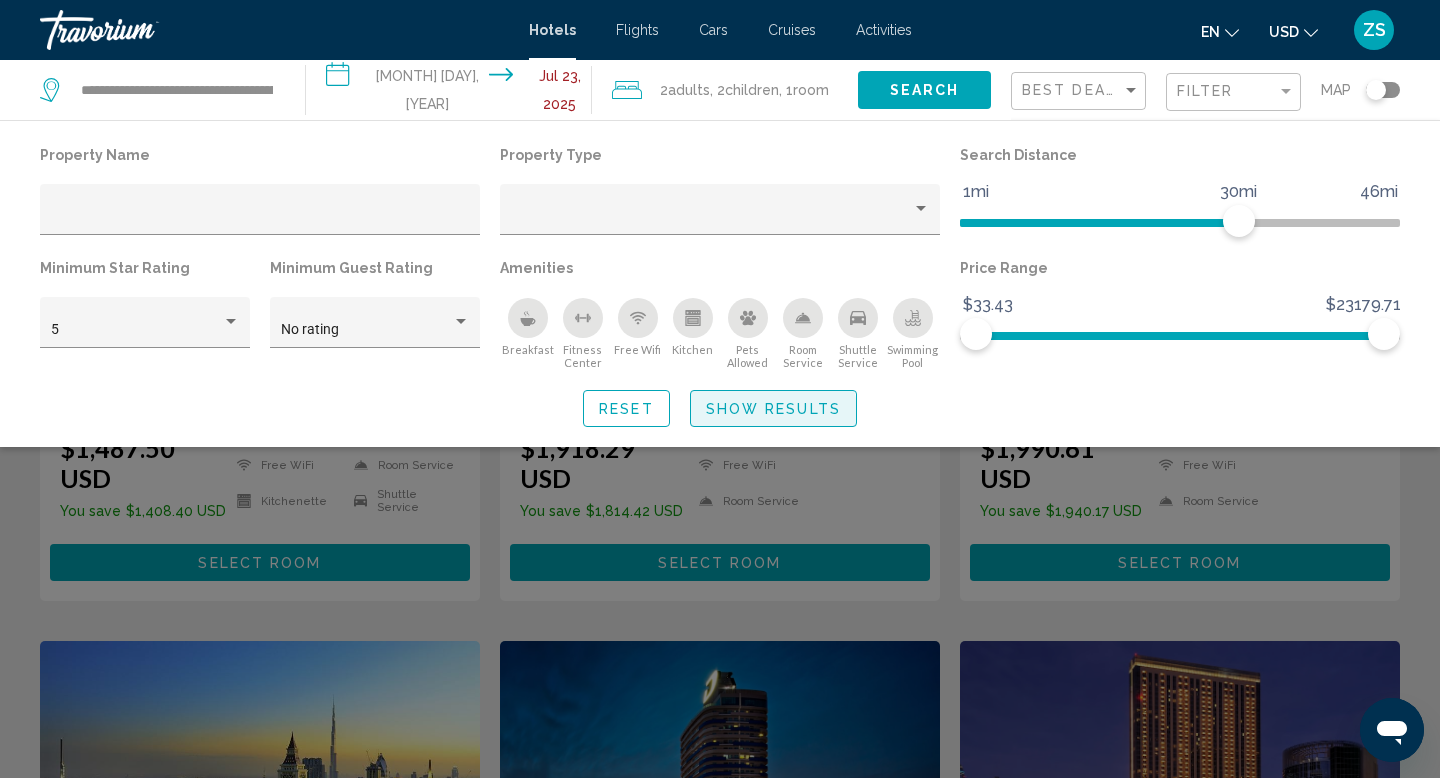 click on "Show Results" at bounding box center [773, 408] 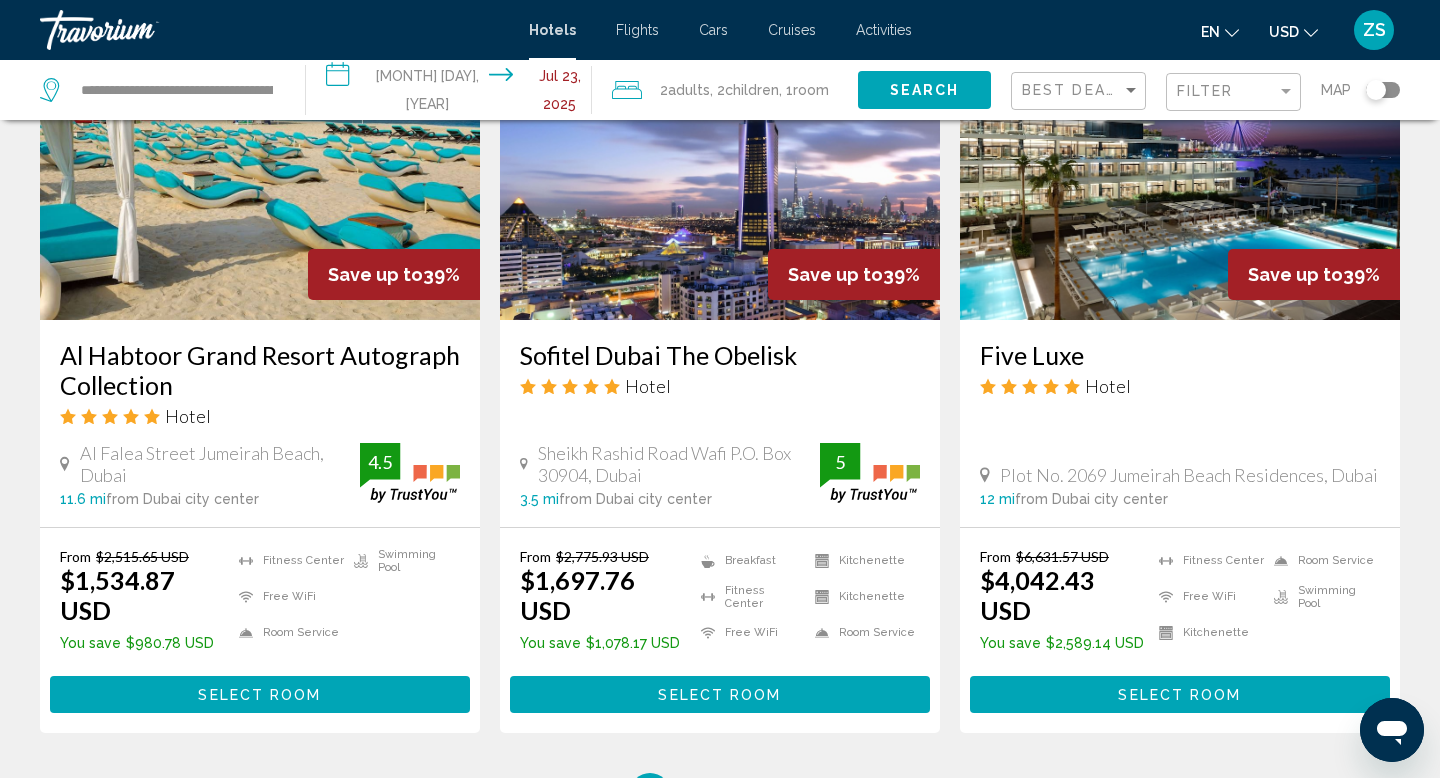 scroll, scrollTop: 2448, scrollLeft: 0, axis: vertical 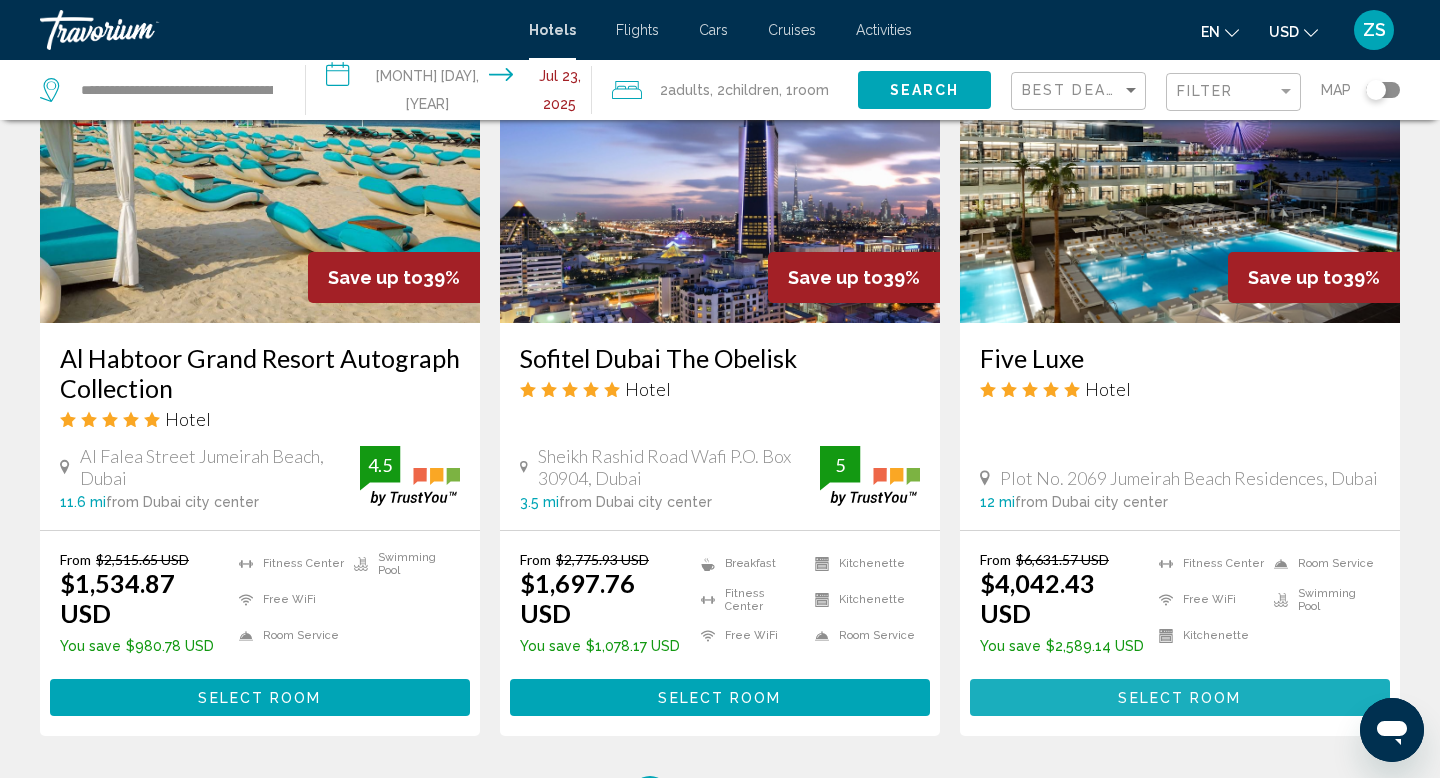 click on "Select Room" at bounding box center [1179, 698] 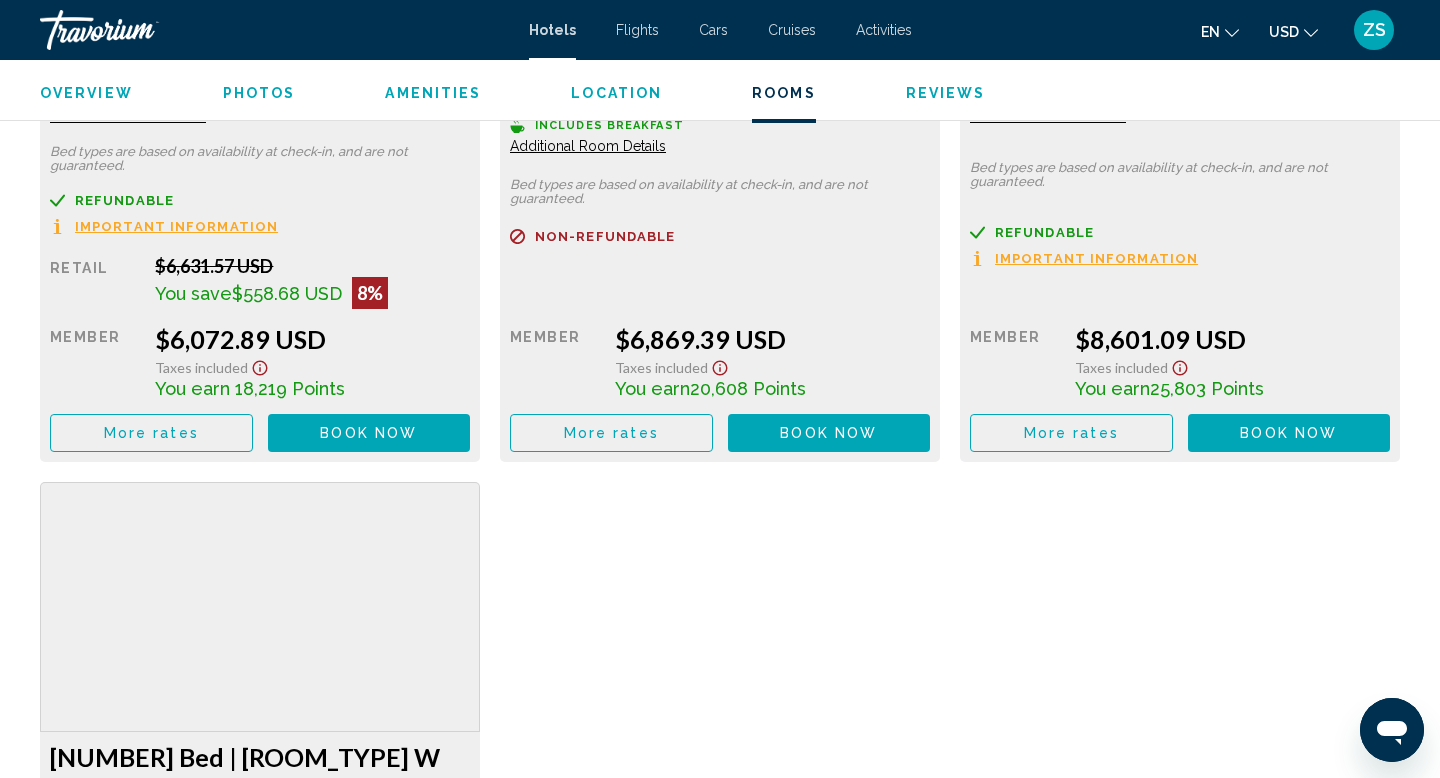 scroll, scrollTop: 3783, scrollLeft: 0, axis: vertical 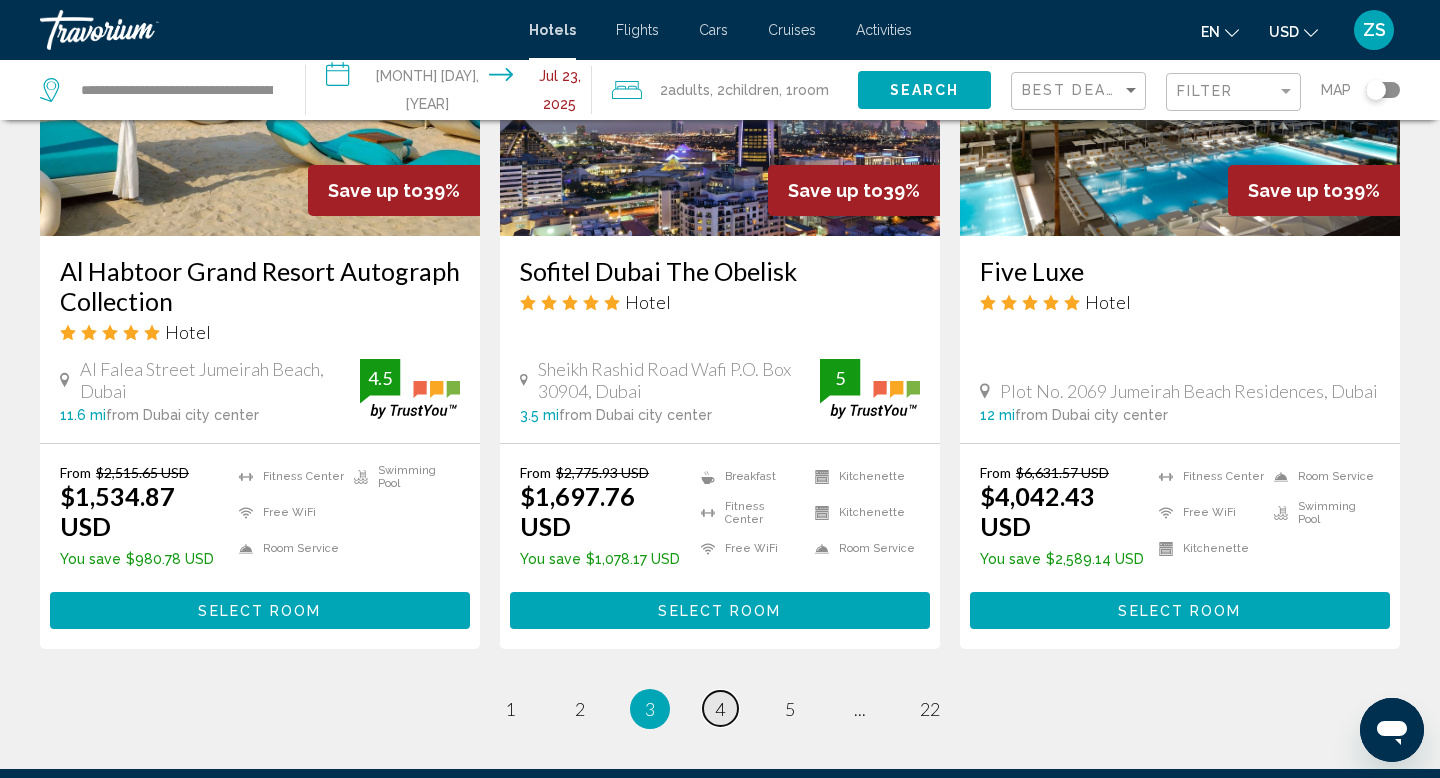 click on "4" at bounding box center [510, 709] 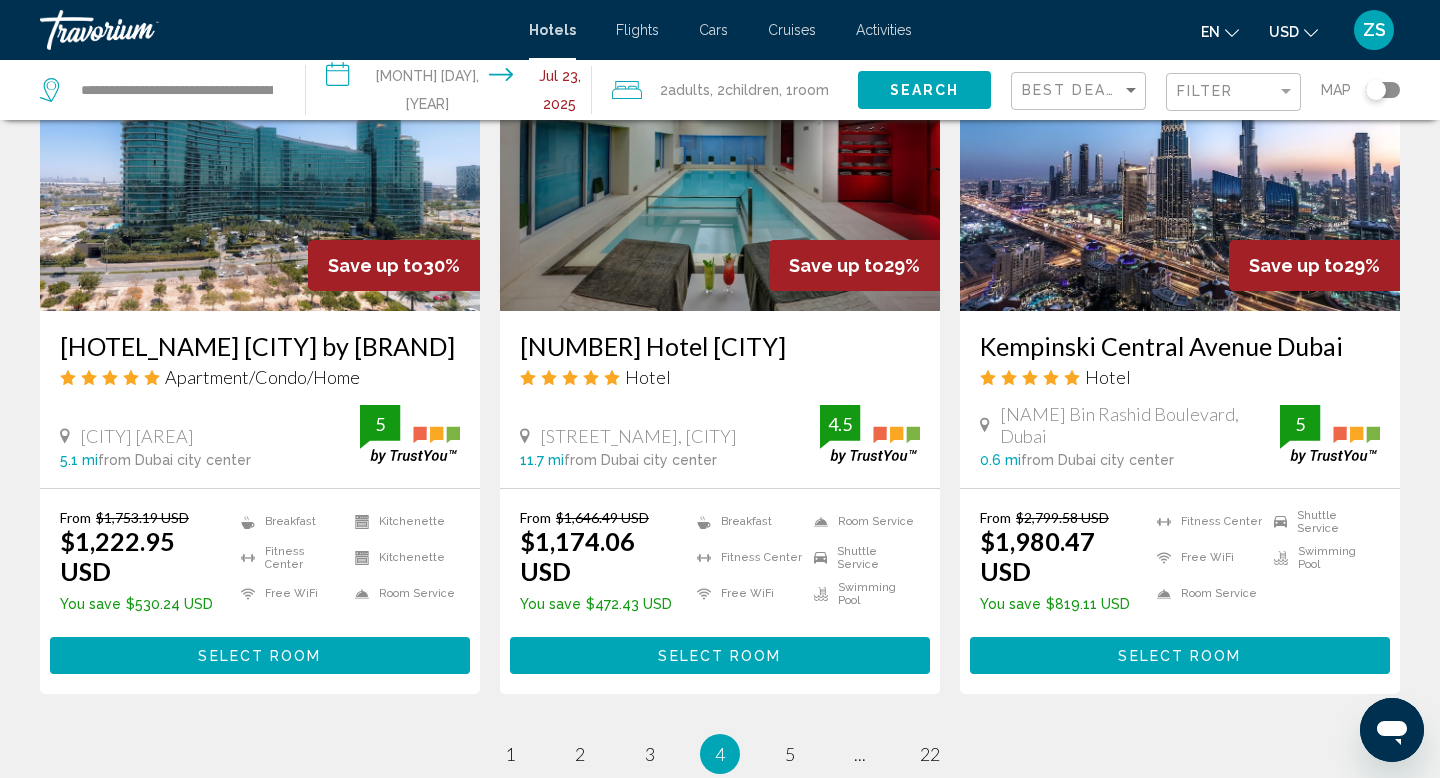 scroll, scrollTop: 2523, scrollLeft: 0, axis: vertical 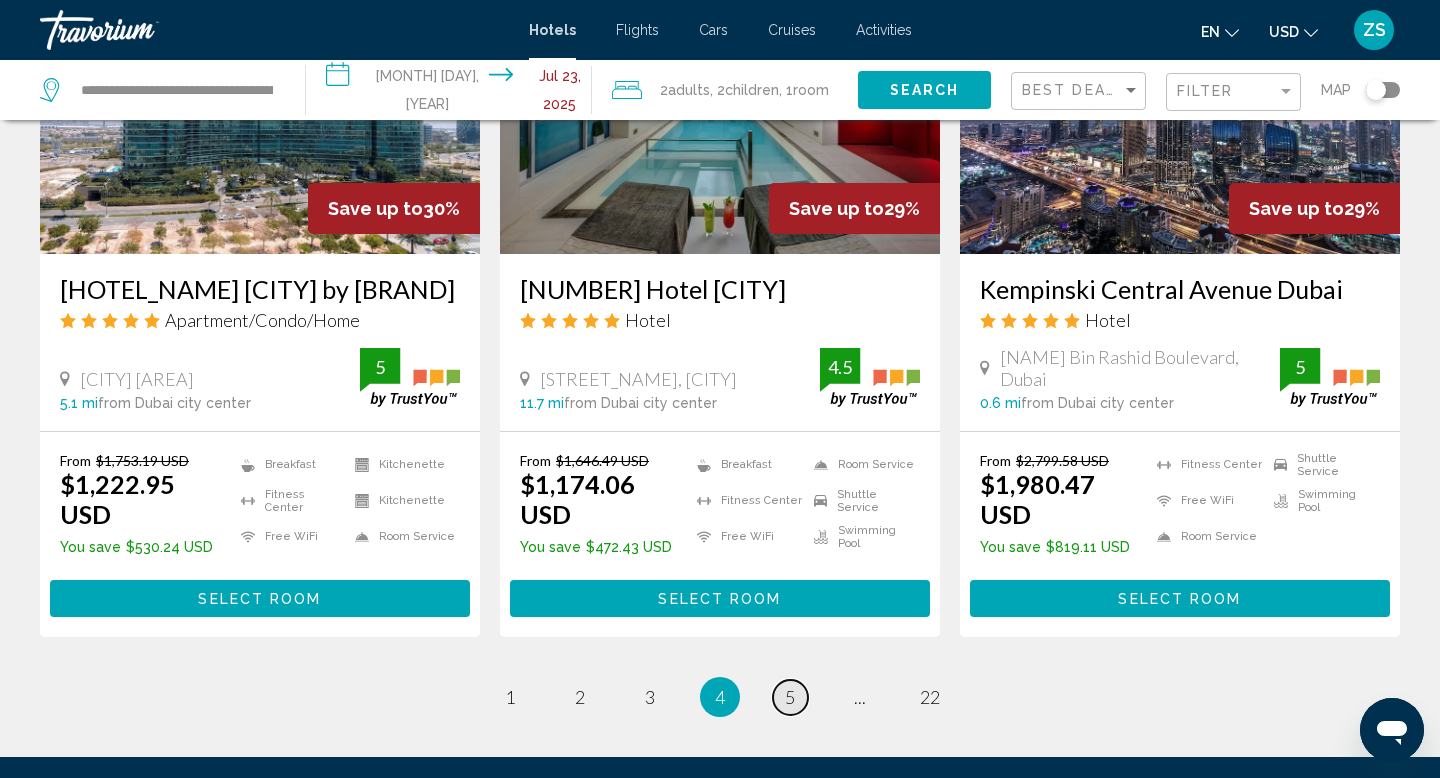 click on "5" at bounding box center (510, 697) 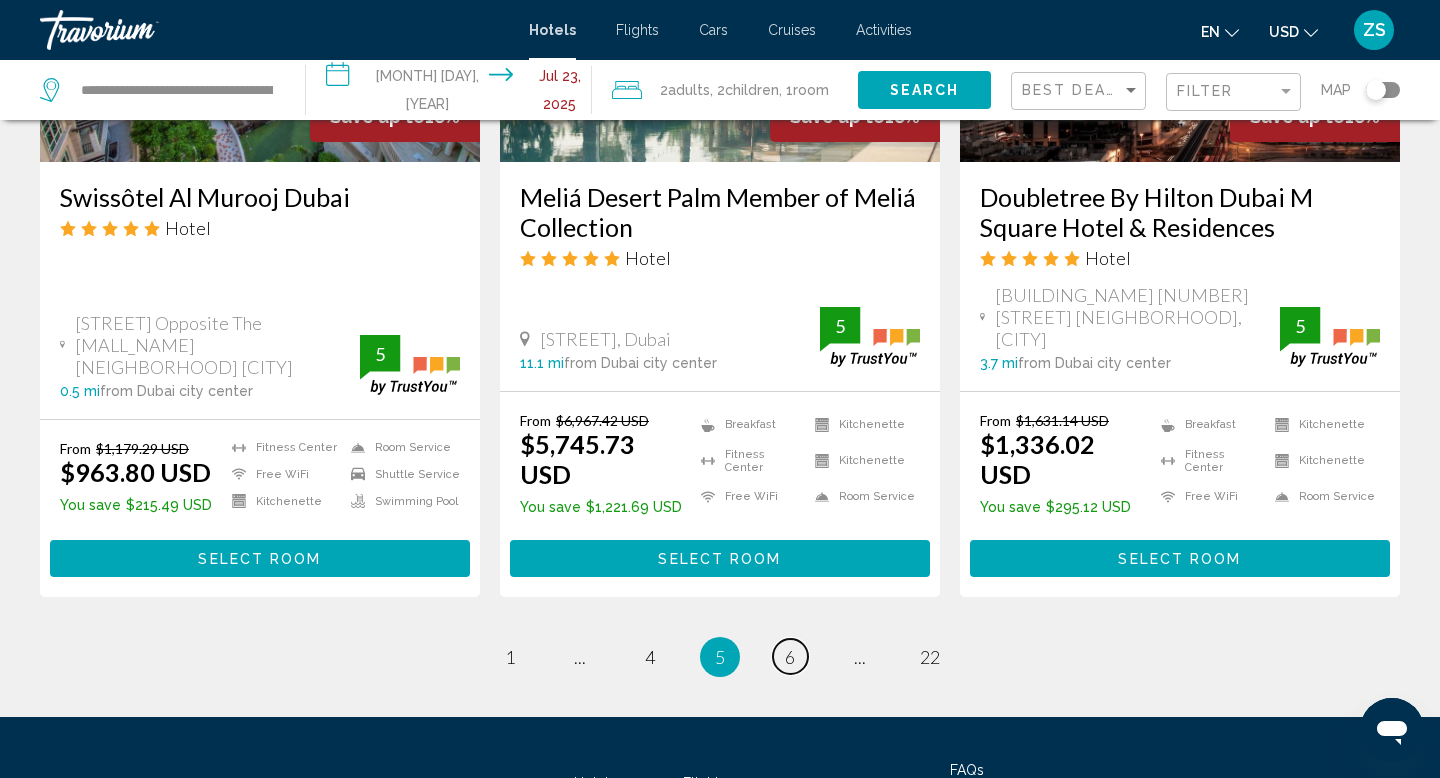 scroll, scrollTop: 2644, scrollLeft: 0, axis: vertical 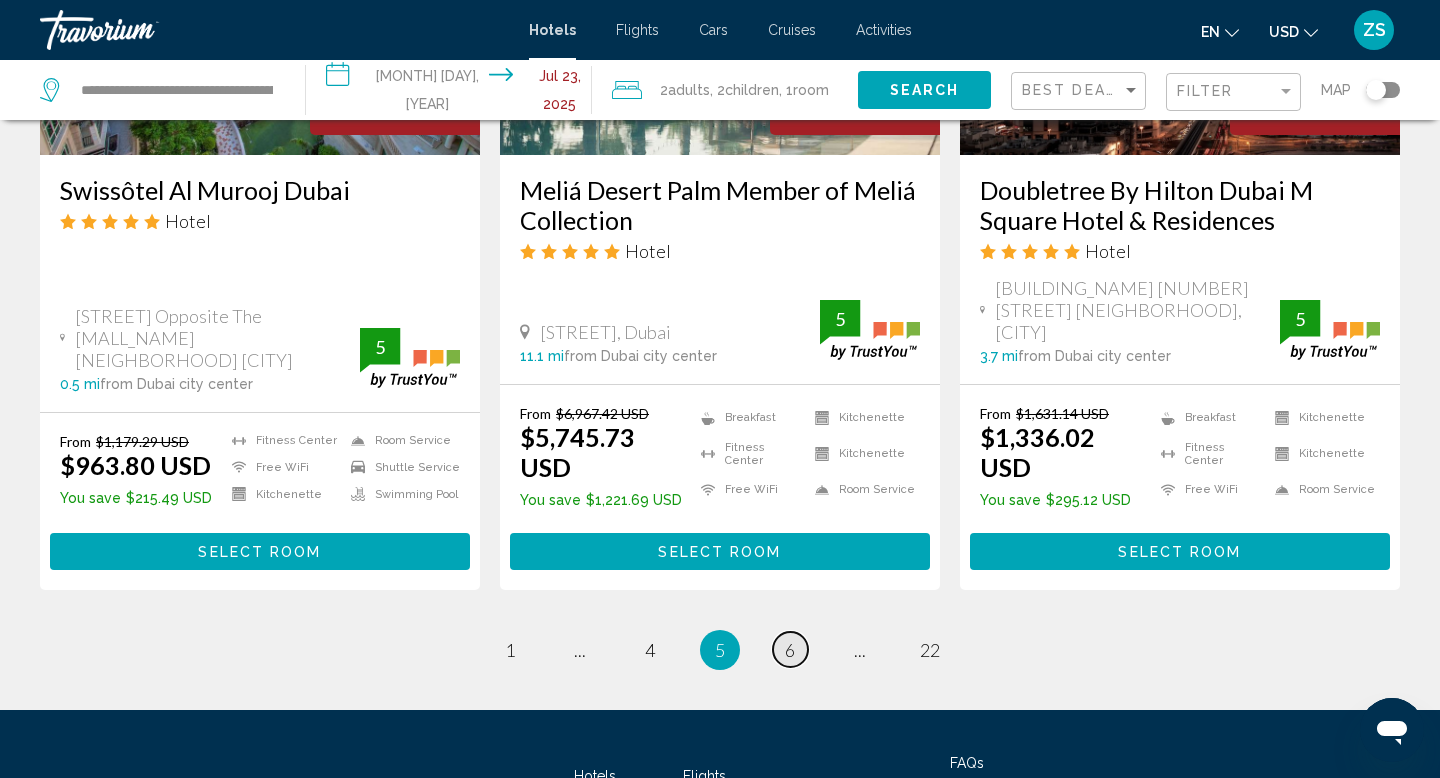 click on "6" at bounding box center [510, 650] 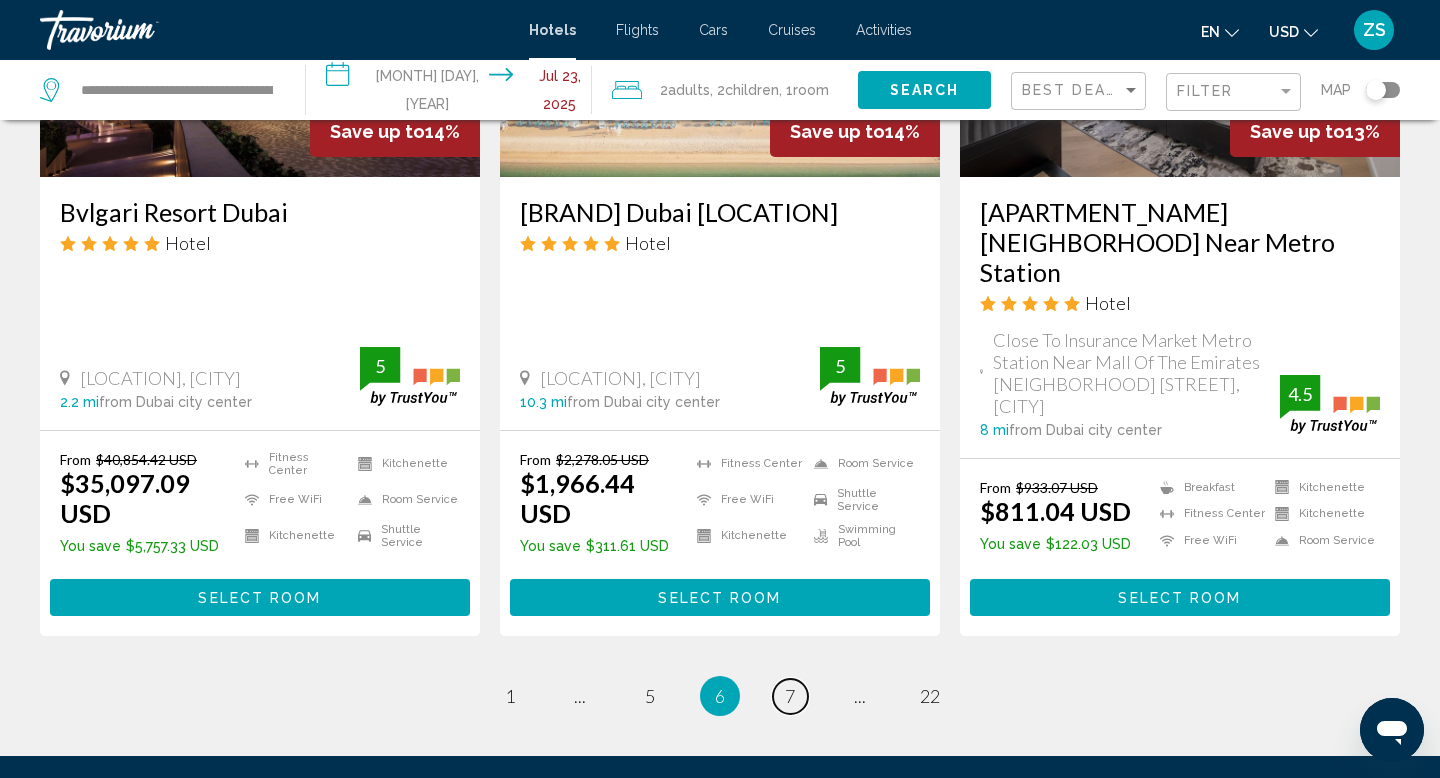 scroll, scrollTop: 2624, scrollLeft: 0, axis: vertical 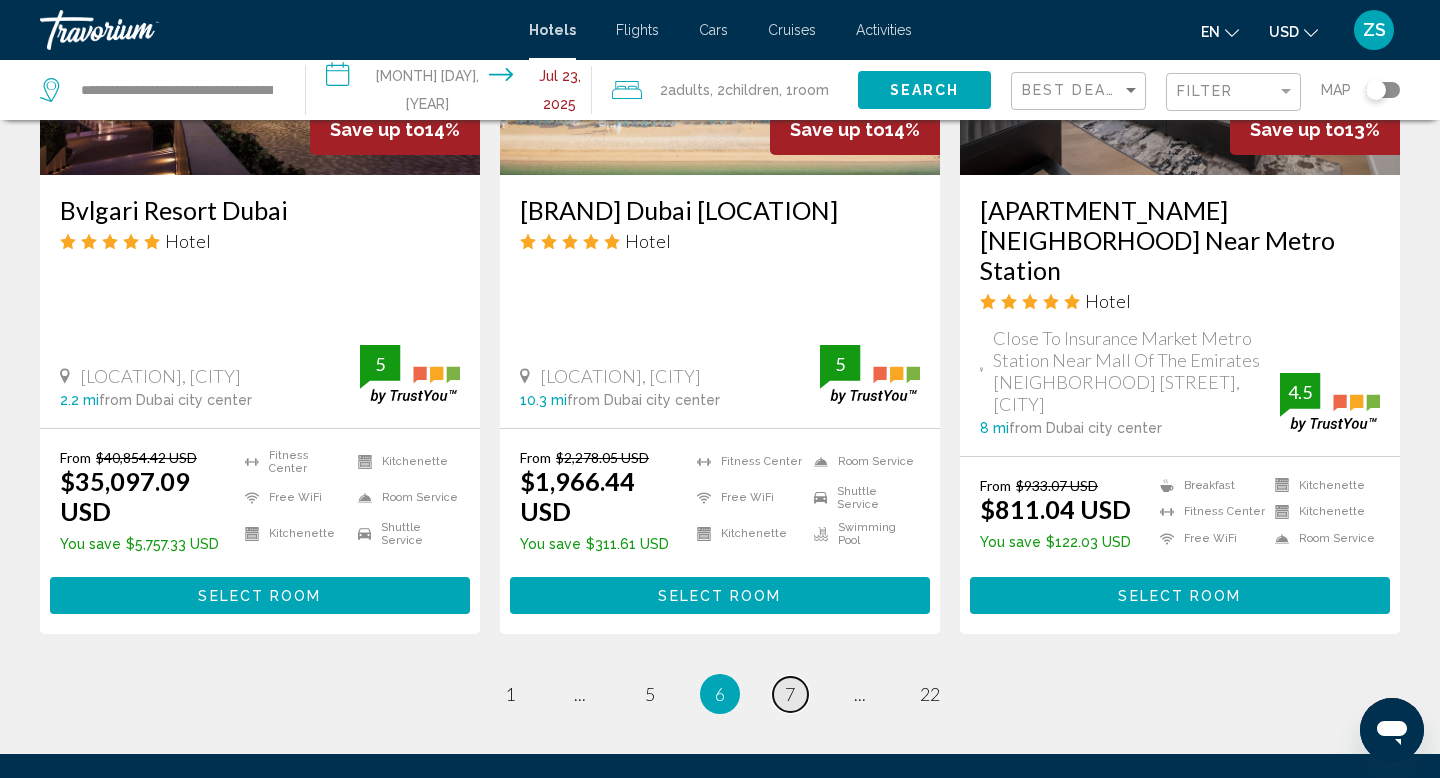 click on "7" at bounding box center [510, 694] 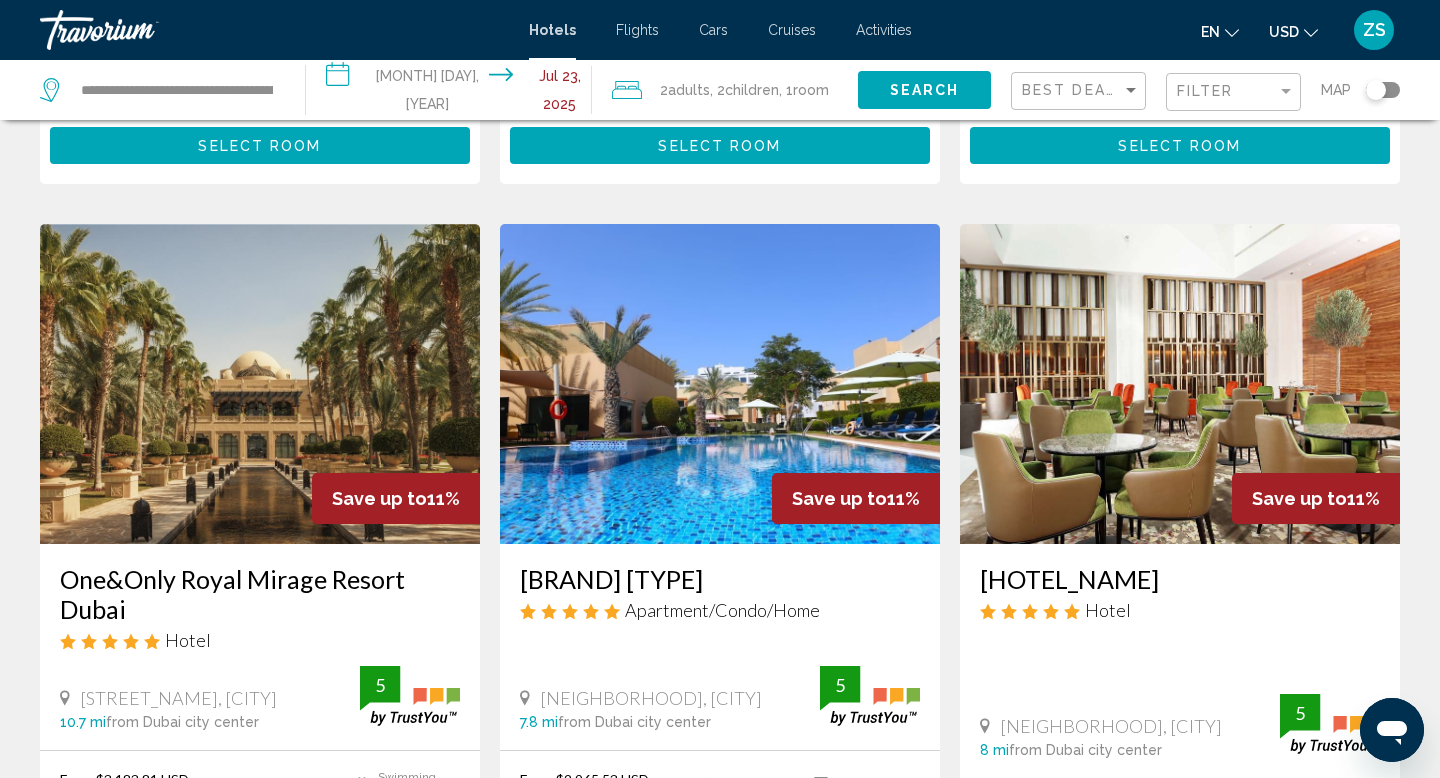 scroll, scrollTop: 1462, scrollLeft: 0, axis: vertical 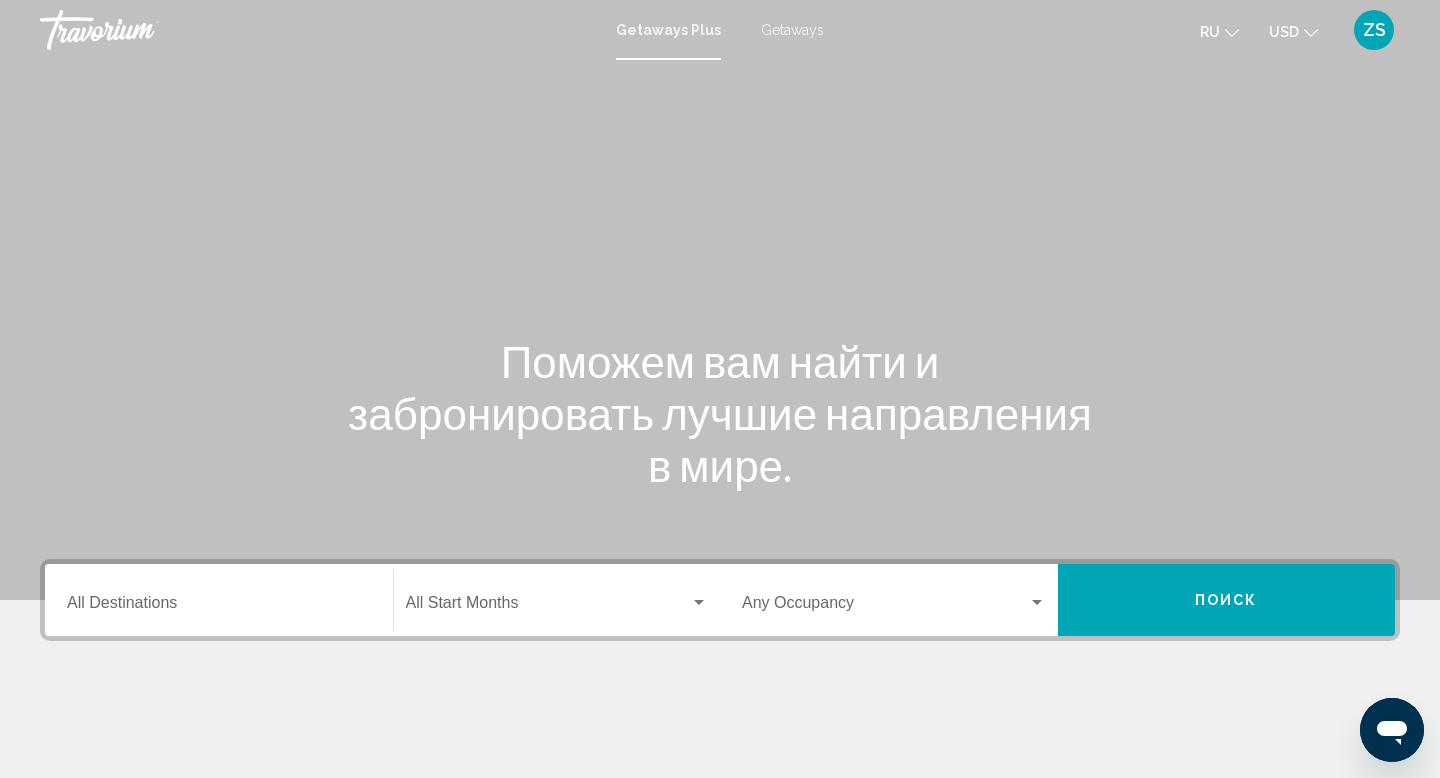 click on "Destination All Destinations" at bounding box center [219, 607] 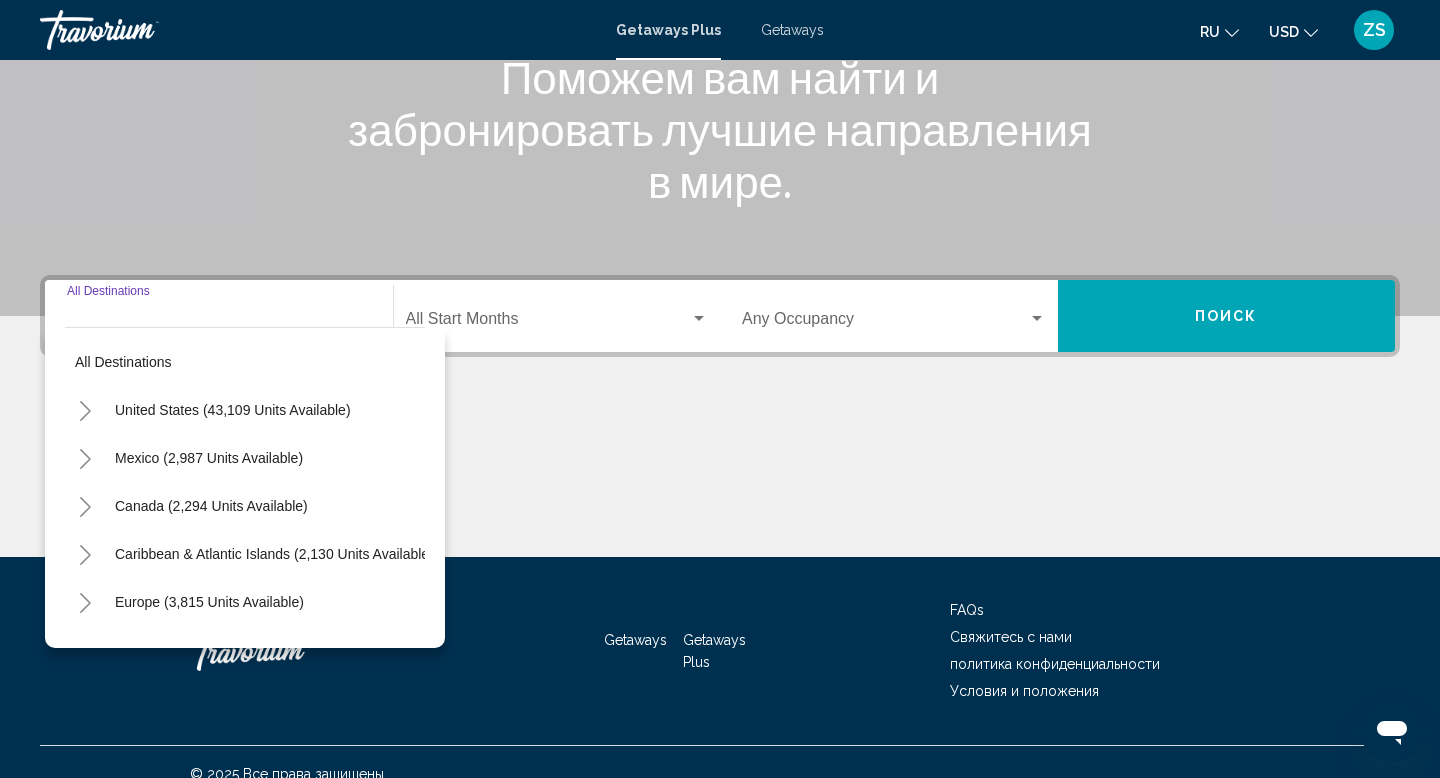 scroll, scrollTop: 308, scrollLeft: 0, axis: vertical 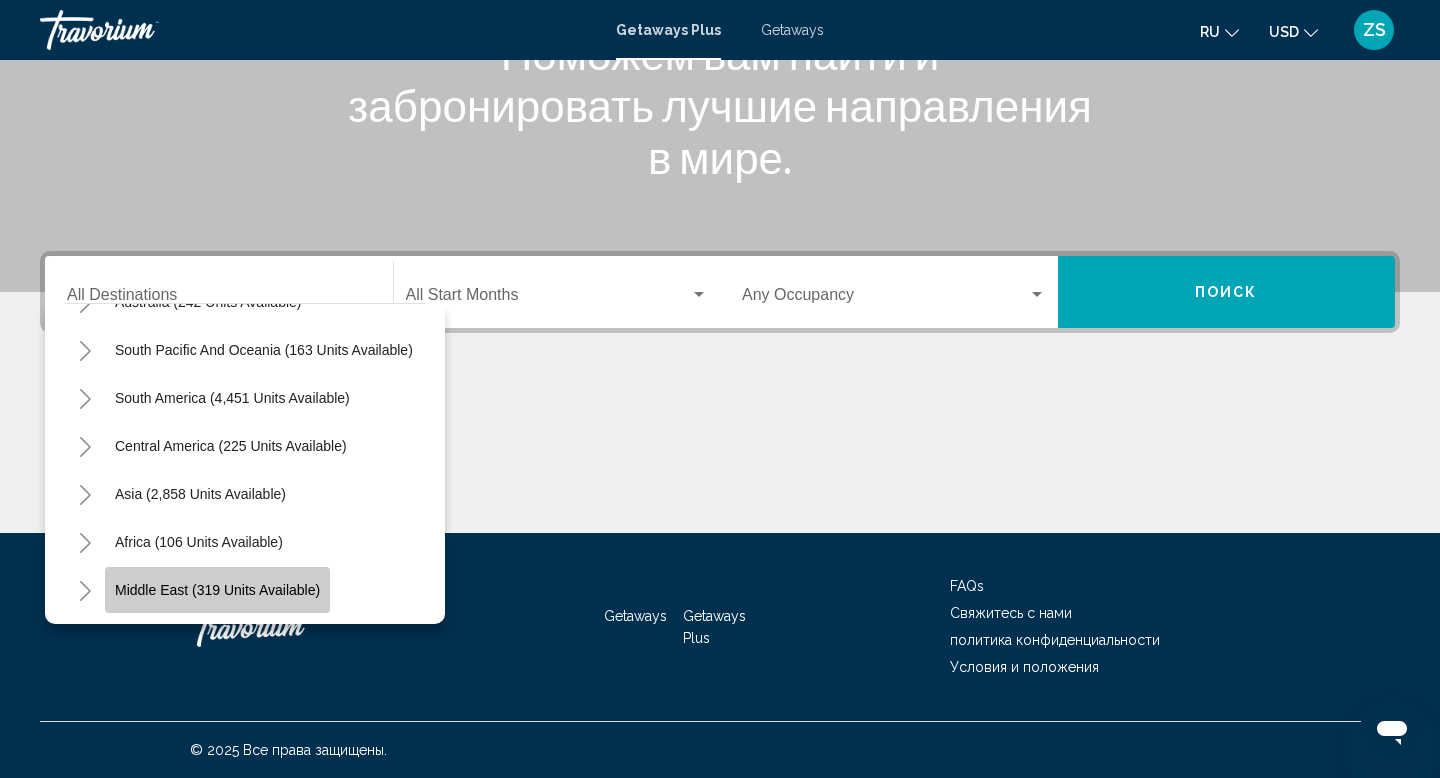 click on "Middle East (319 units available)" at bounding box center (217, 590) 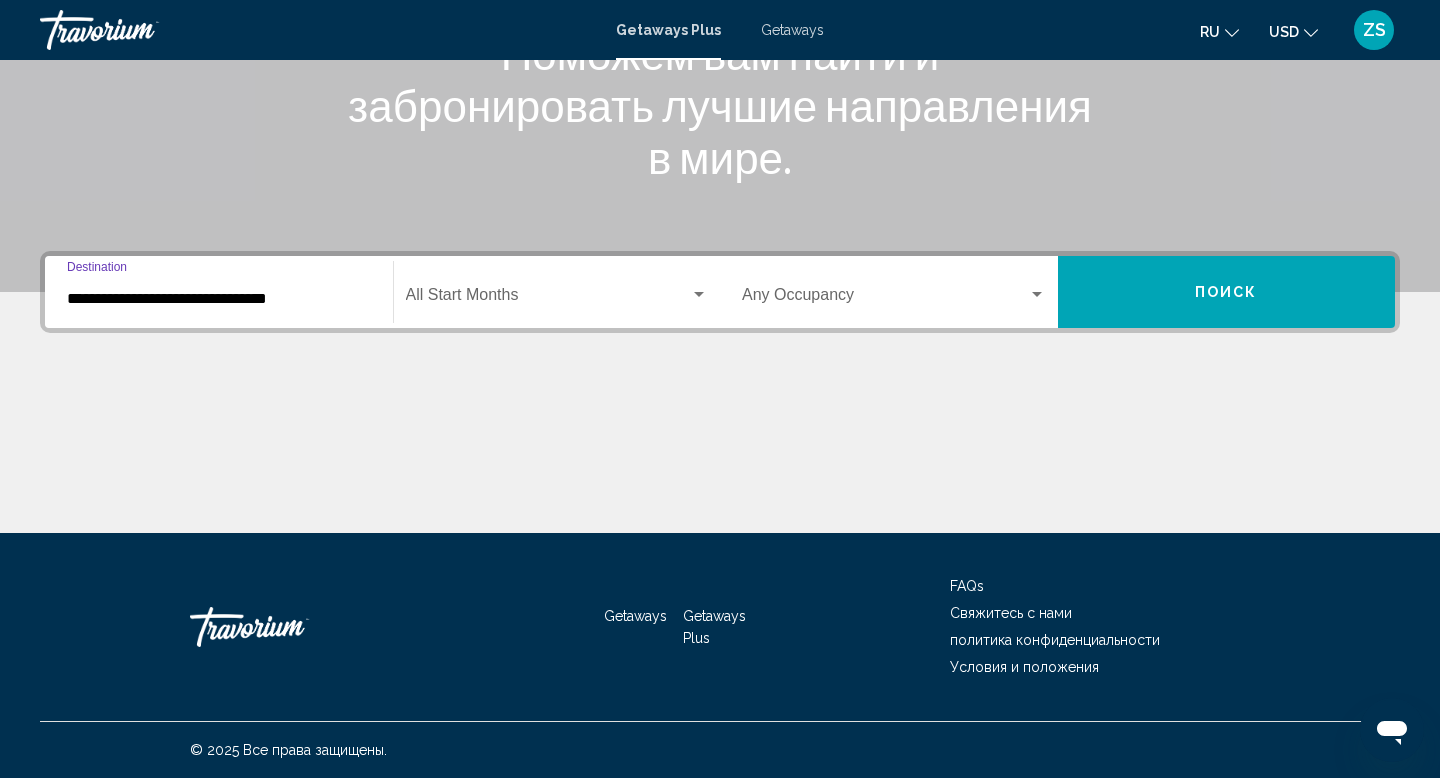 click at bounding box center (548, 299) 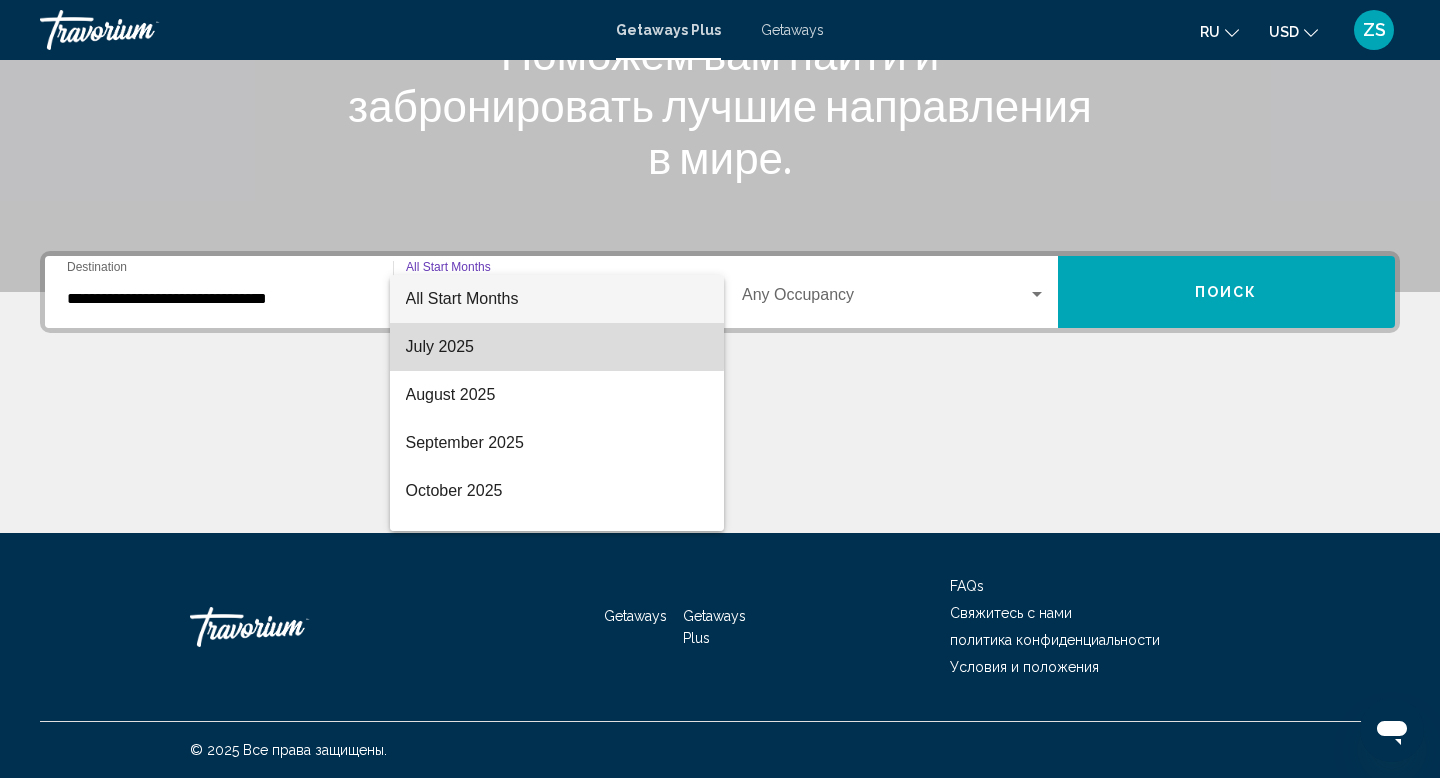 click on "July 2025" at bounding box center (557, 347) 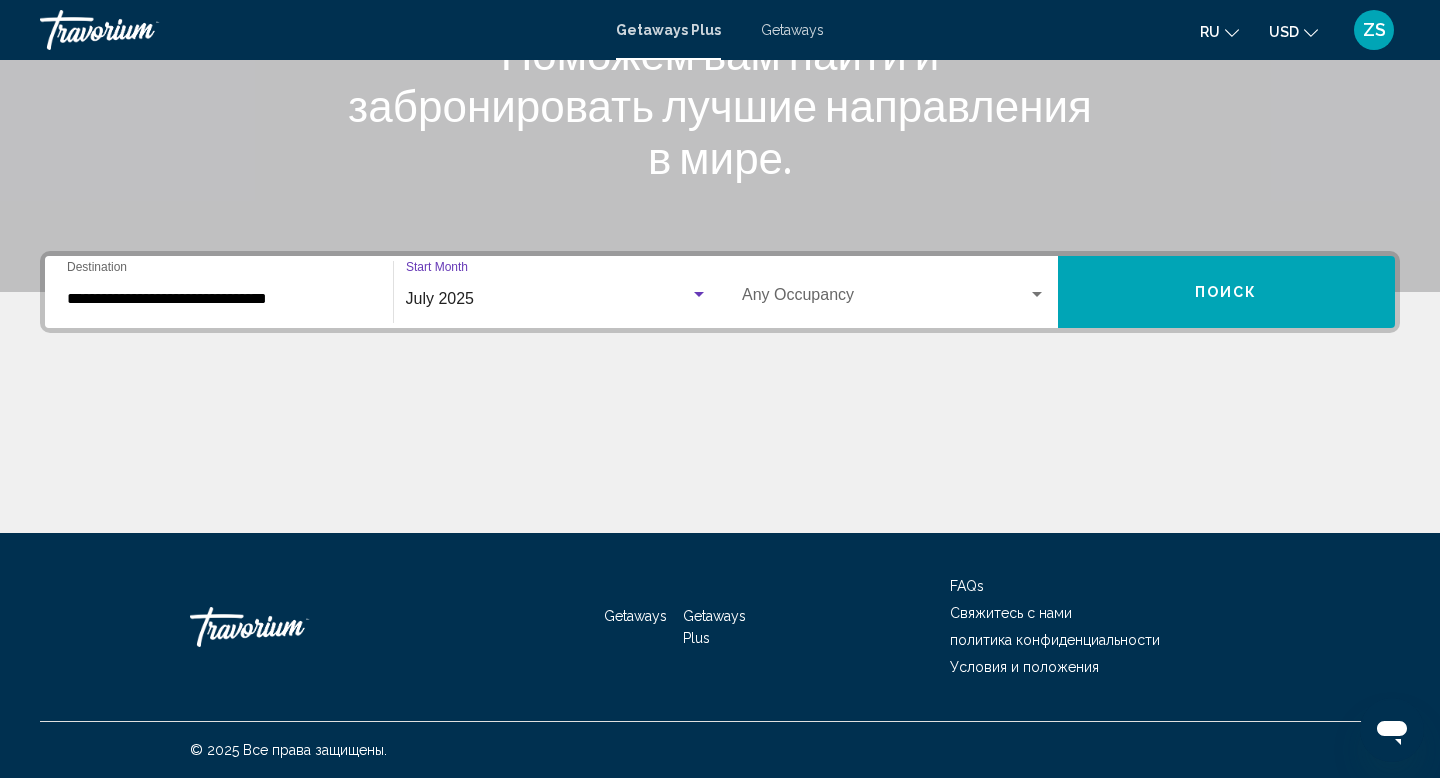 click at bounding box center (885, 299) 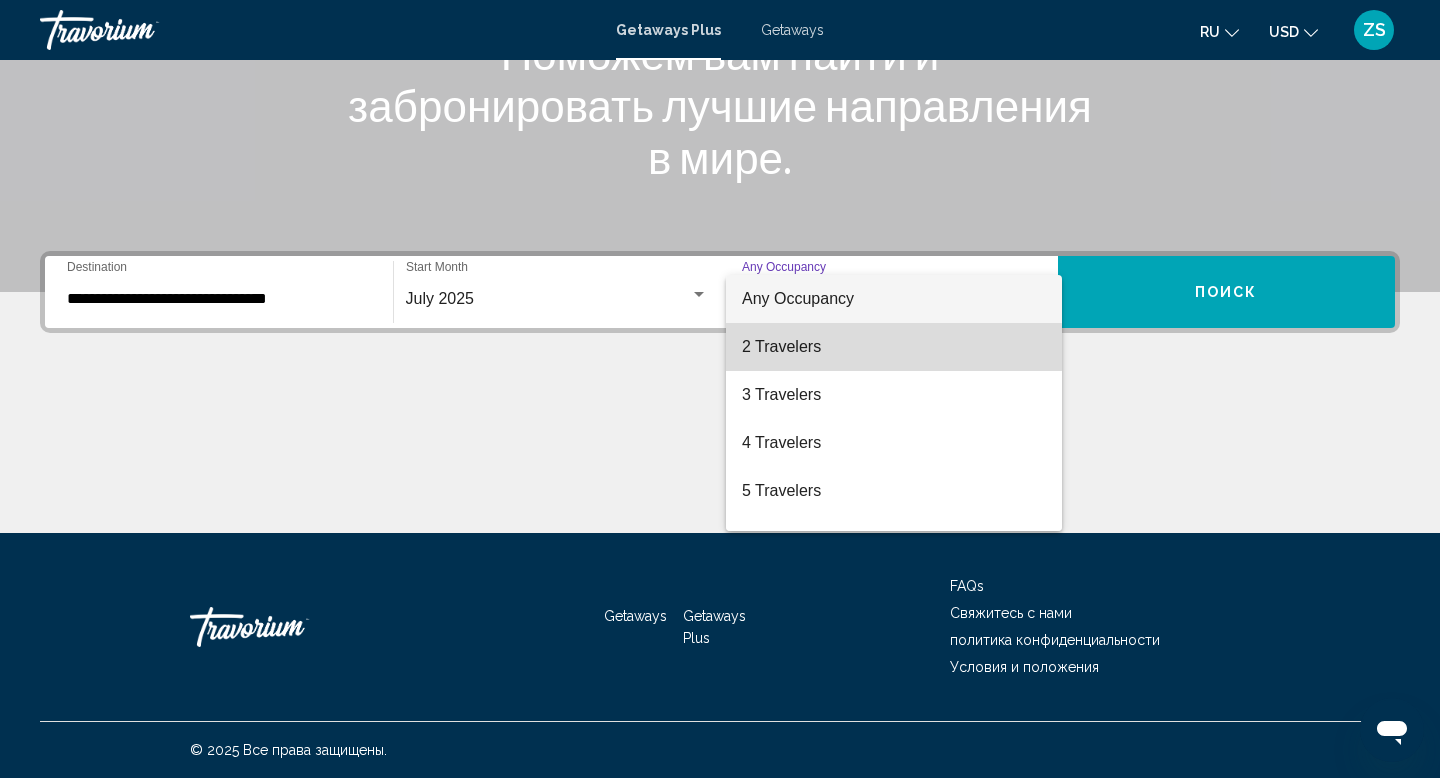 click on "2 Travelers" at bounding box center (894, 347) 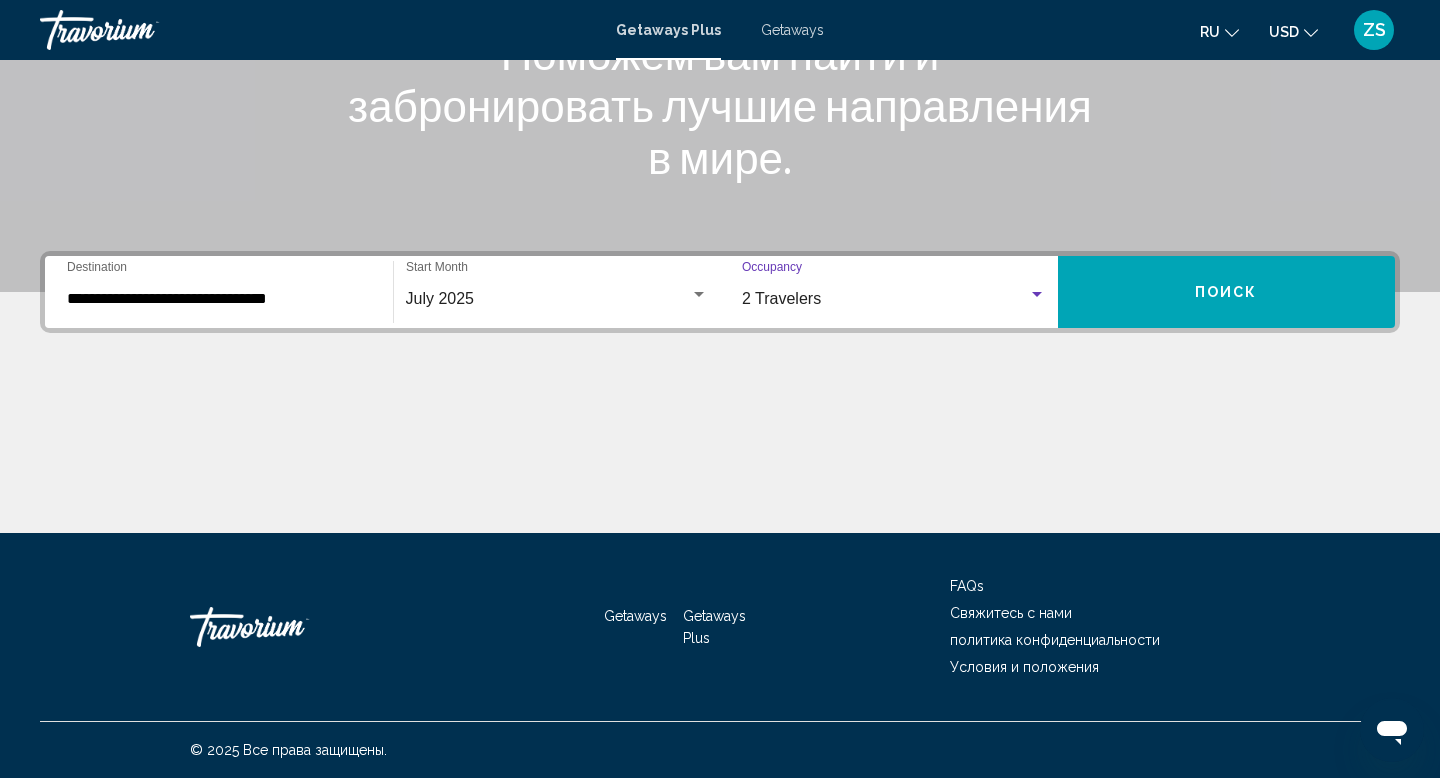 click on "Поиск" at bounding box center (1227, 292) 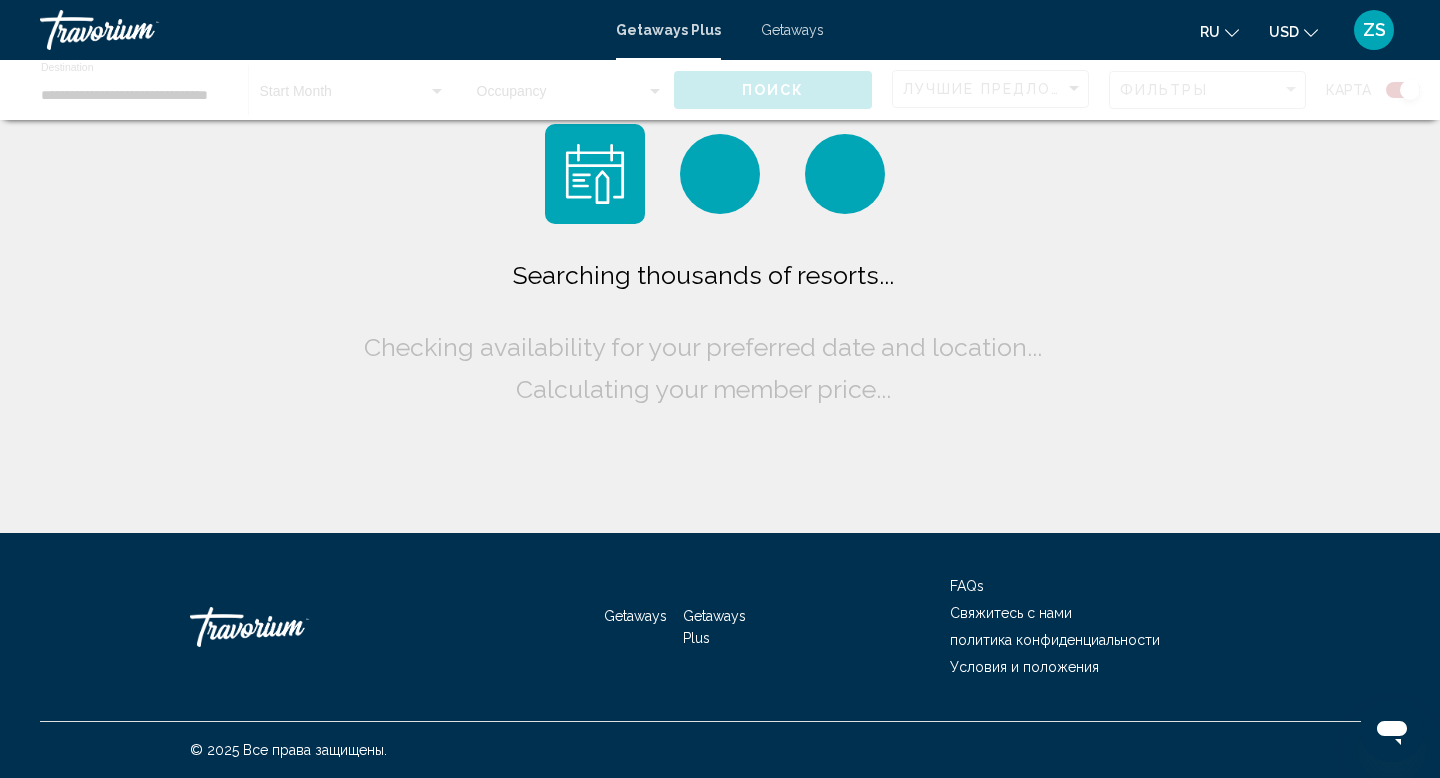 scroll, scrollTop: 0, scrollLeft: 0, axis: both 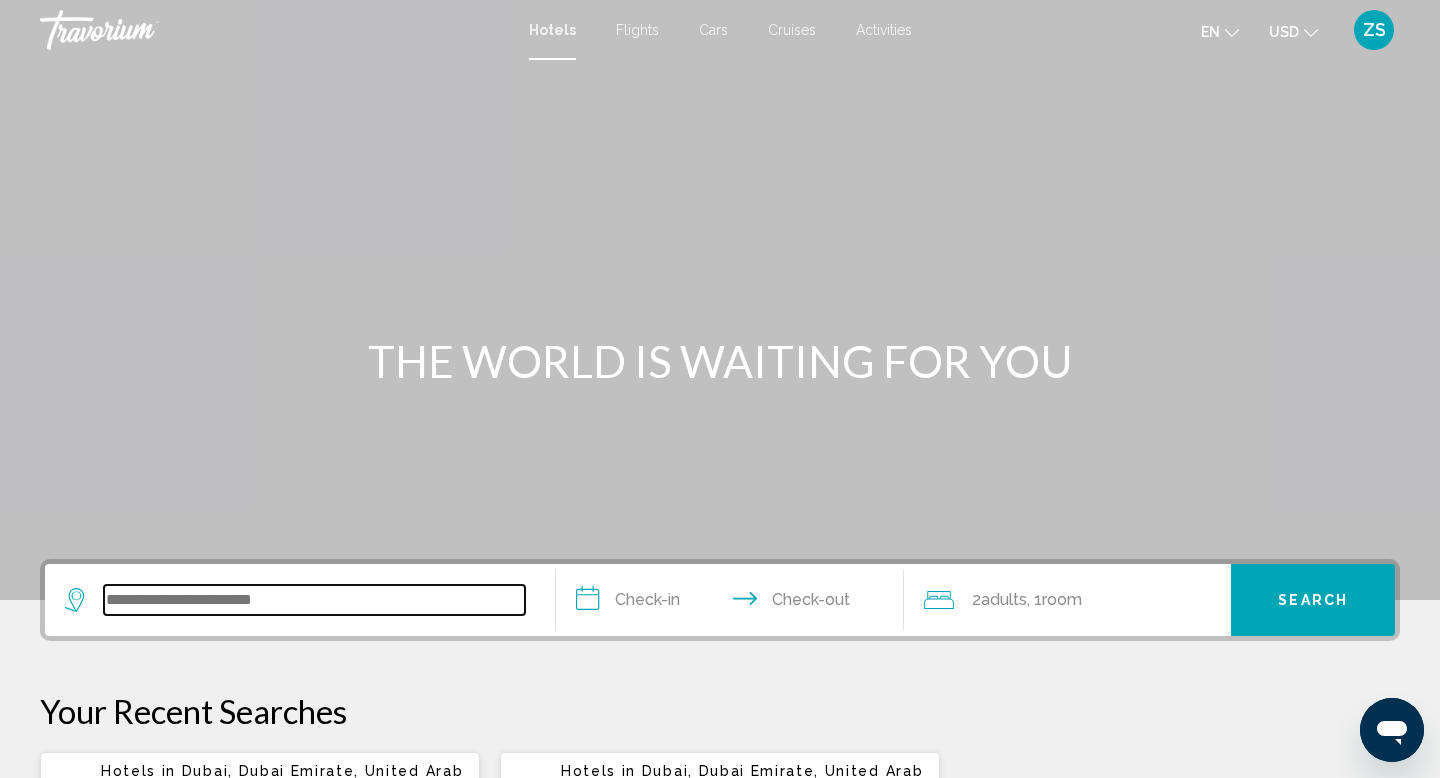click at bounding box center (314, 600) 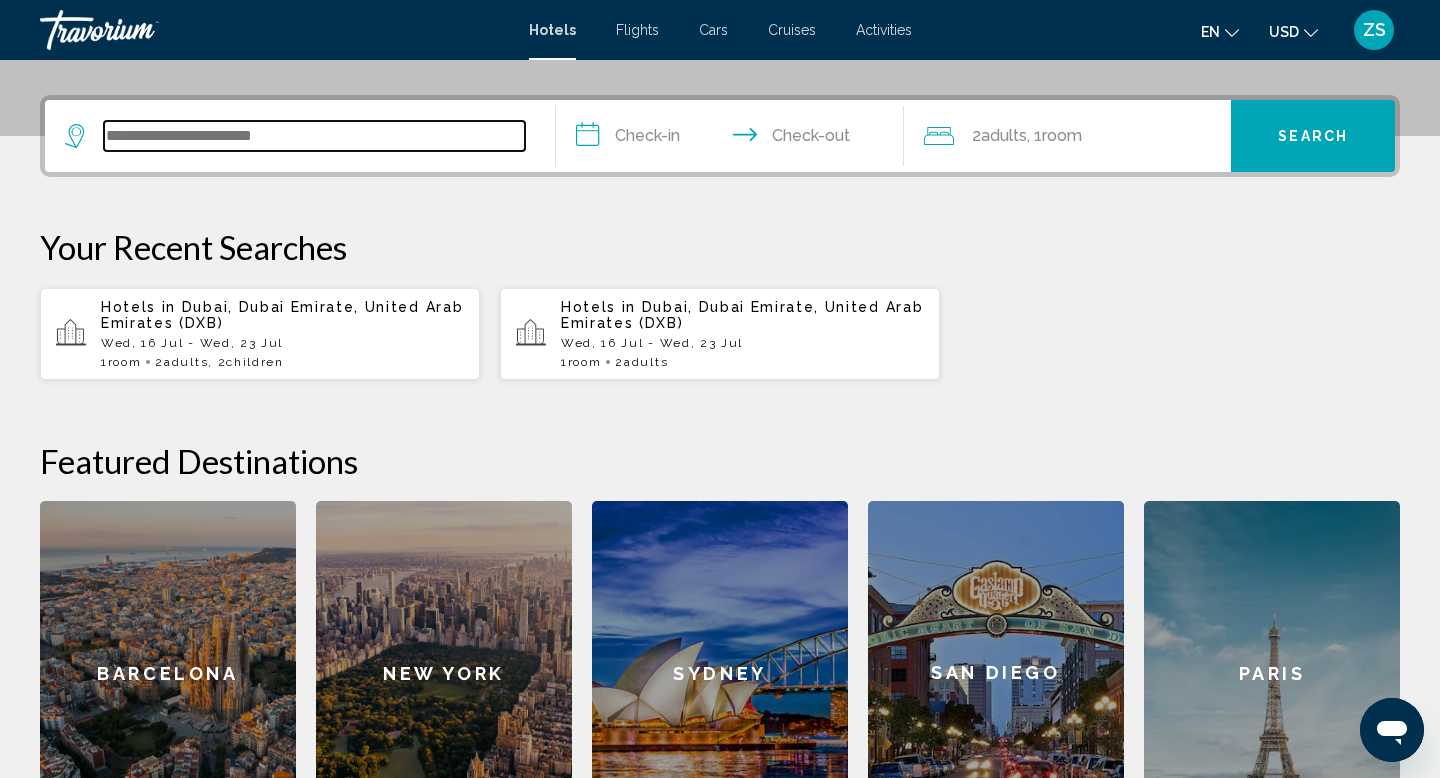 scroll, scrollTop: 494, scrollLeft: 0, axis: vertical 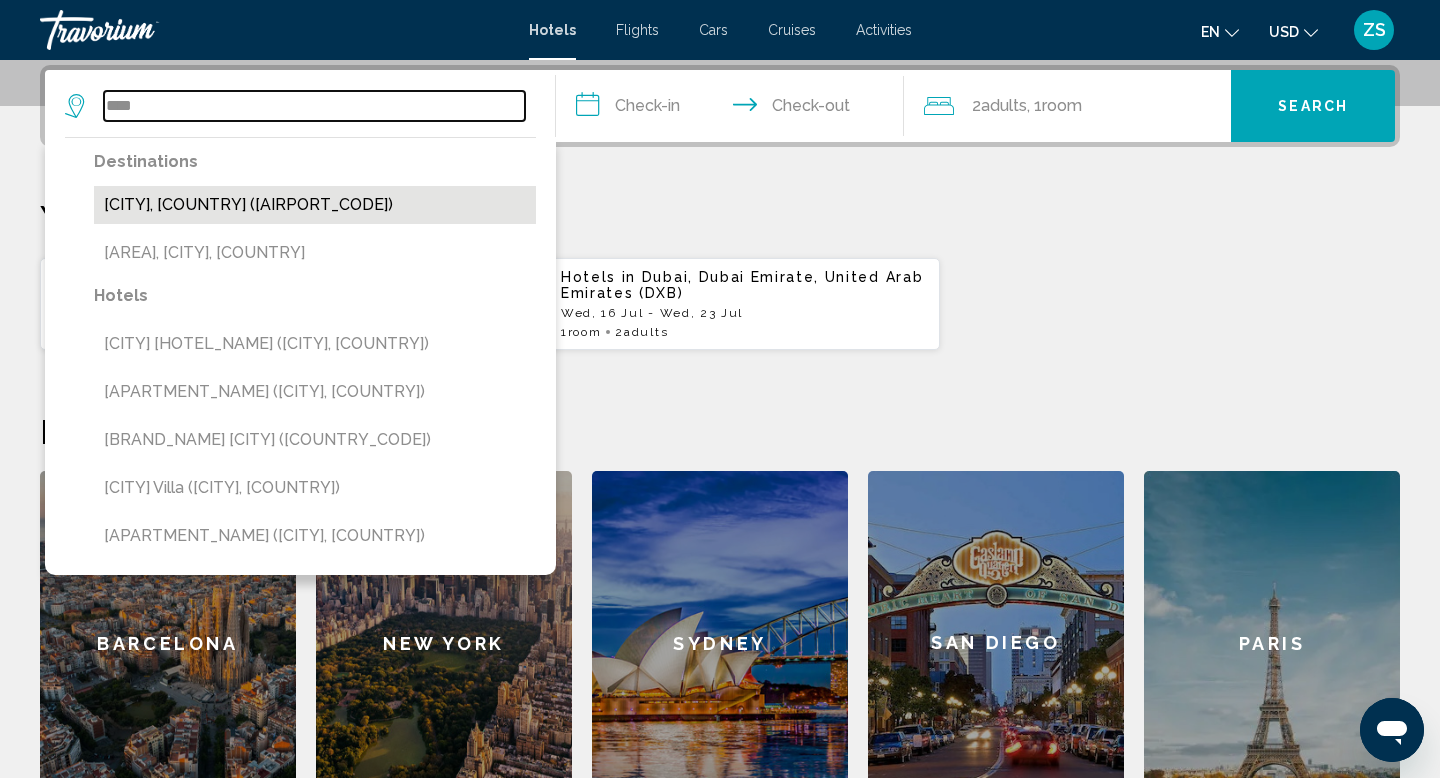 type on "****" 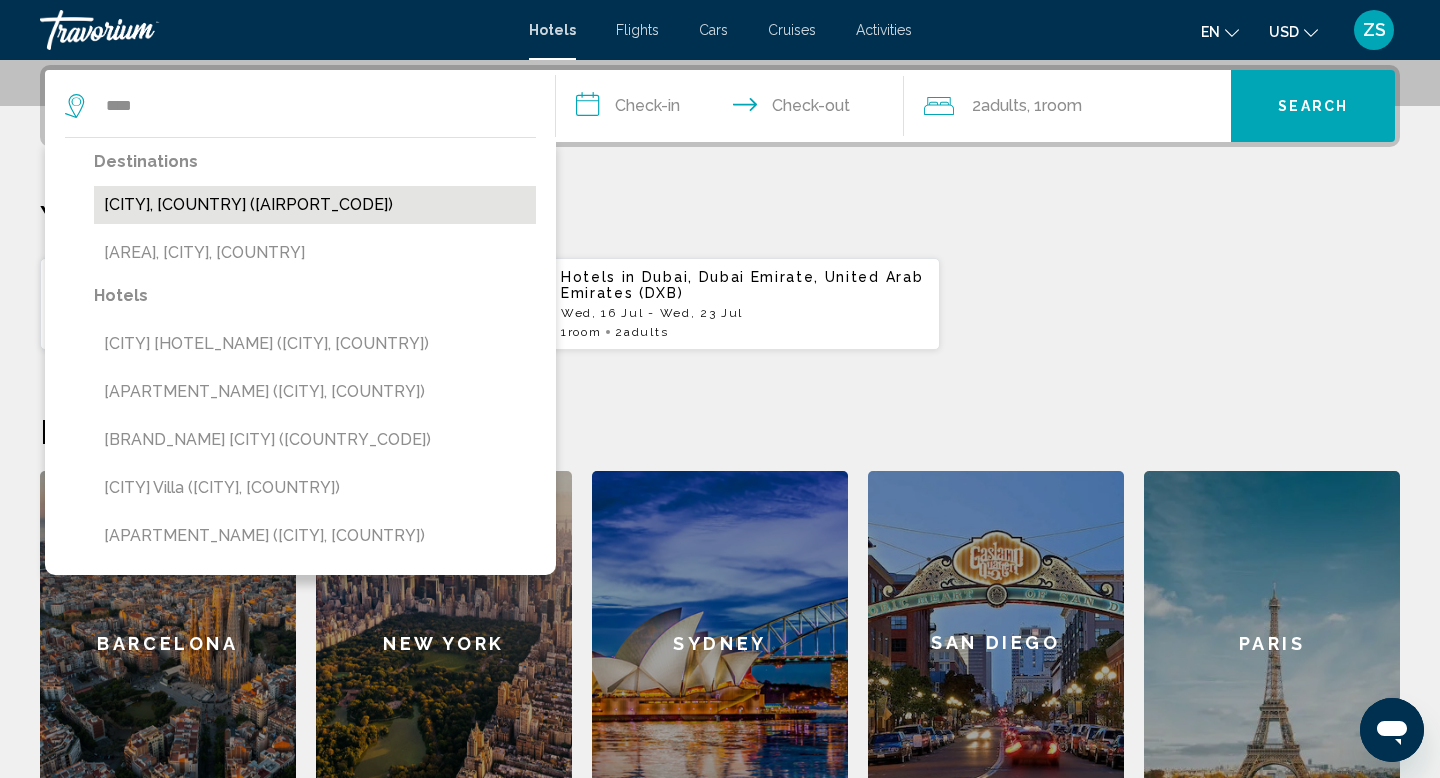 click on "Doha, Qatar (DOH)" at bounding box center (315, 205) 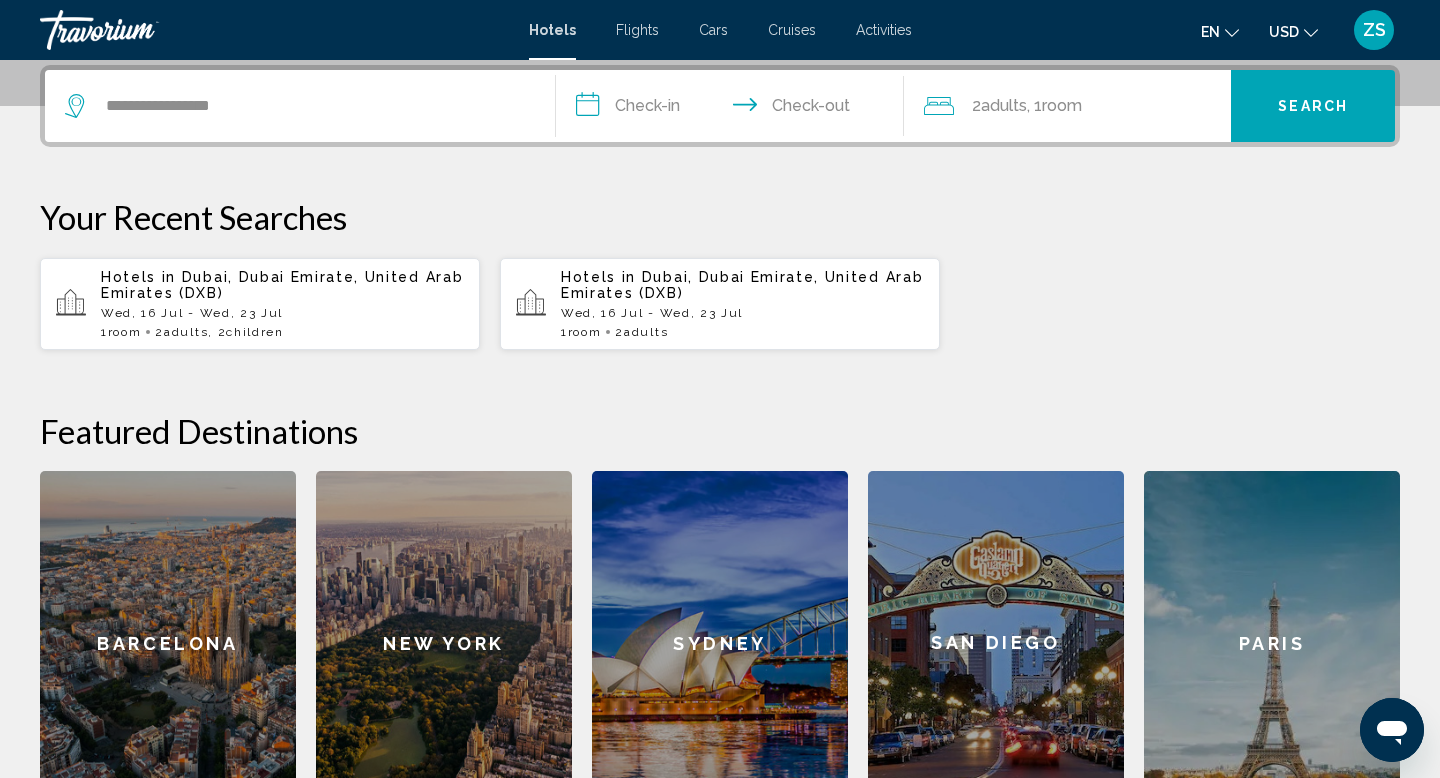 click on "**********" at bounding box center (734, 109) 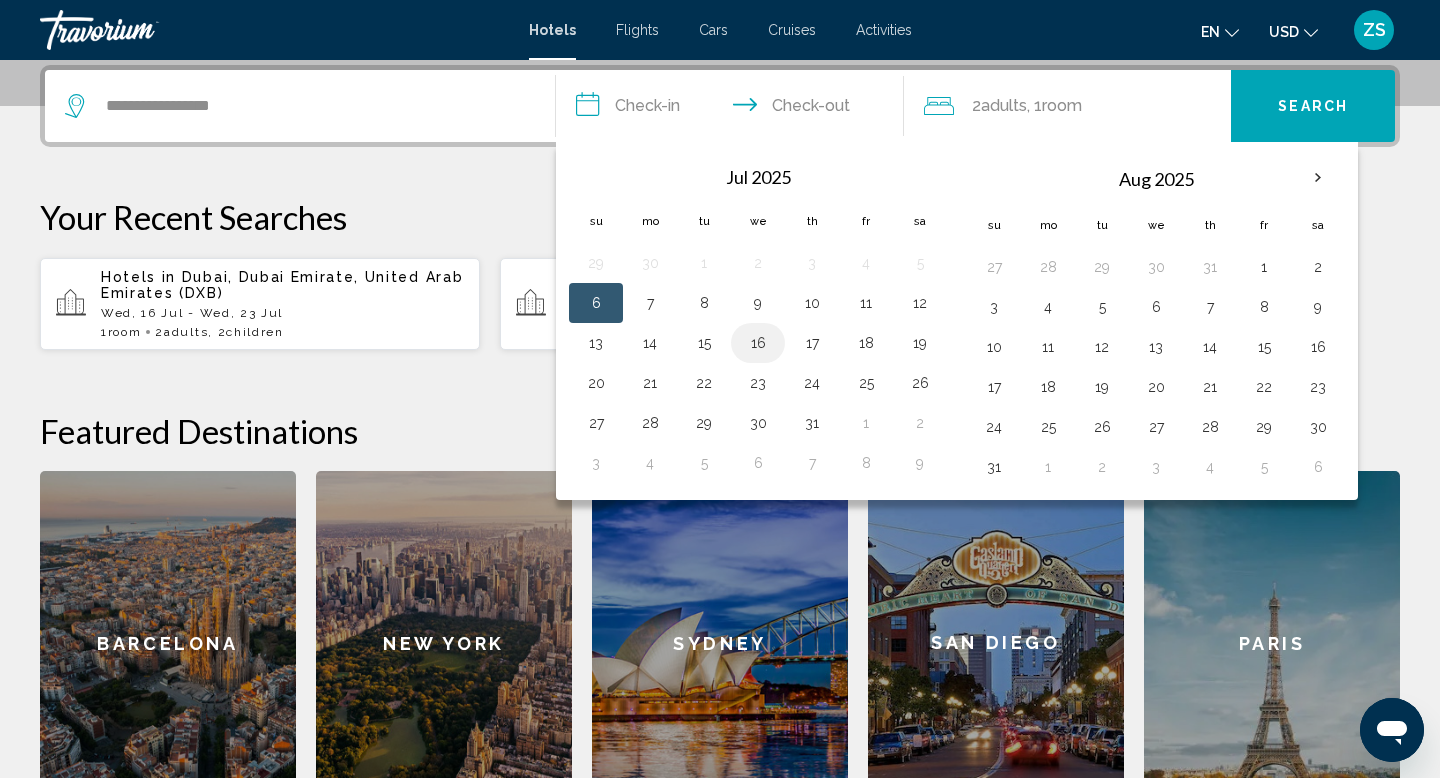 click on "16" at bounding box center (758, 343) 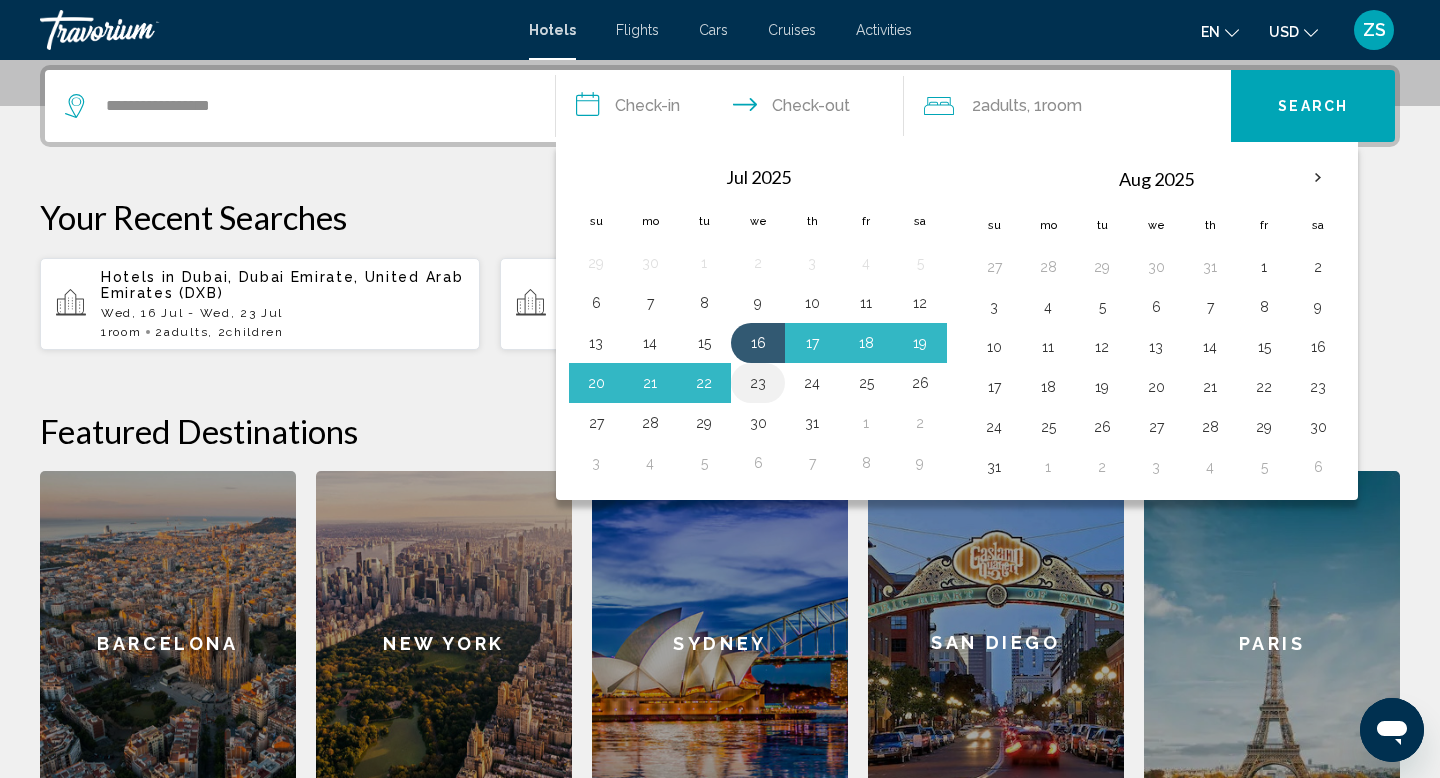 click on "23" at bounding box center (758, 383) 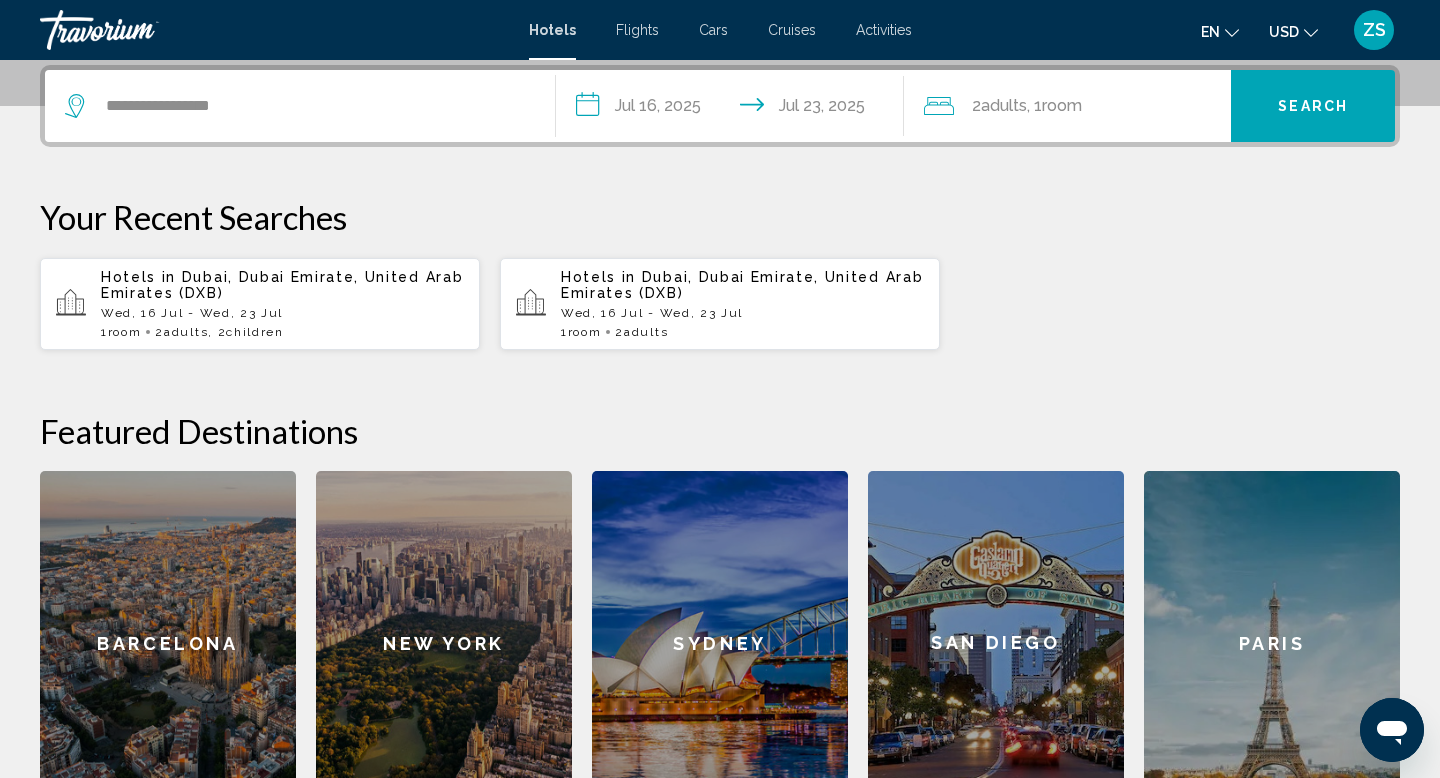 click on ", 1  Room rooms" at bounding box center [1054, 106] 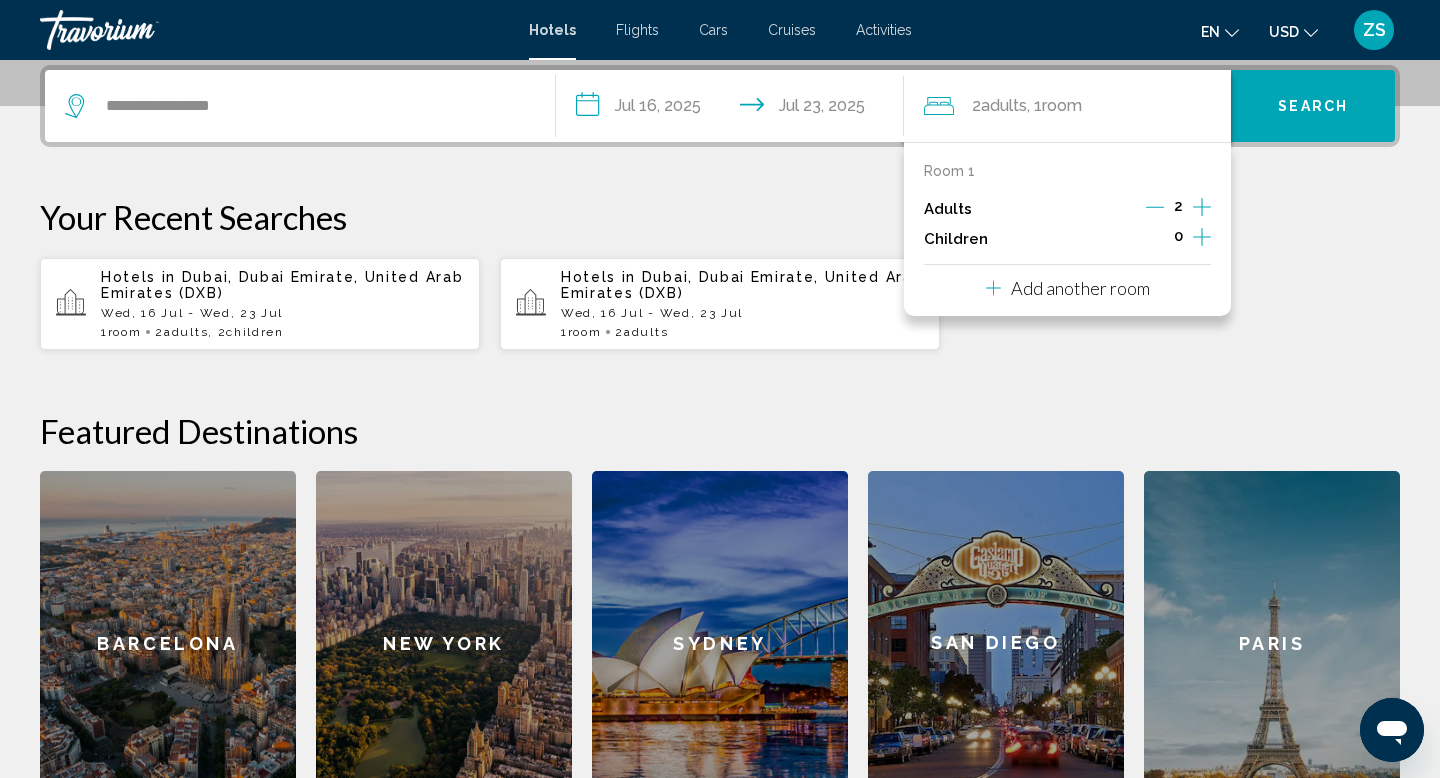 click at bounding box center (1202, 237) 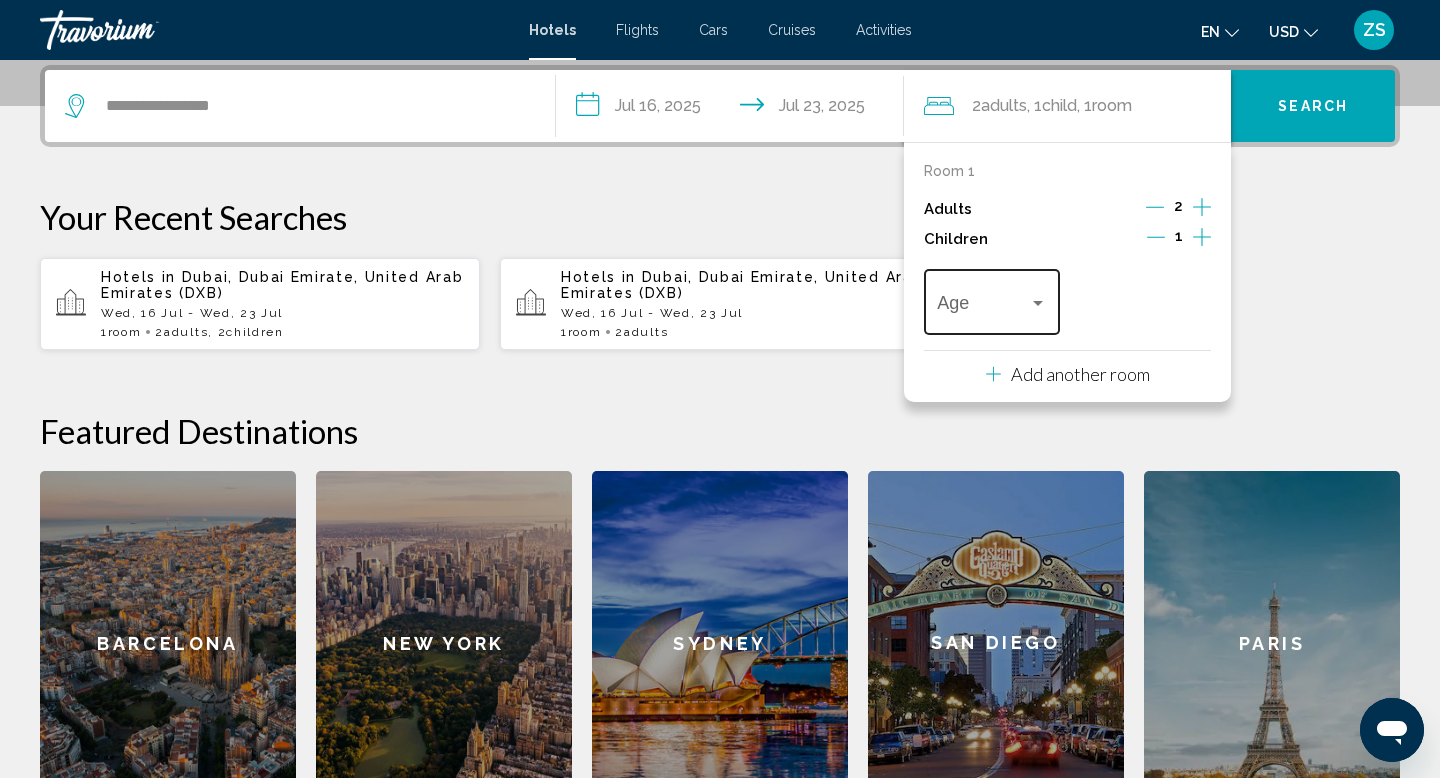 click at bounding box center [982, 307] 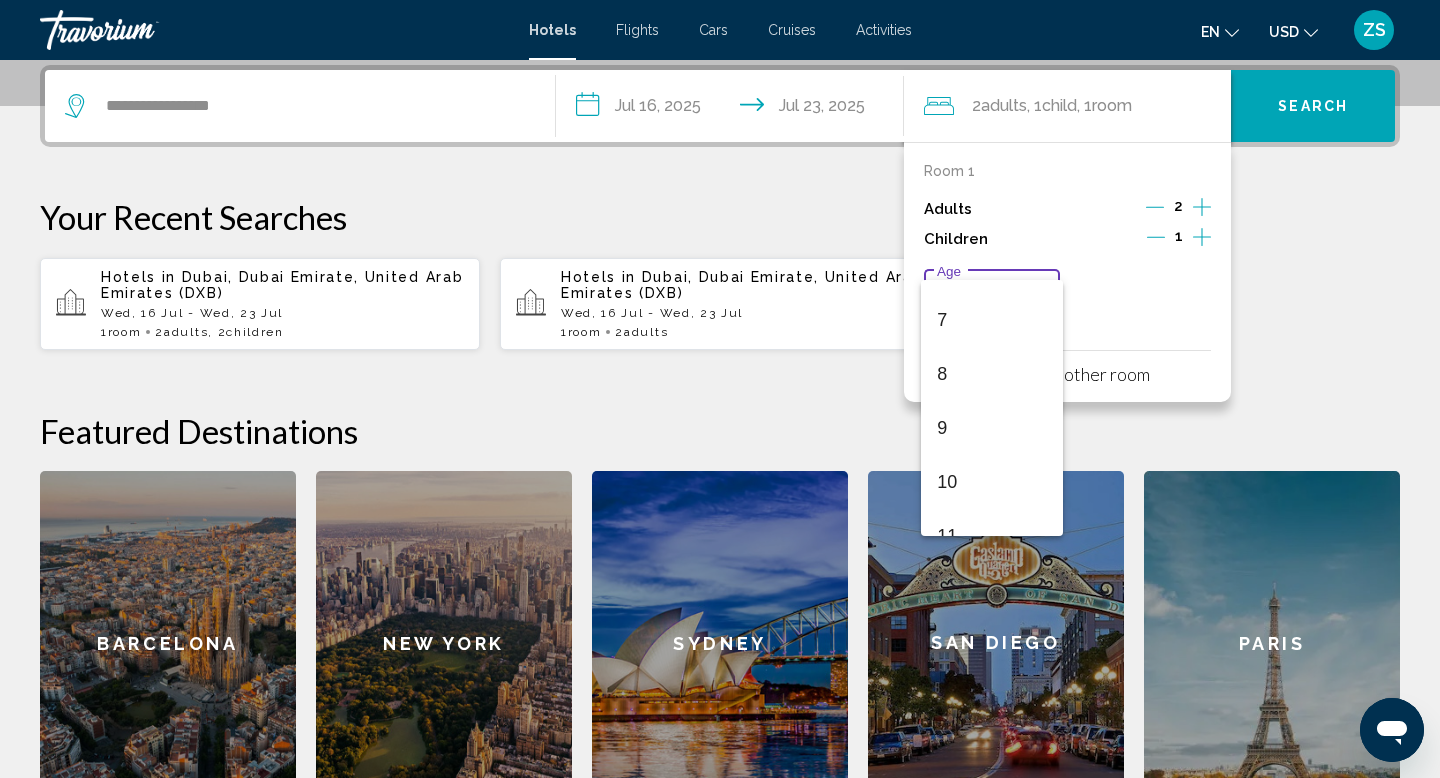 scroll, scrollTop: 367, scrollLeft: 0, axis: vertical 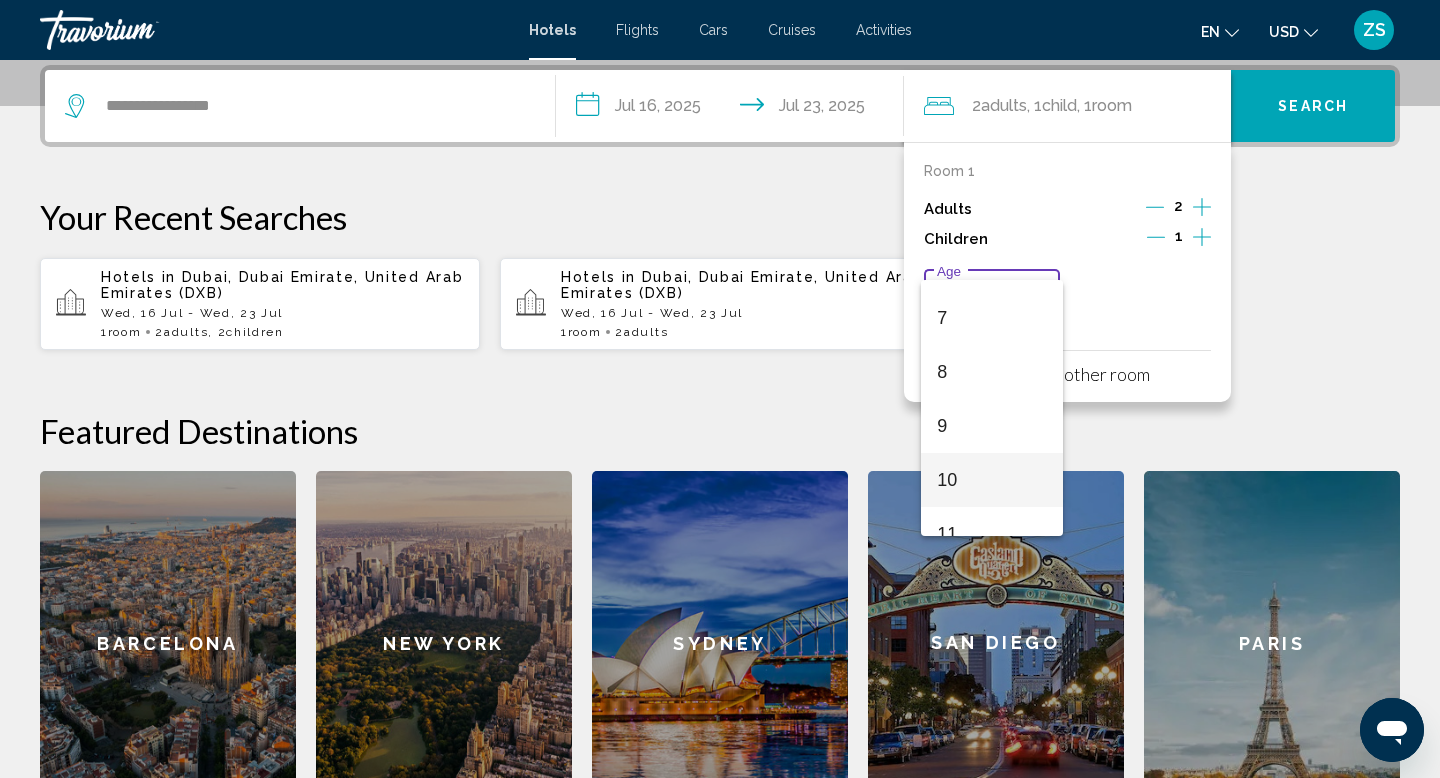click on "10" at bounding box center [991, 480] 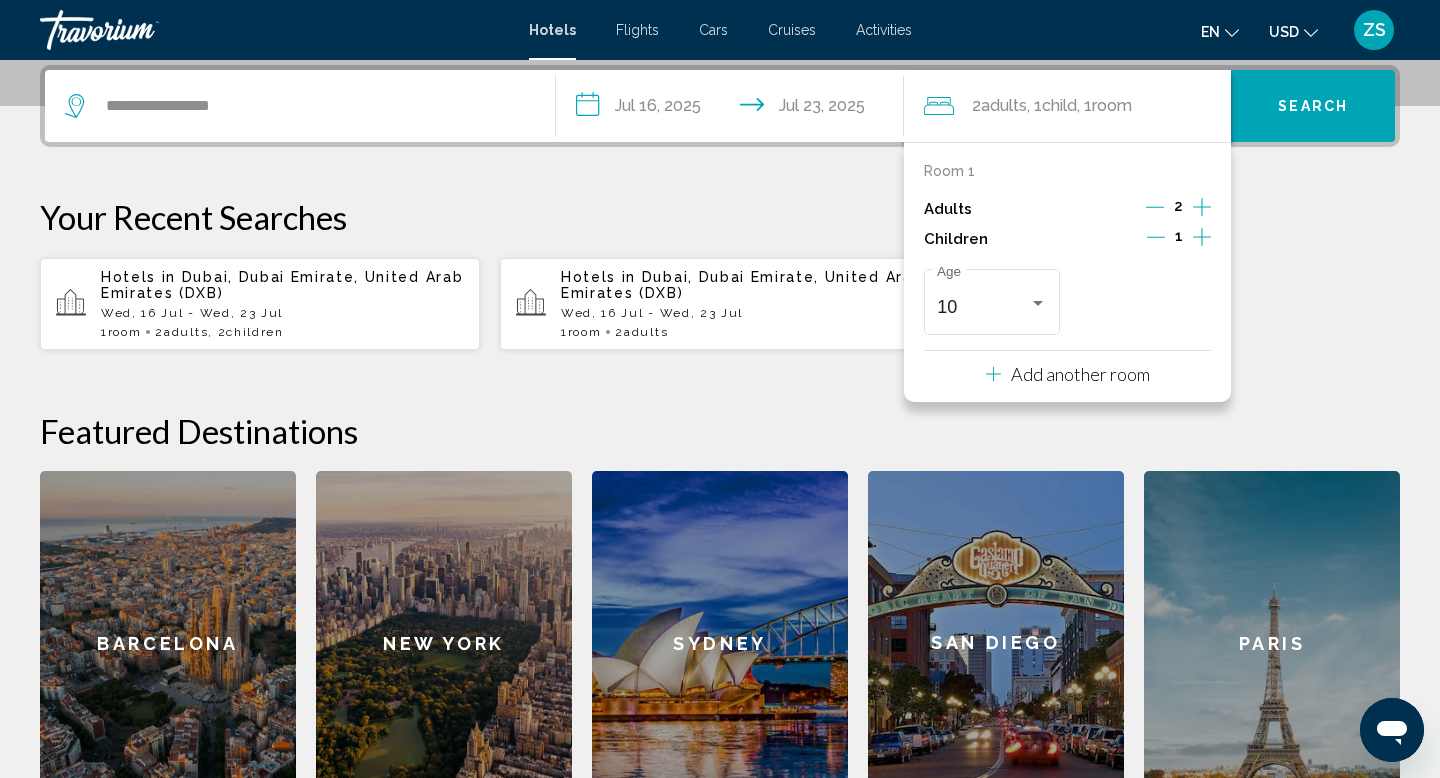 click at bounding box center (1202, 237) 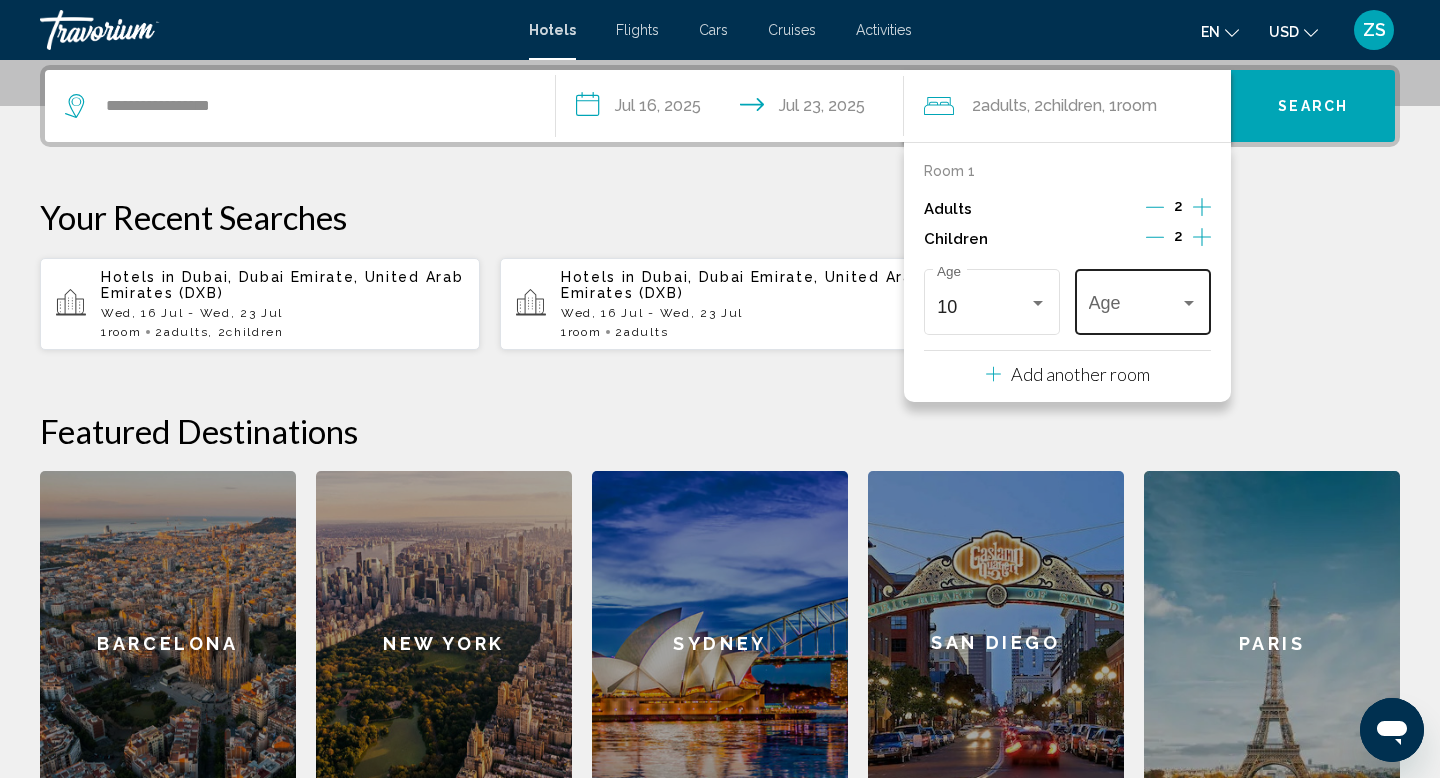 click at bounding box center [1134, 307] 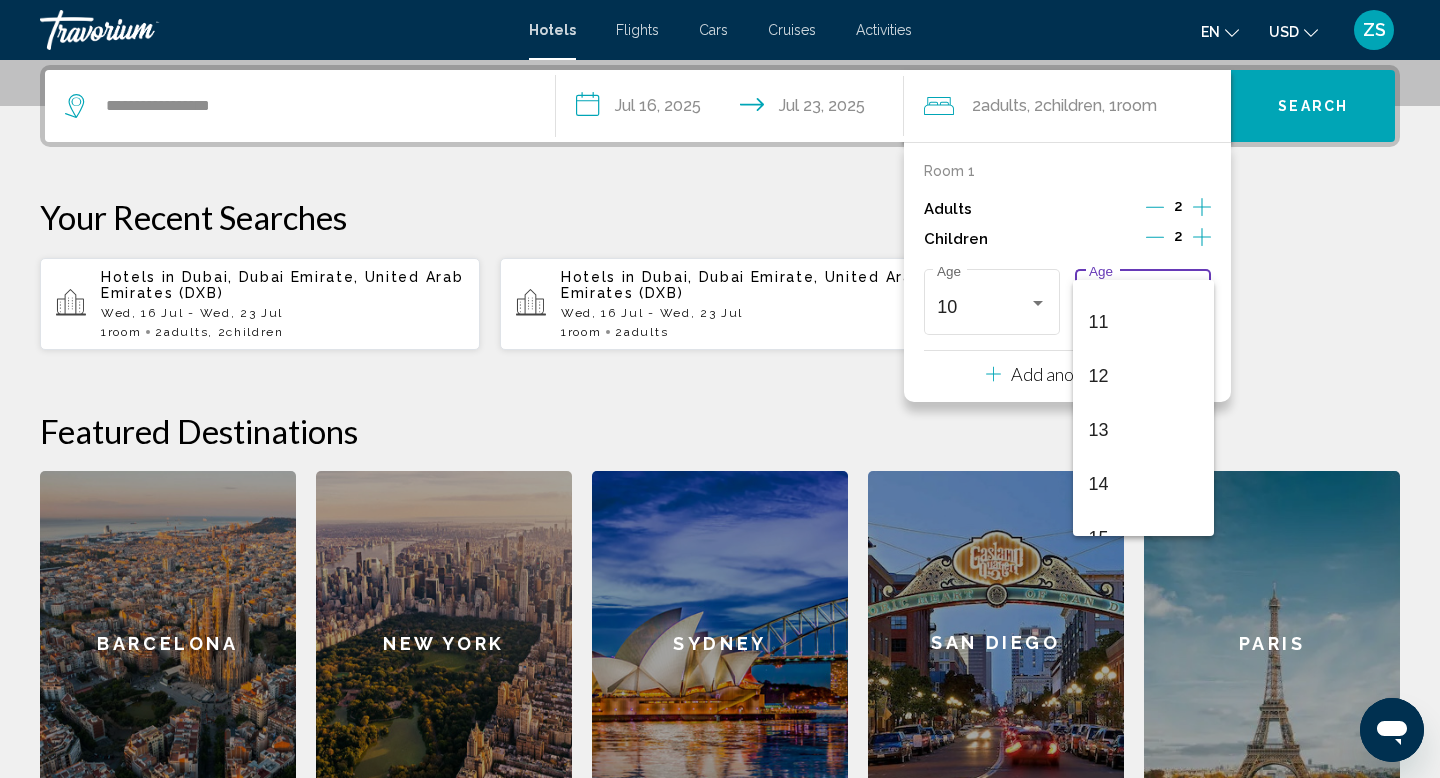 scroll, scrollTop: 616, scrollLeft: 0, axis: vertical 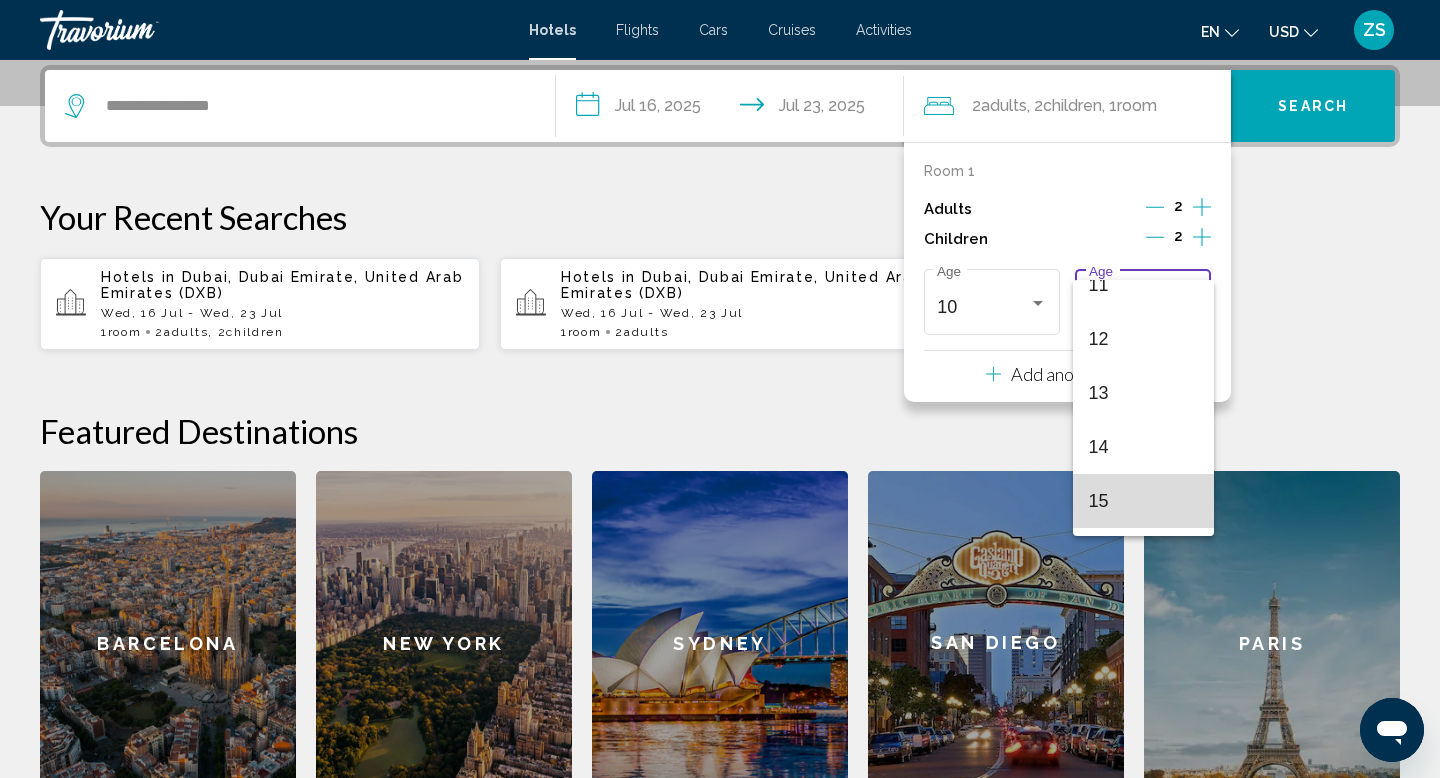 click on "15" at bounding box center (1143, 501) 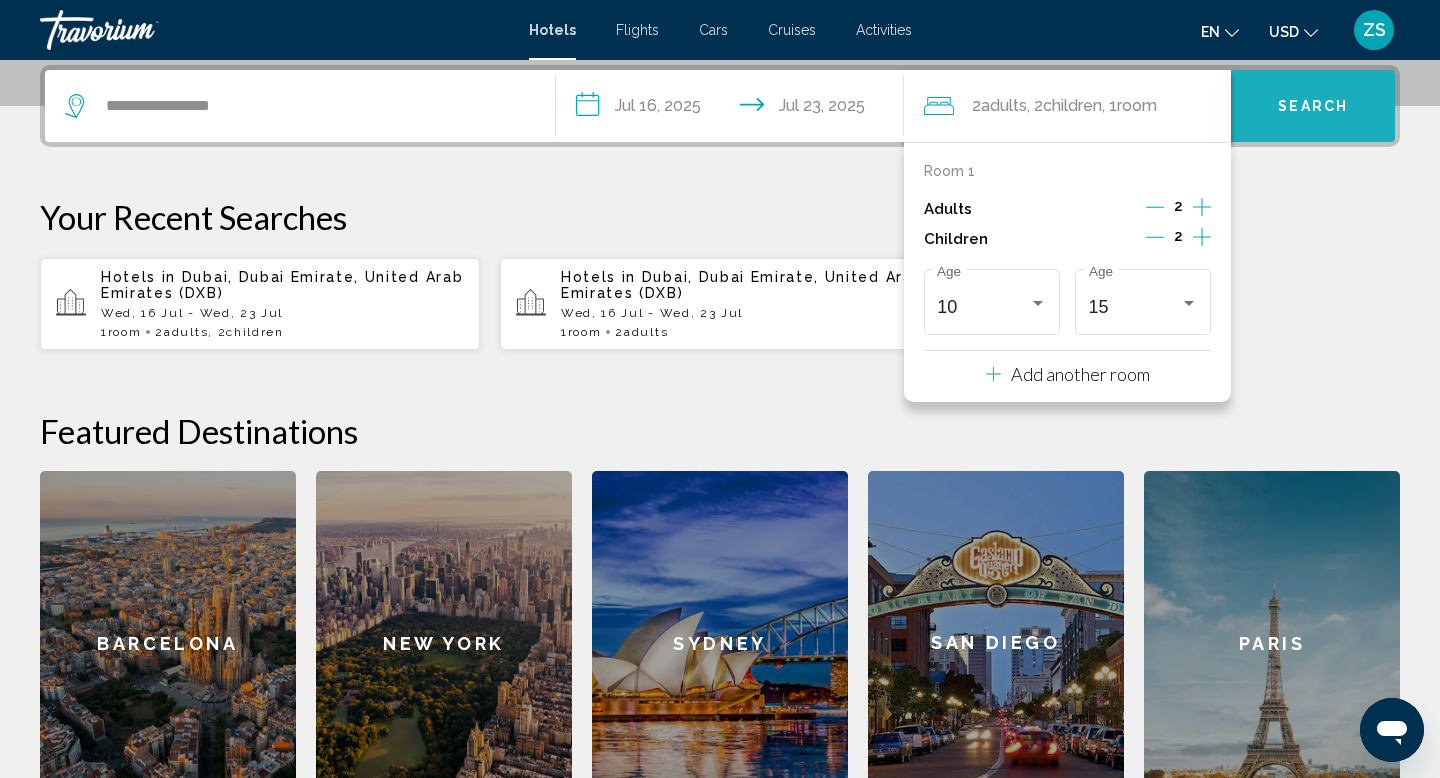 click on "Search" at bounding box center [1313, 106] 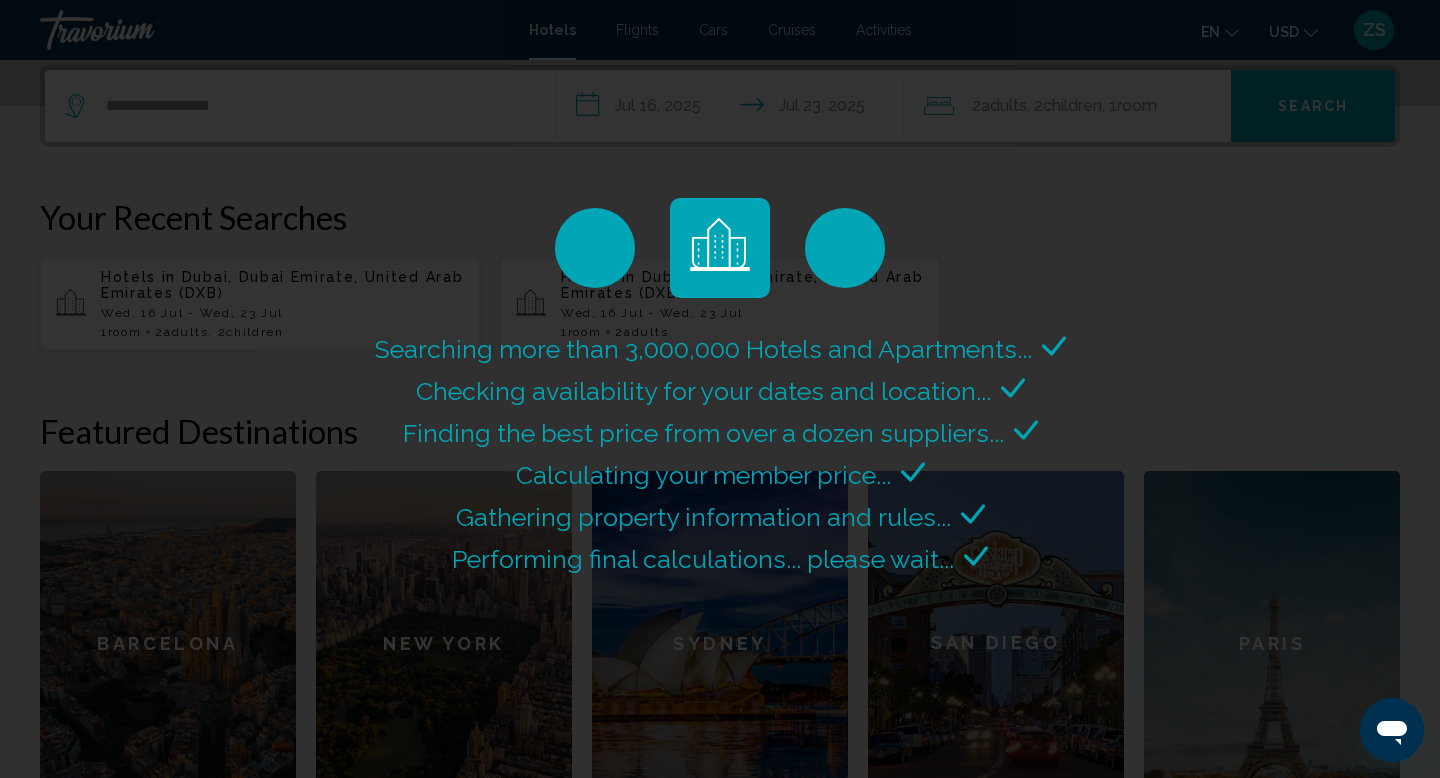 scroll, scrollTop: 0, scrollLeft: 0, axis: both 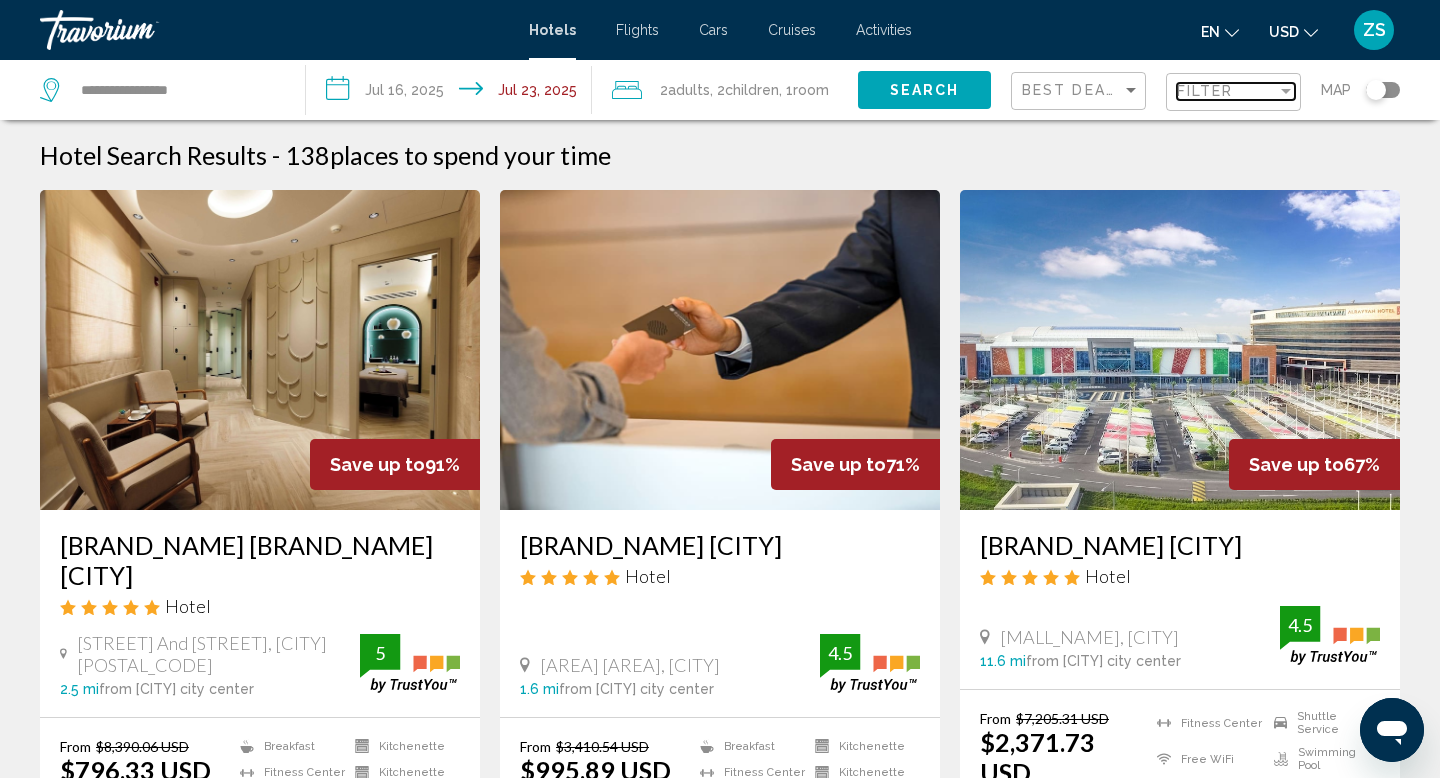click on "Filter" at bounding box center [1227, 91] 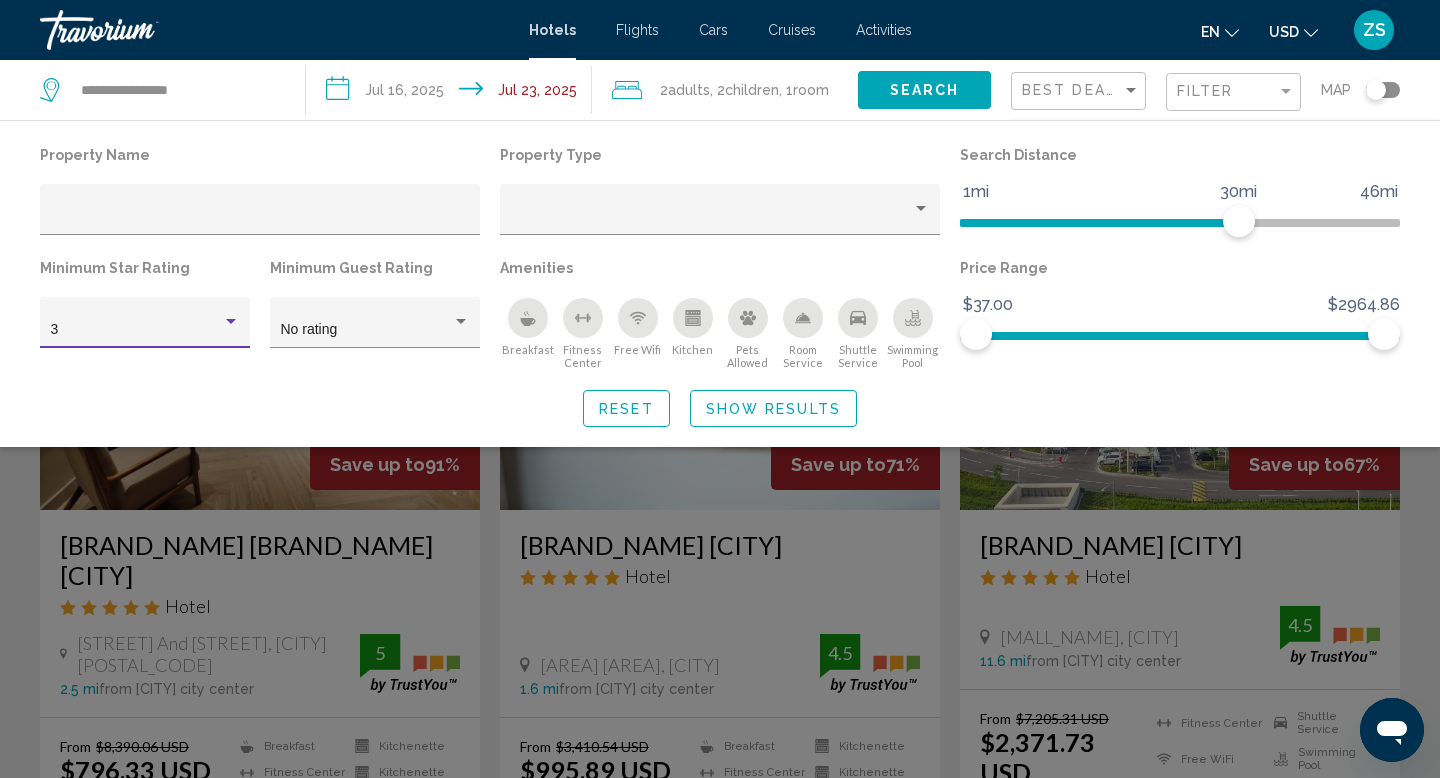 click at bounding box center (231, 322) 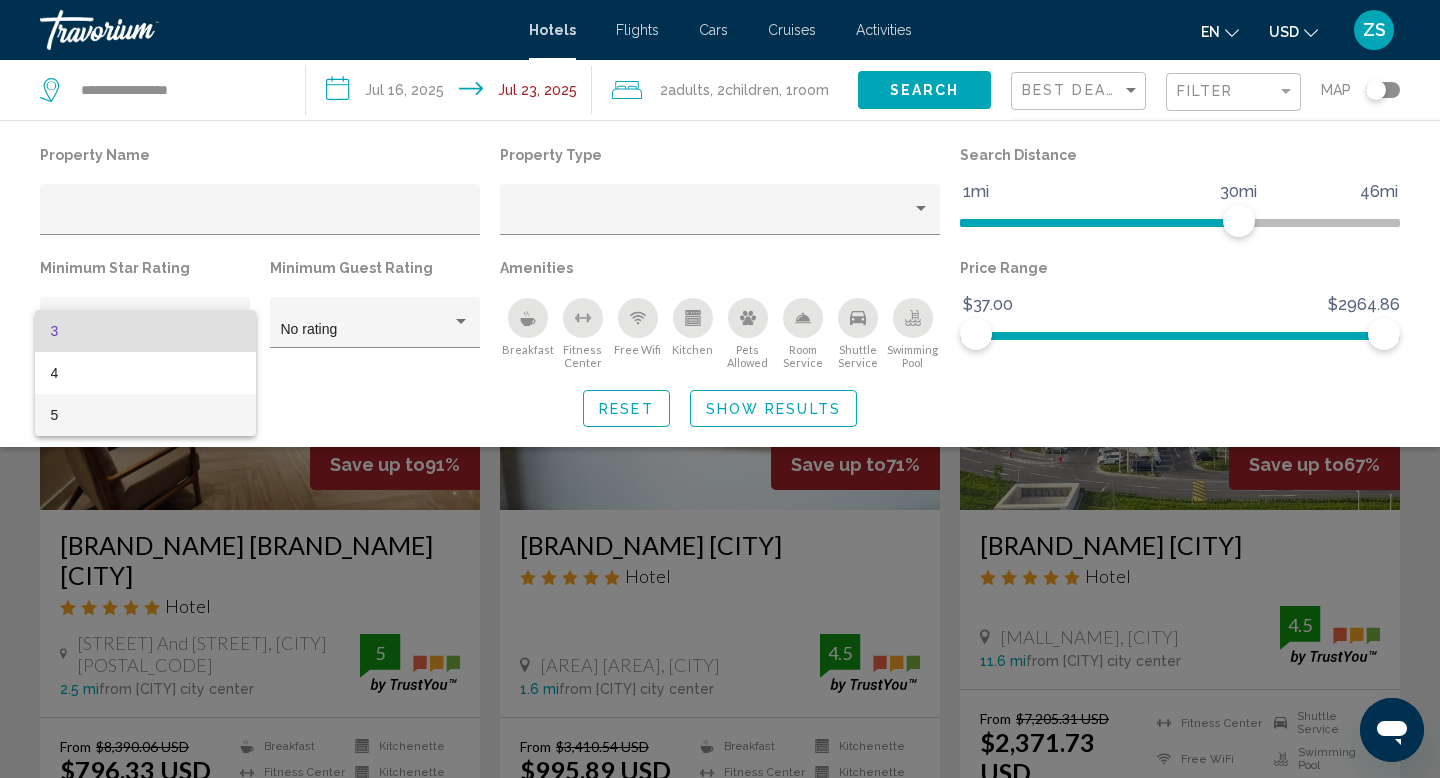 click on "5" at bounding box center (145, 415) 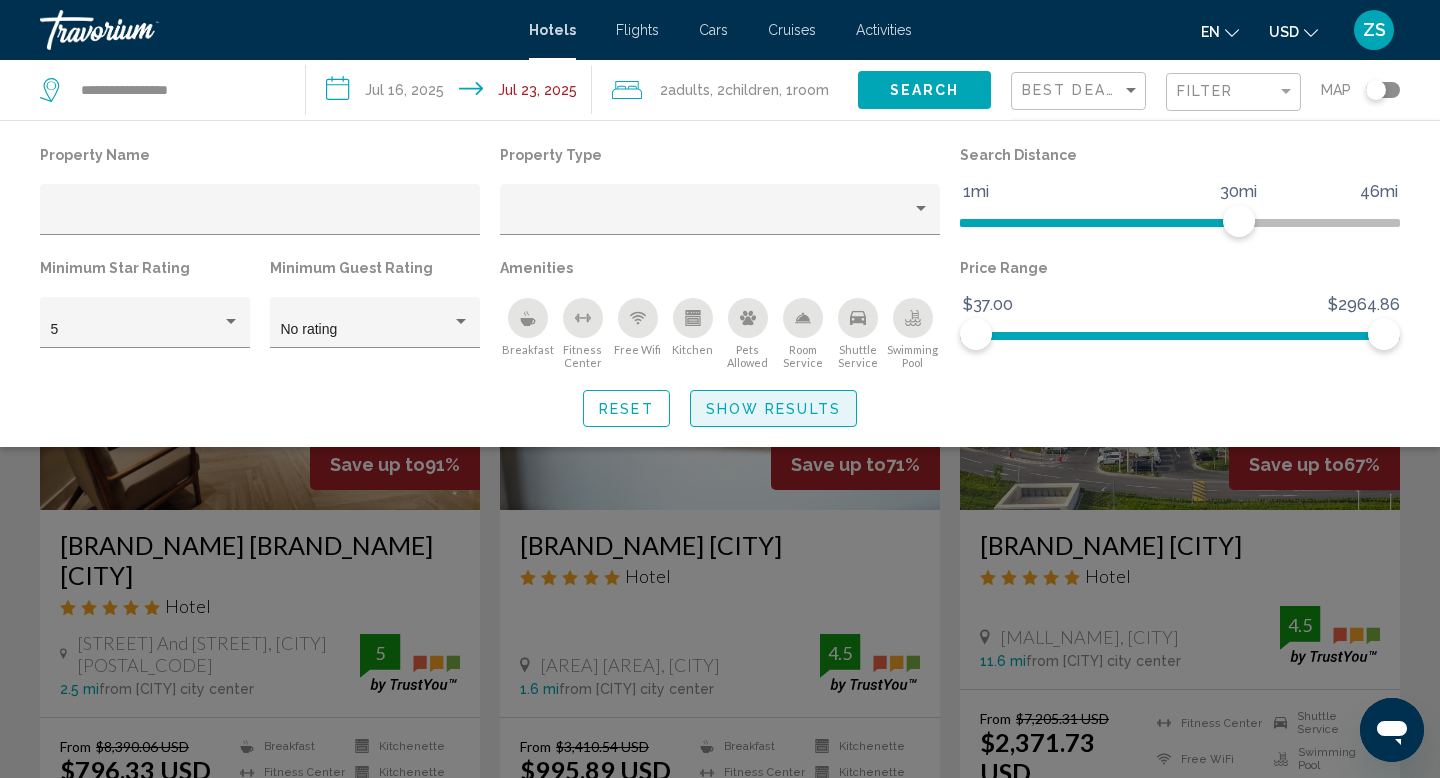 click on "Show Results" at bounding box center [773, 409] 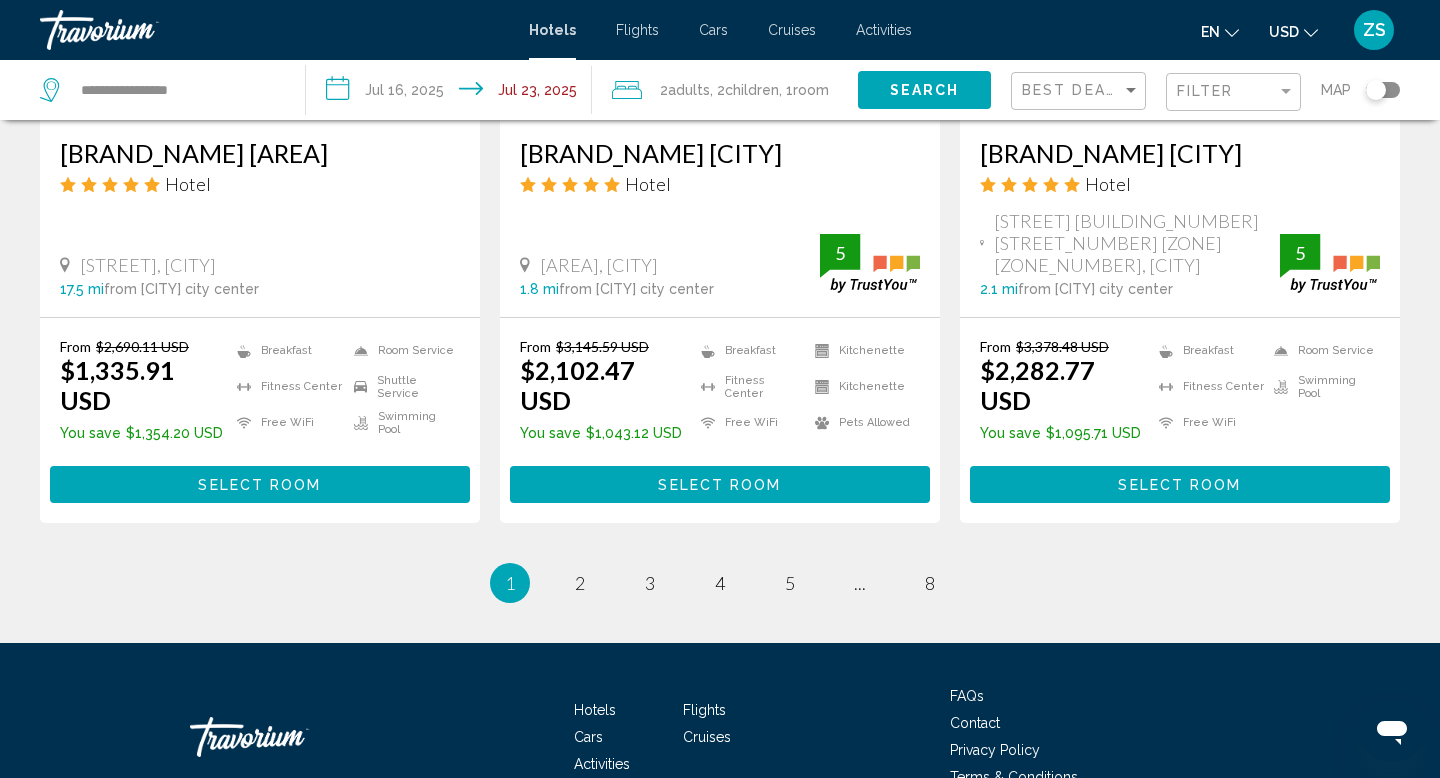 scroll, scrollTop: 2663, scrollLeft: 0, axis: vertical 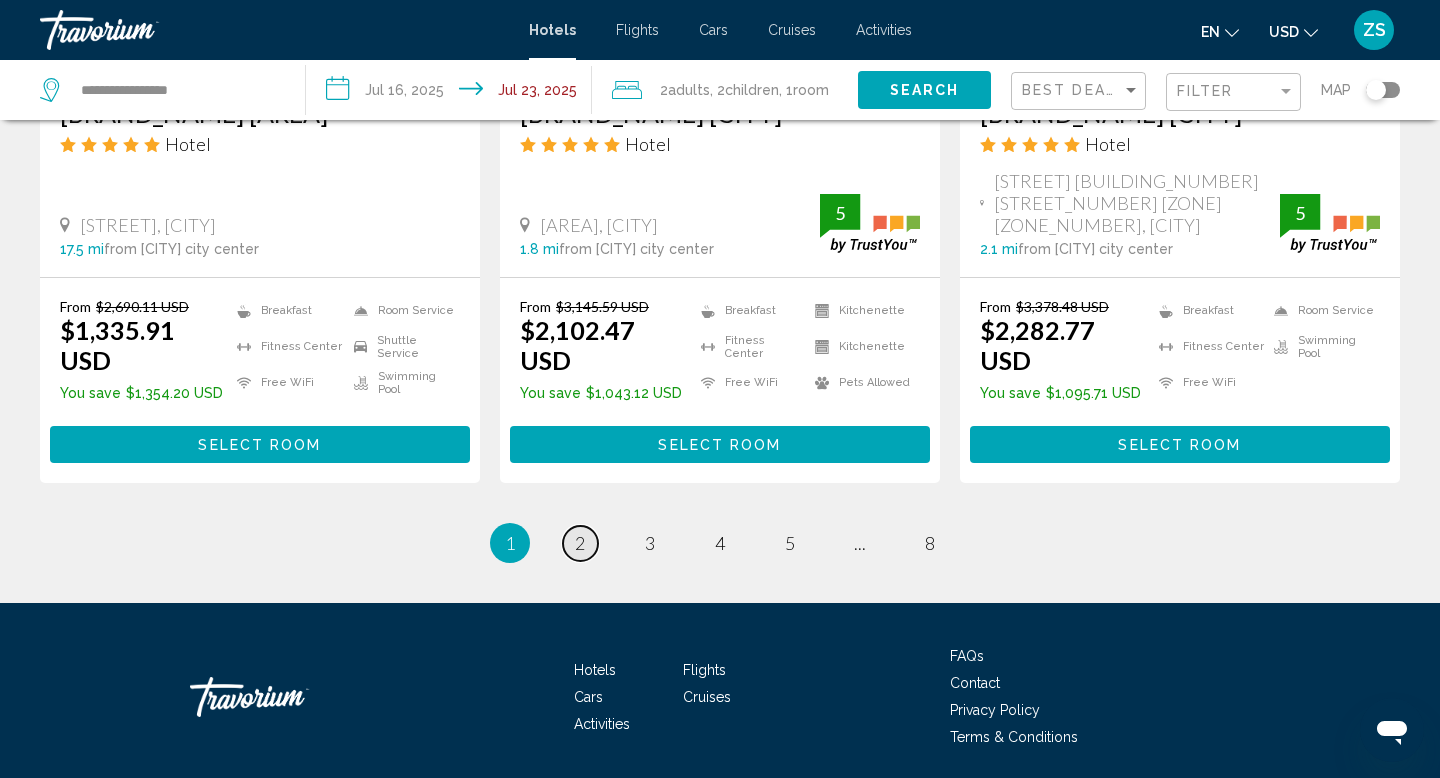 click on "2" at bounding box center [580, 543] 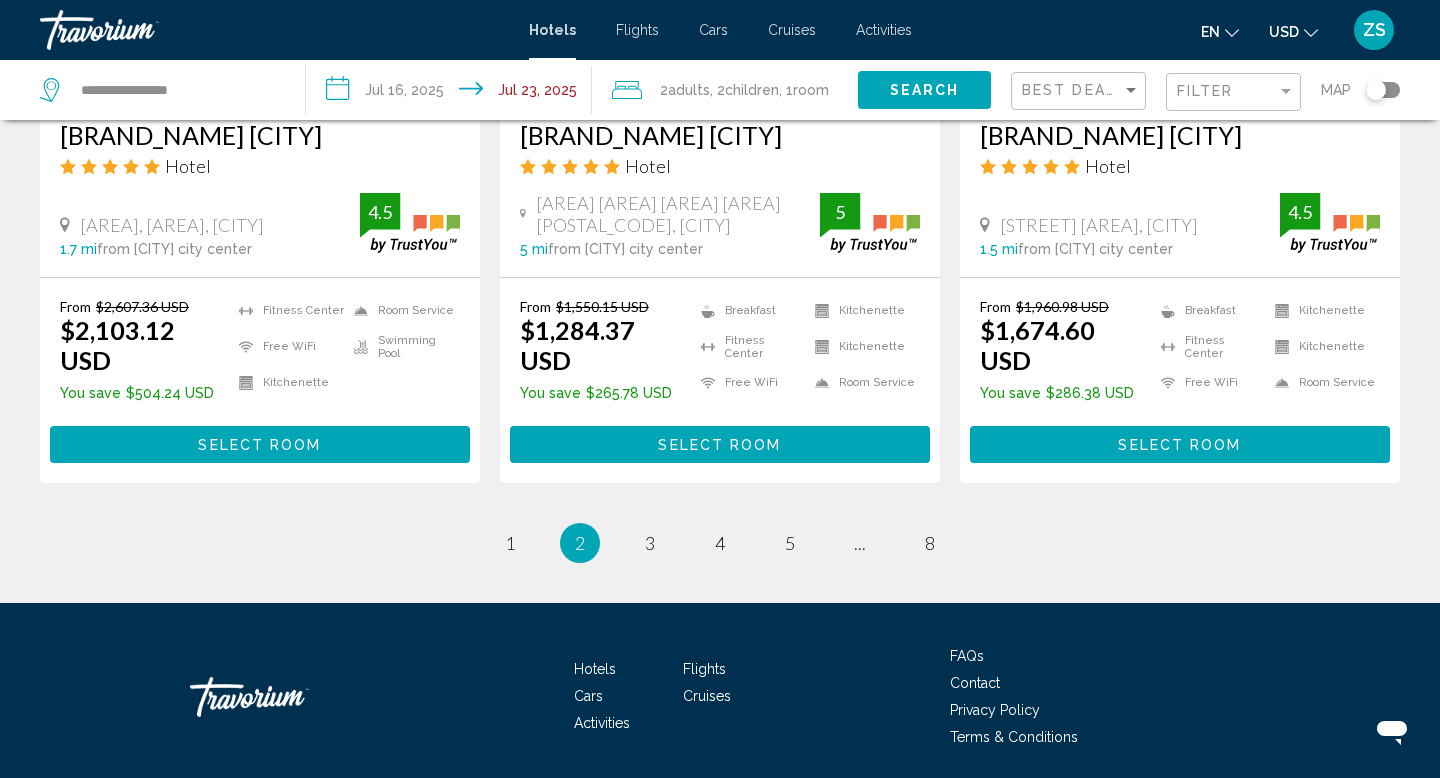 scroll, scrollTop: 2696, scrollLeft: 0, axis: vertical 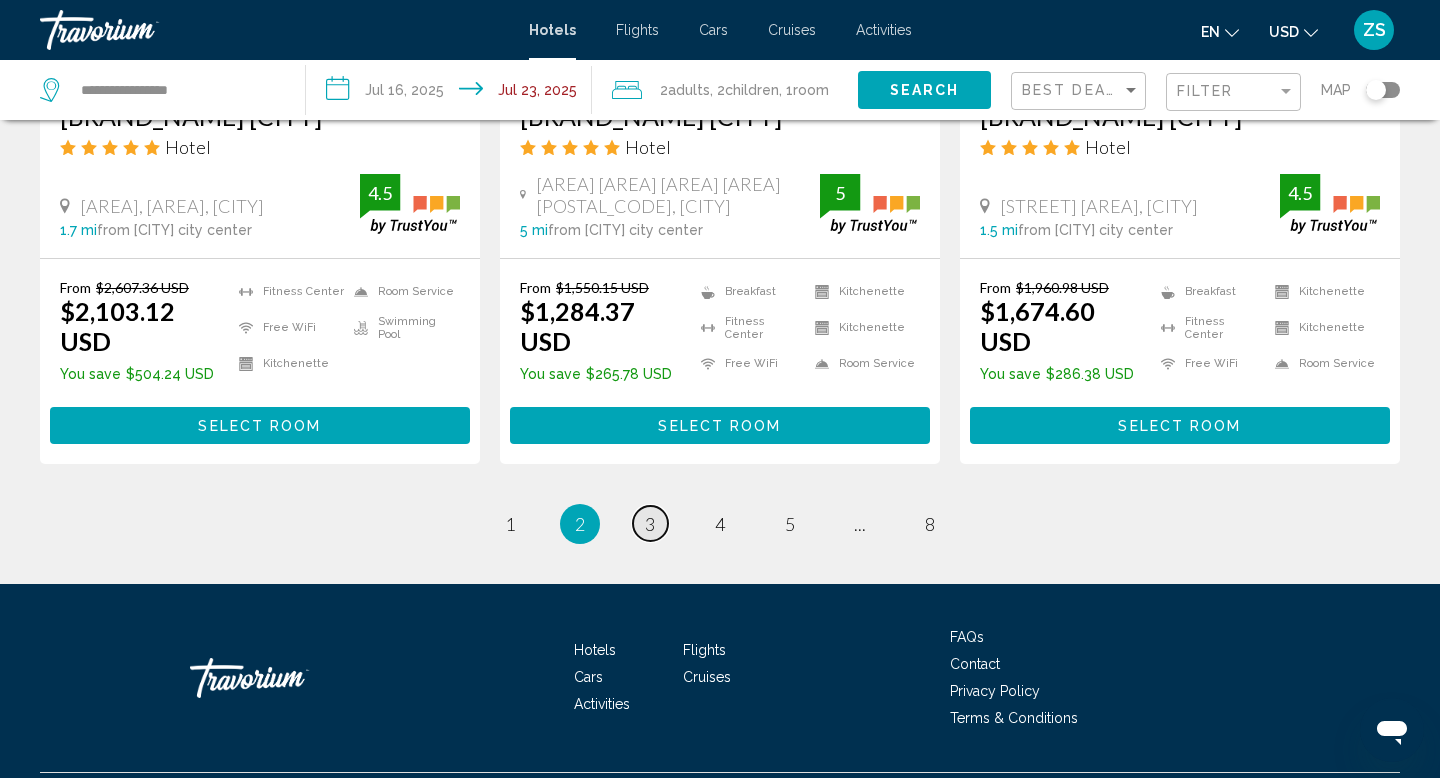 click on "3" at bounding box center [510, 524] 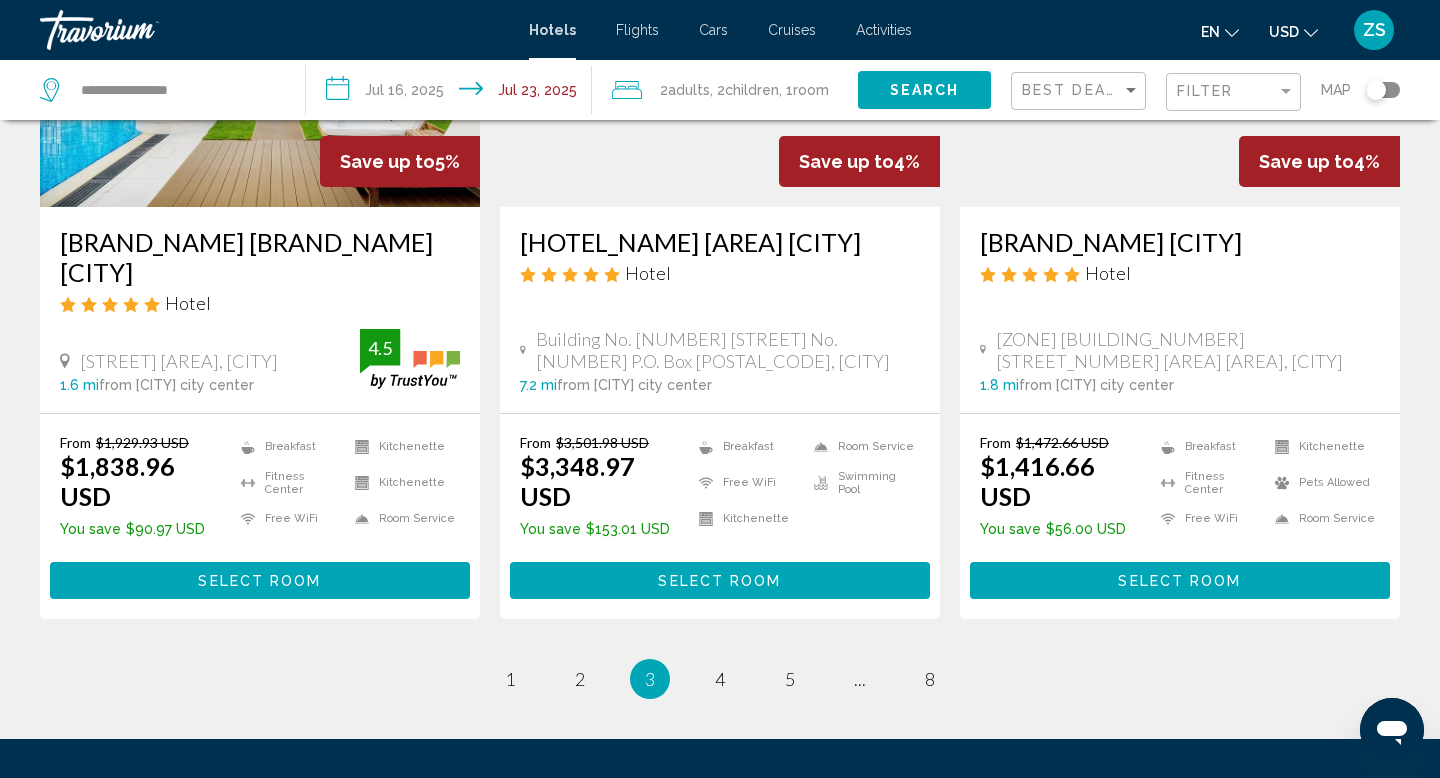 scroll, scrollTop: 2683, scrollLeft: 0, axis: vertical 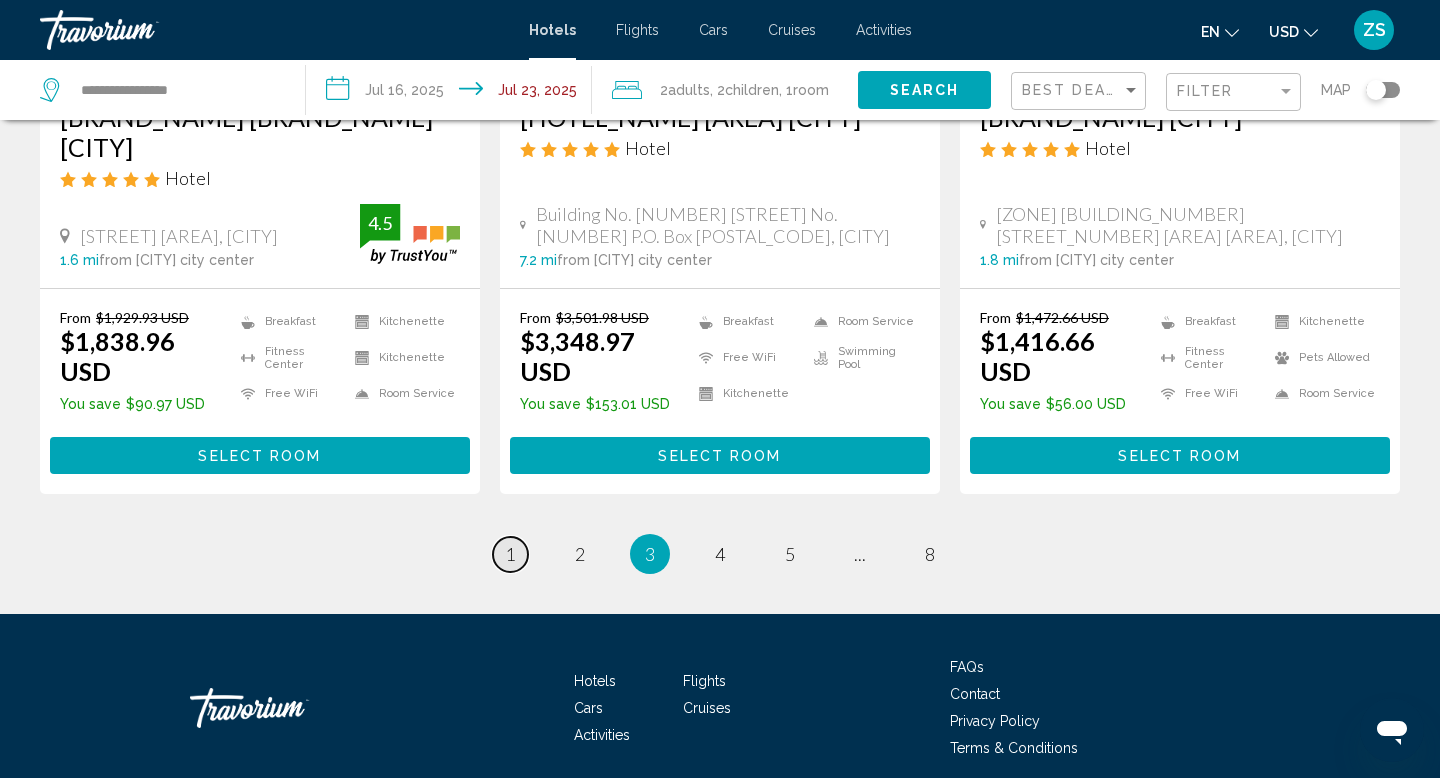 click on "1" at bounding box center (510, 554) 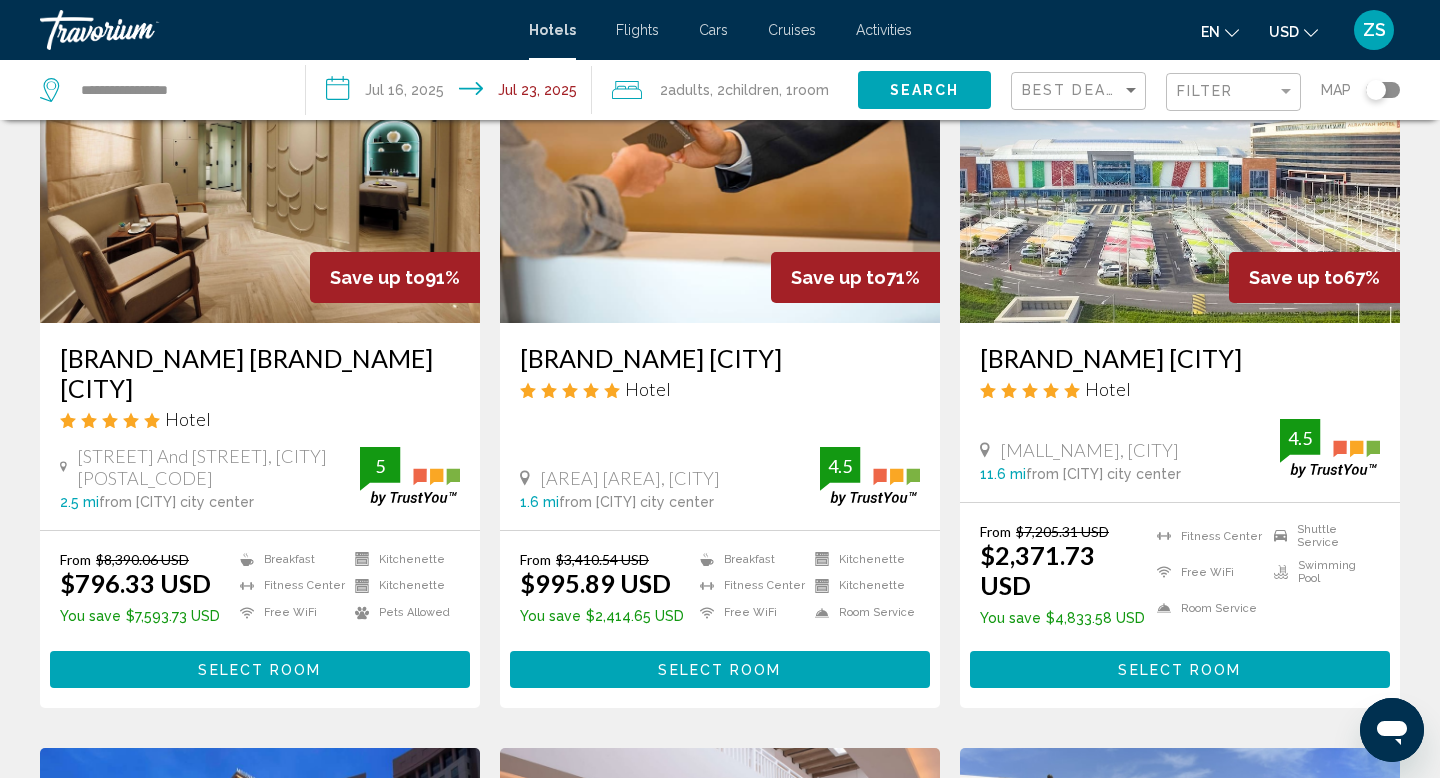 scroll, scrollTop: 189, scrollLeft: 0, axis: vertical 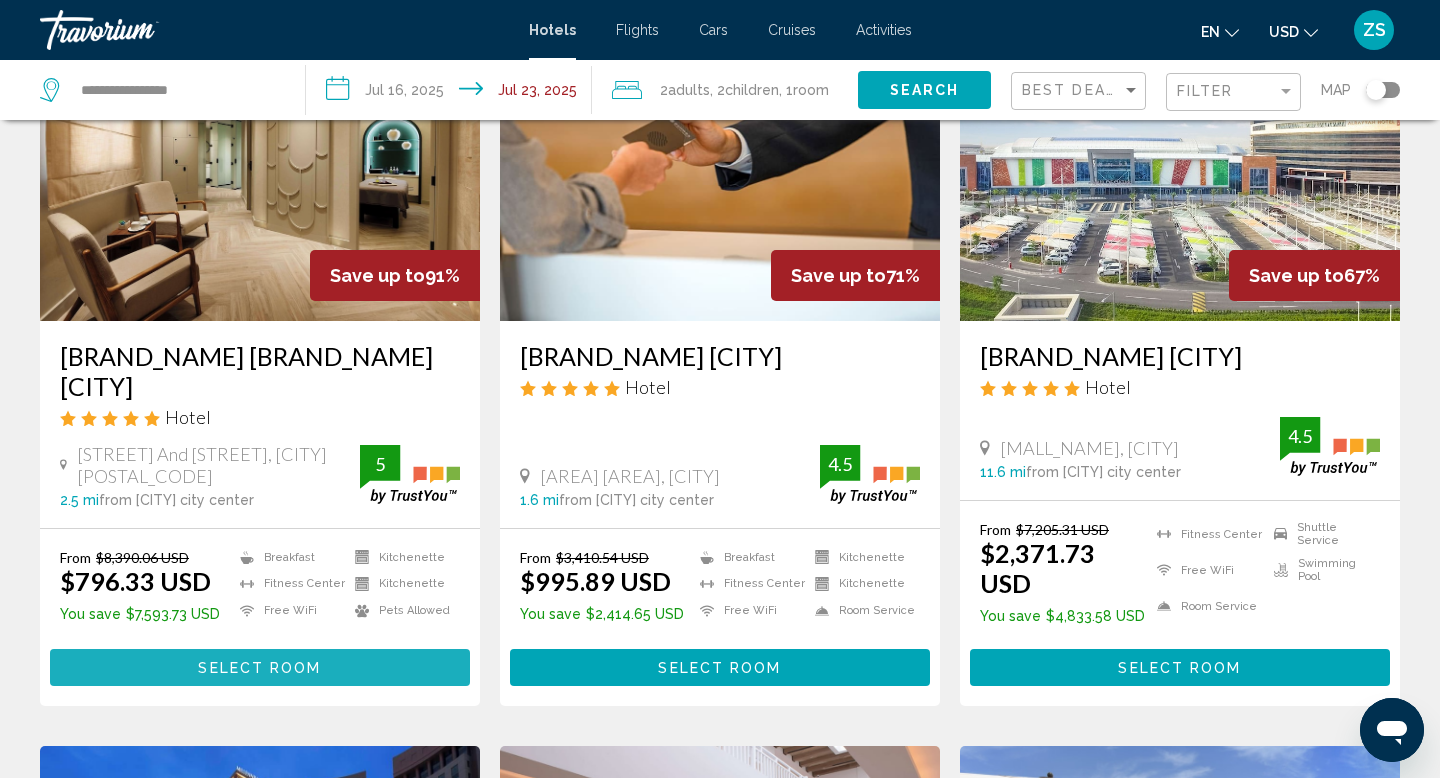 click on "Select Room" at bounding box center [259, 668] 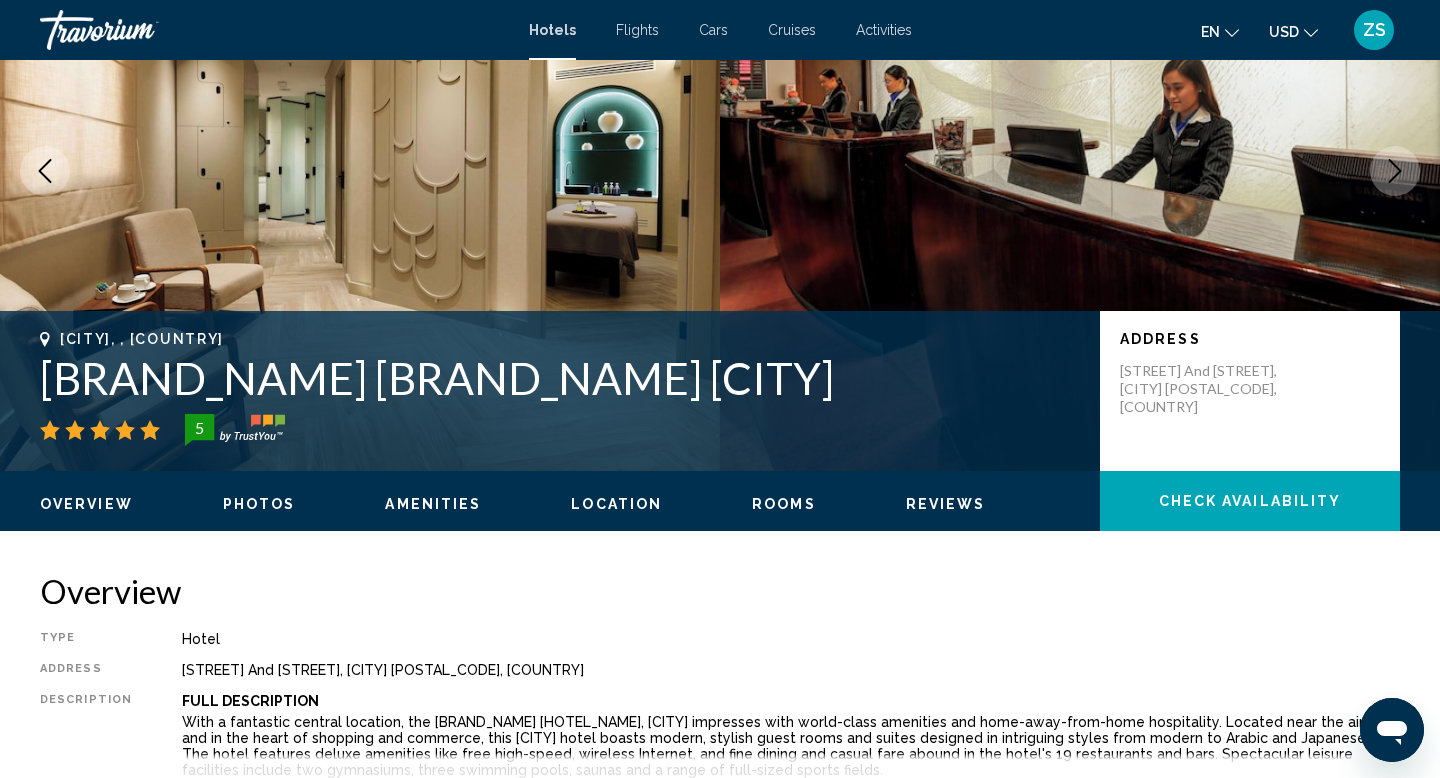 scroll, scrollTop: 0, scrollLeft: 0, axis: both 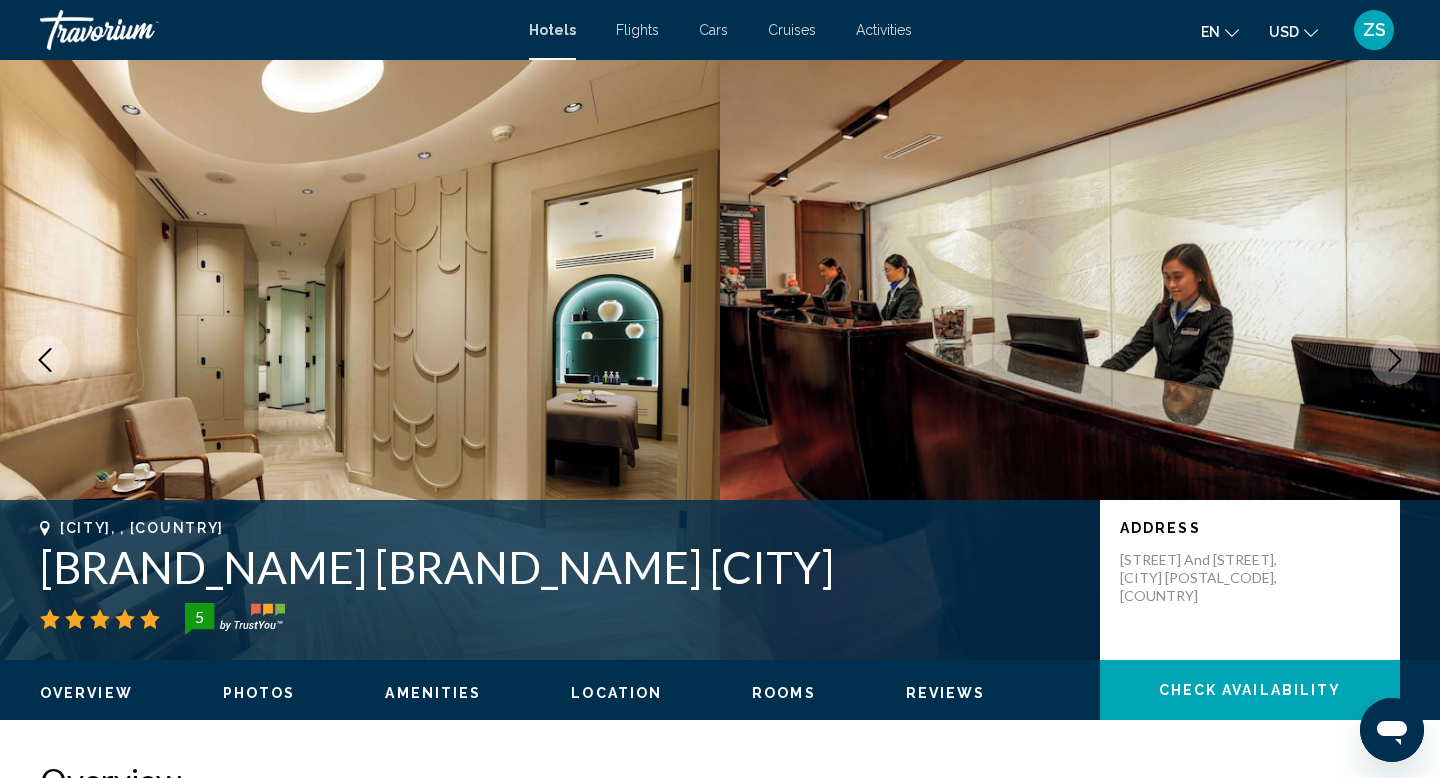 click at bounding box center [140, 30] 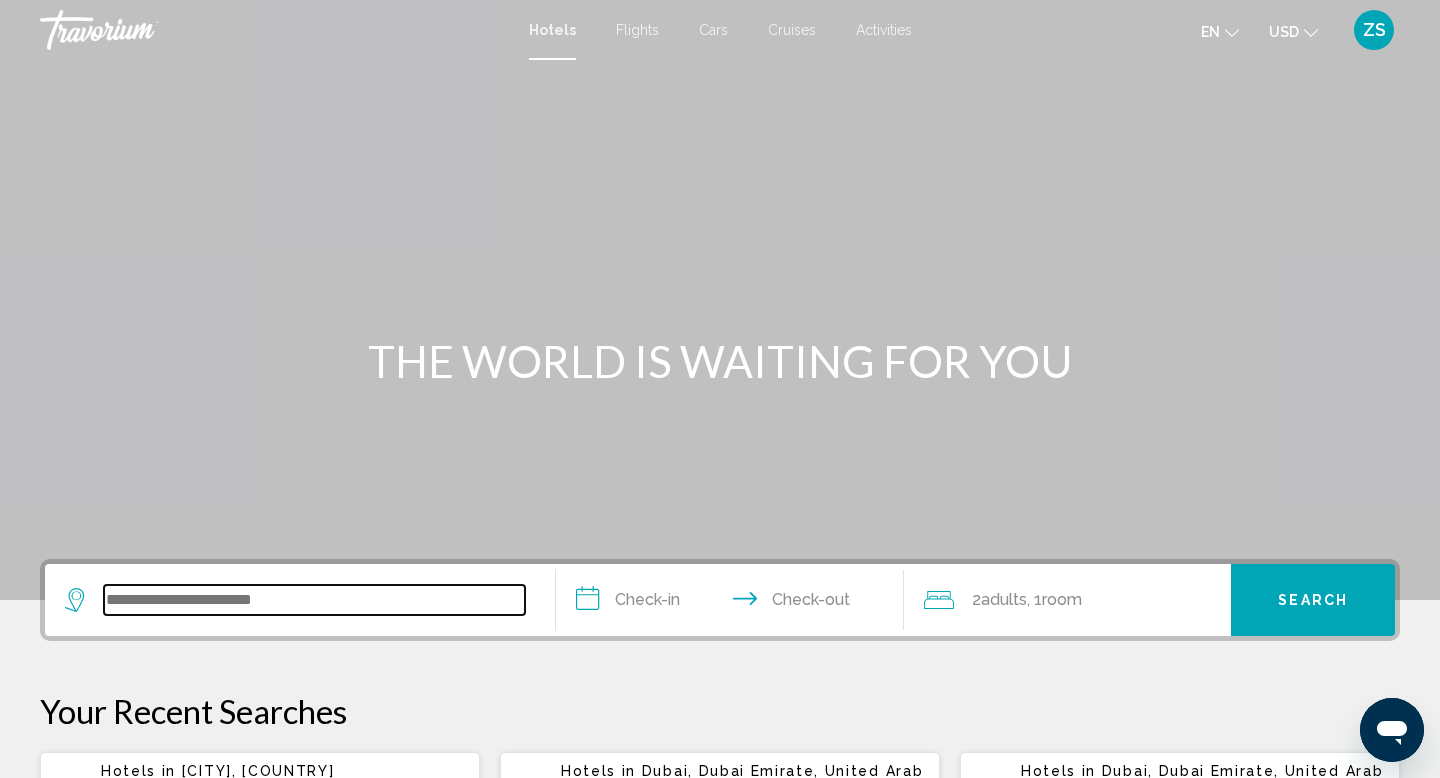 click at bounding box center (314, 600) 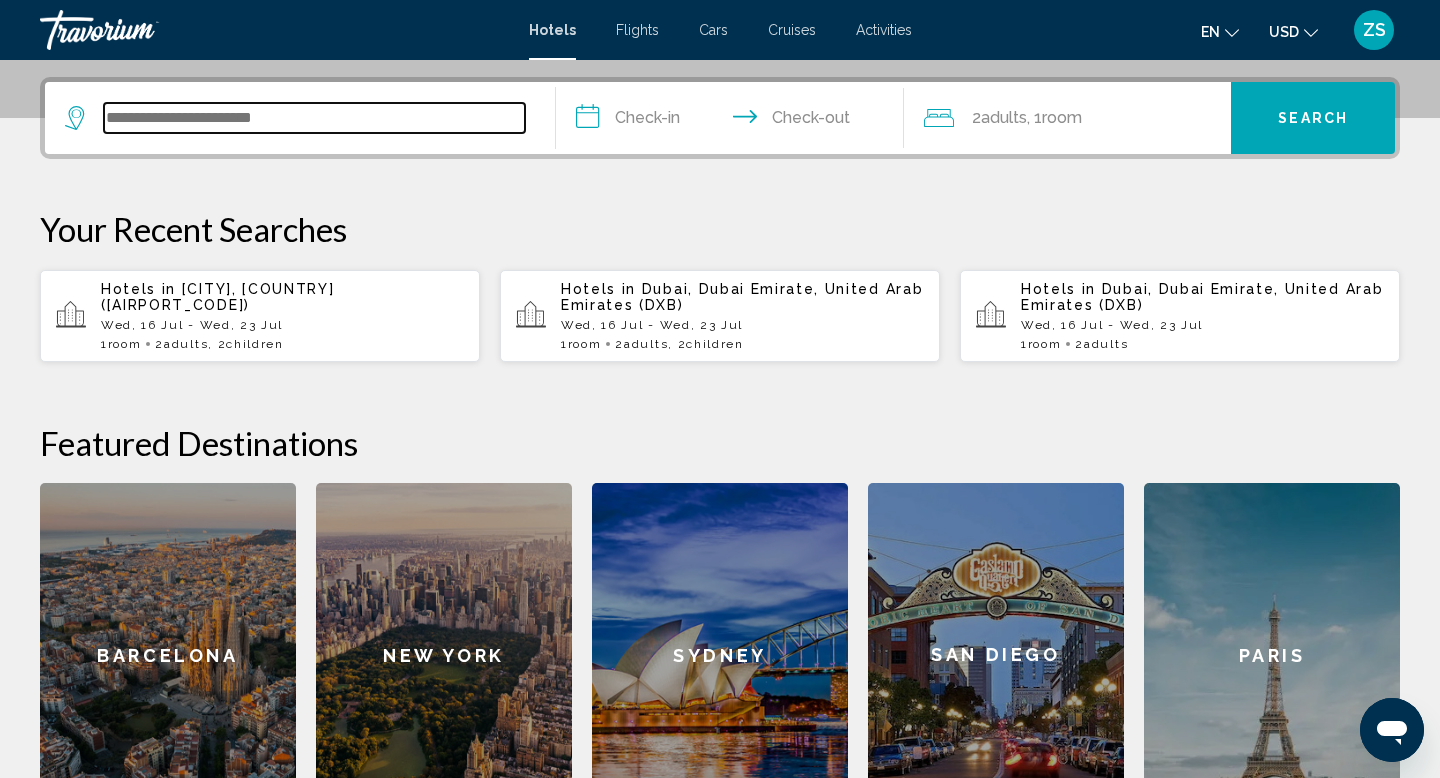 scroll, scrollTop: 494, scrollLeft: 0, axis: vertical 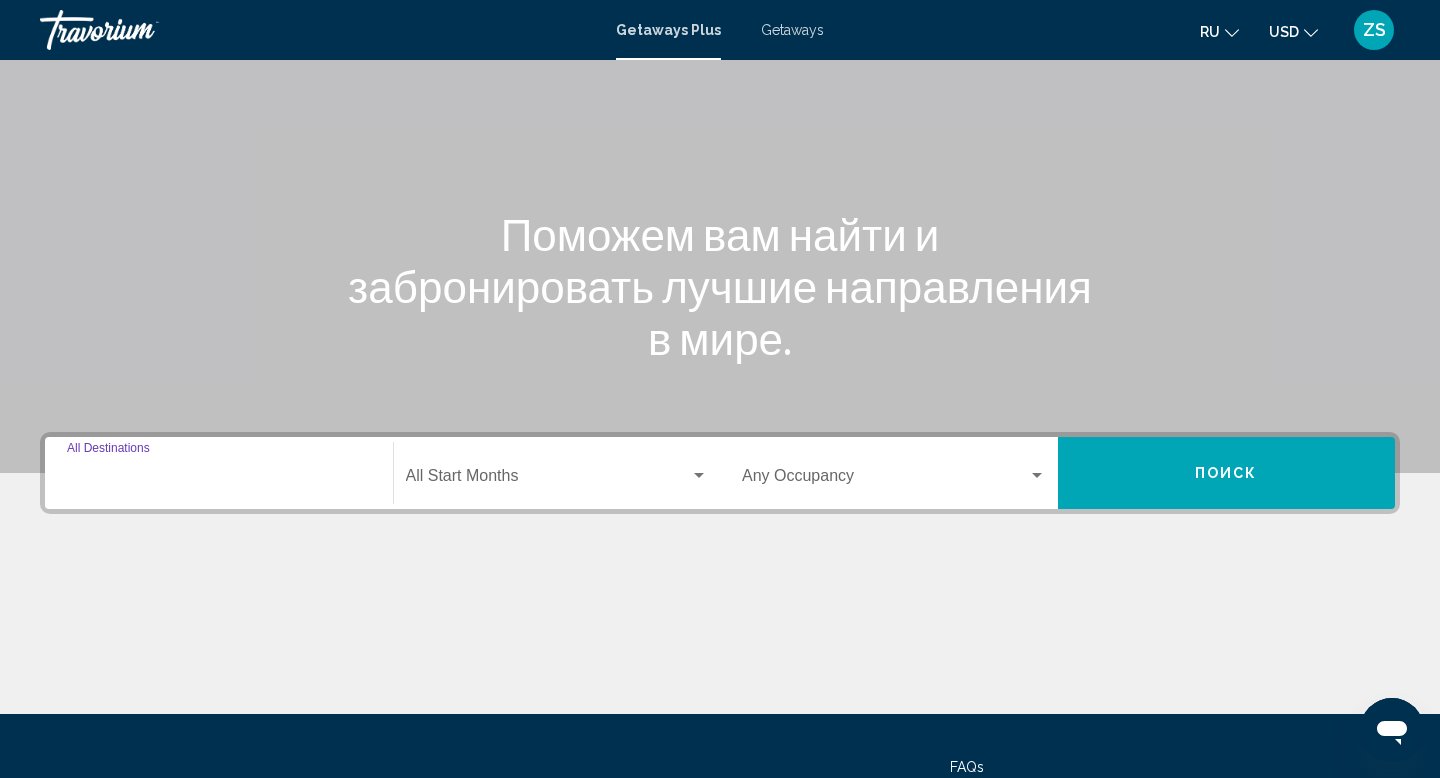 click on "Destination All Destinations" at bounding box center (219, 480) 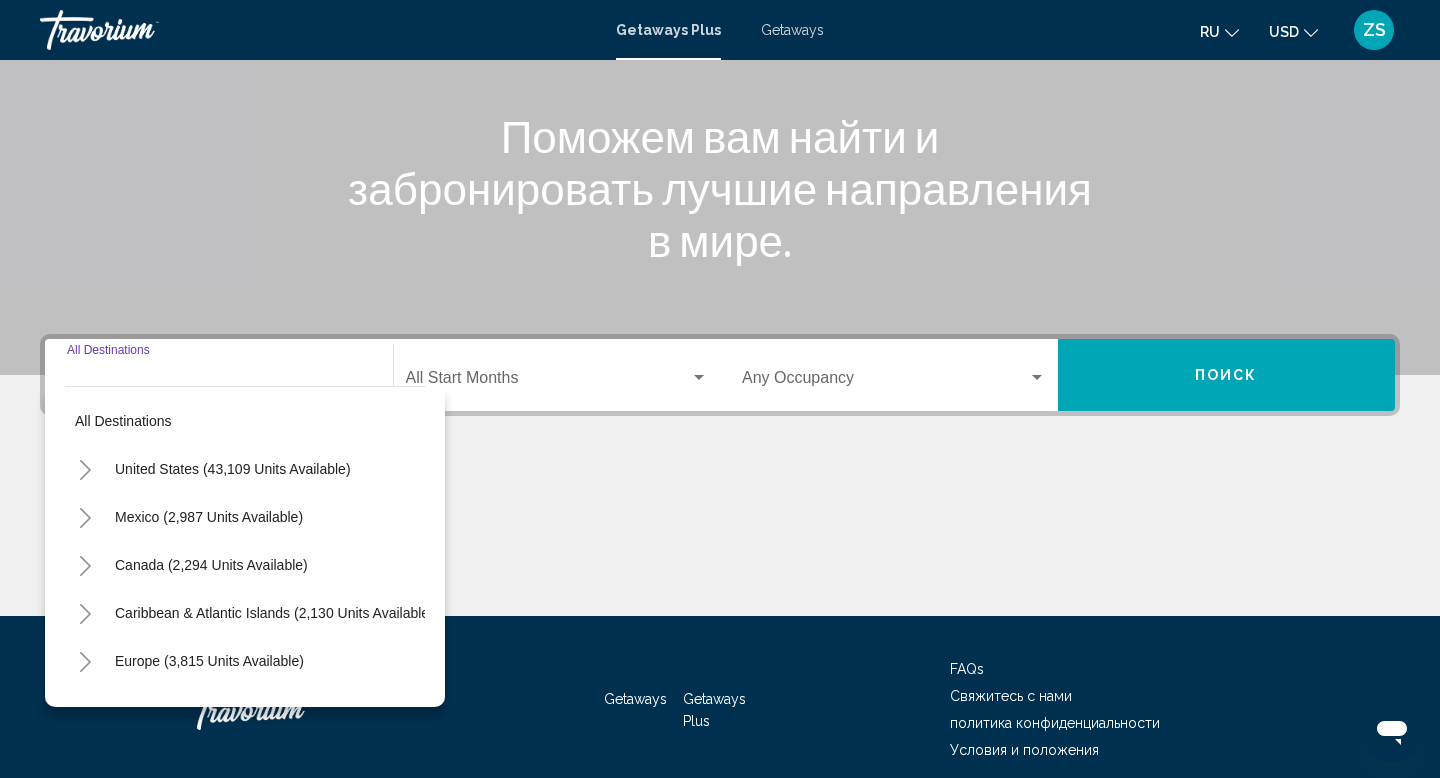 scroll, scrollTop: 308, scrollLeft: 0, axis: vertical 